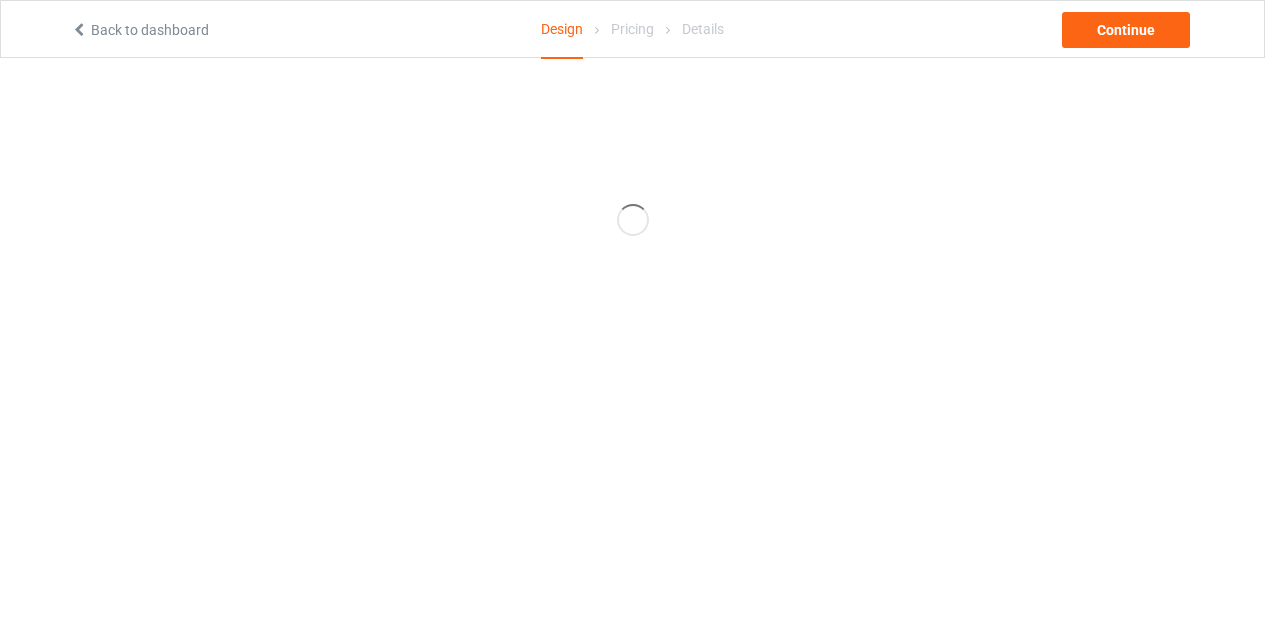 scroll, scrollTop: 0, scrollLeft: 0, axis: both 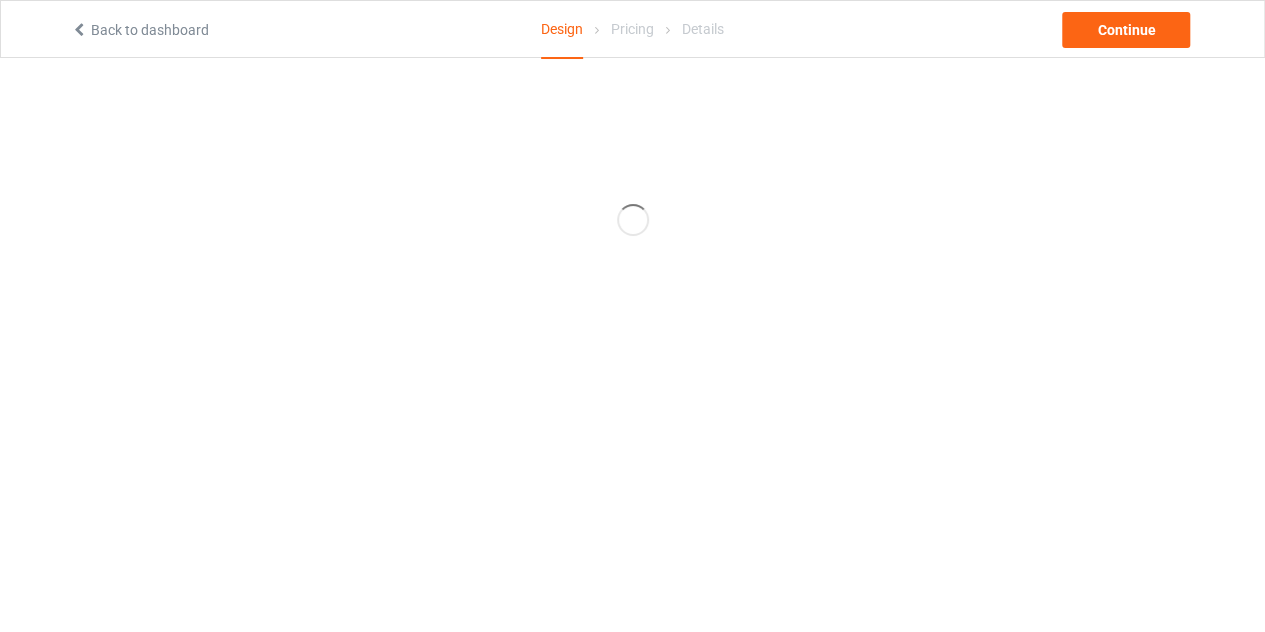 click on "Back to dashboard" at bounding box center (140, 30) 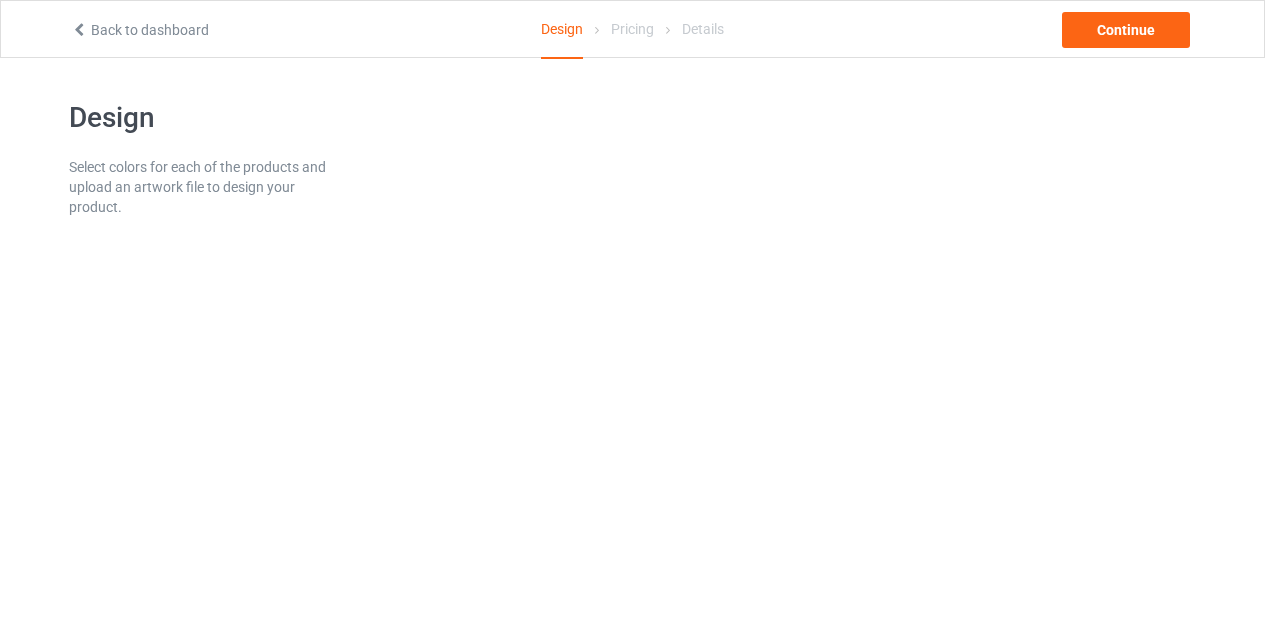 scroll, scrollTop: 0, scrollLeft: 0, axis: both 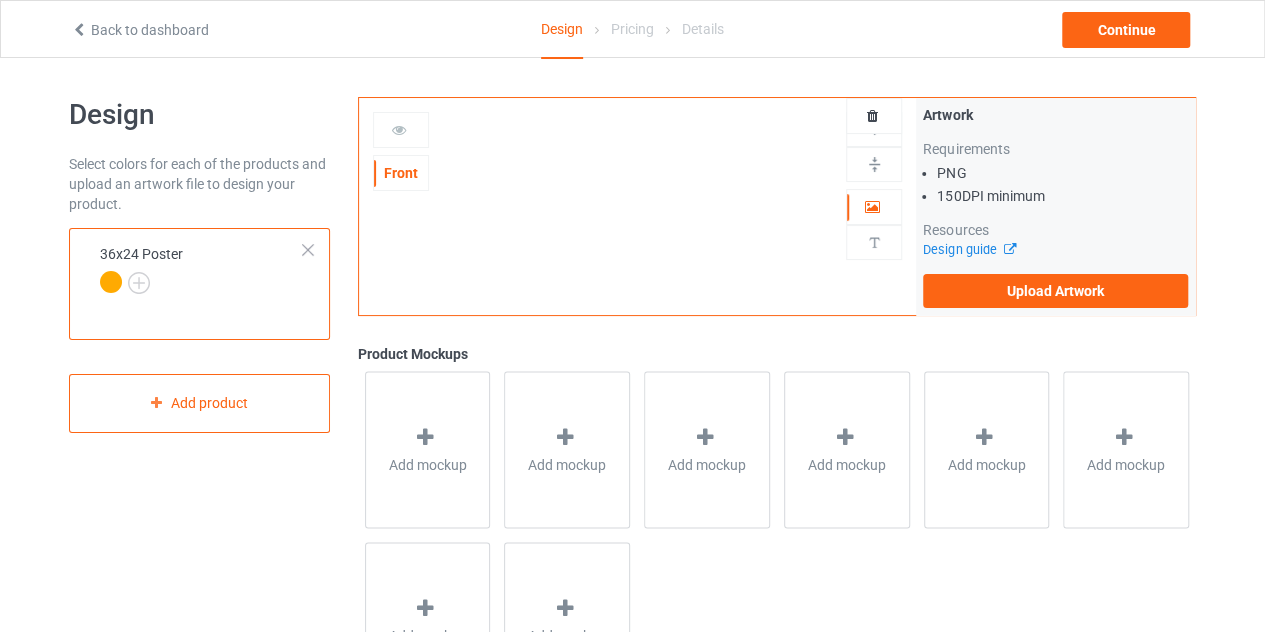 click on "Continue" at bounding box center (1016, 30) 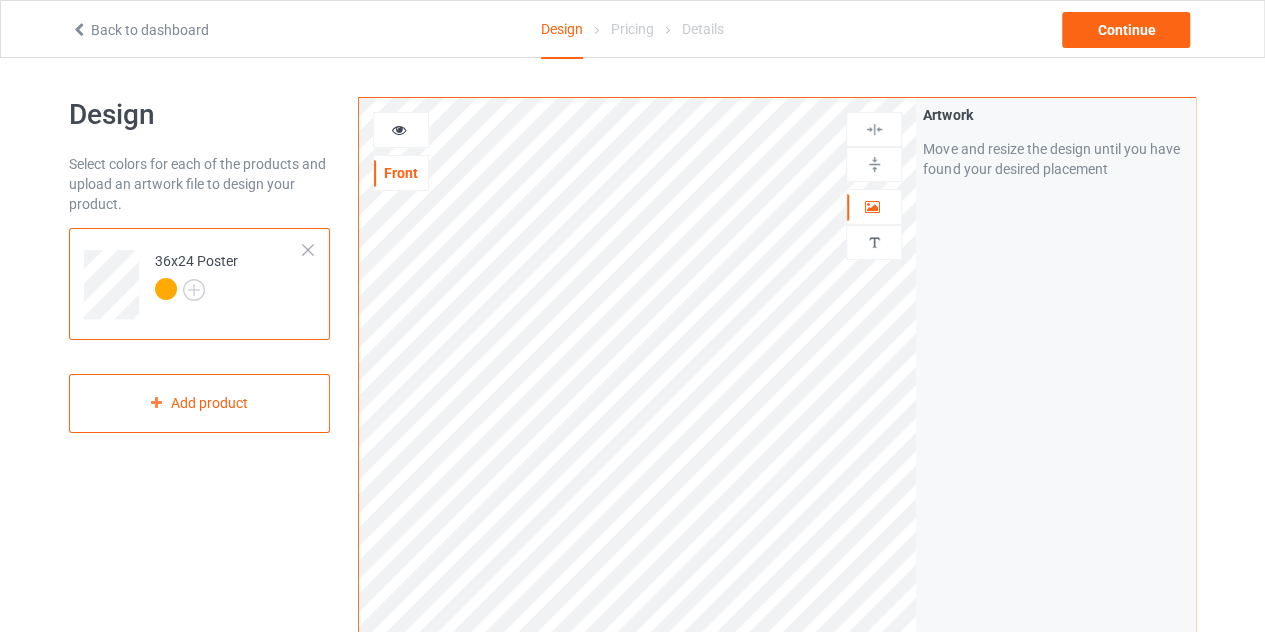 click at bounding box center [308, 250] 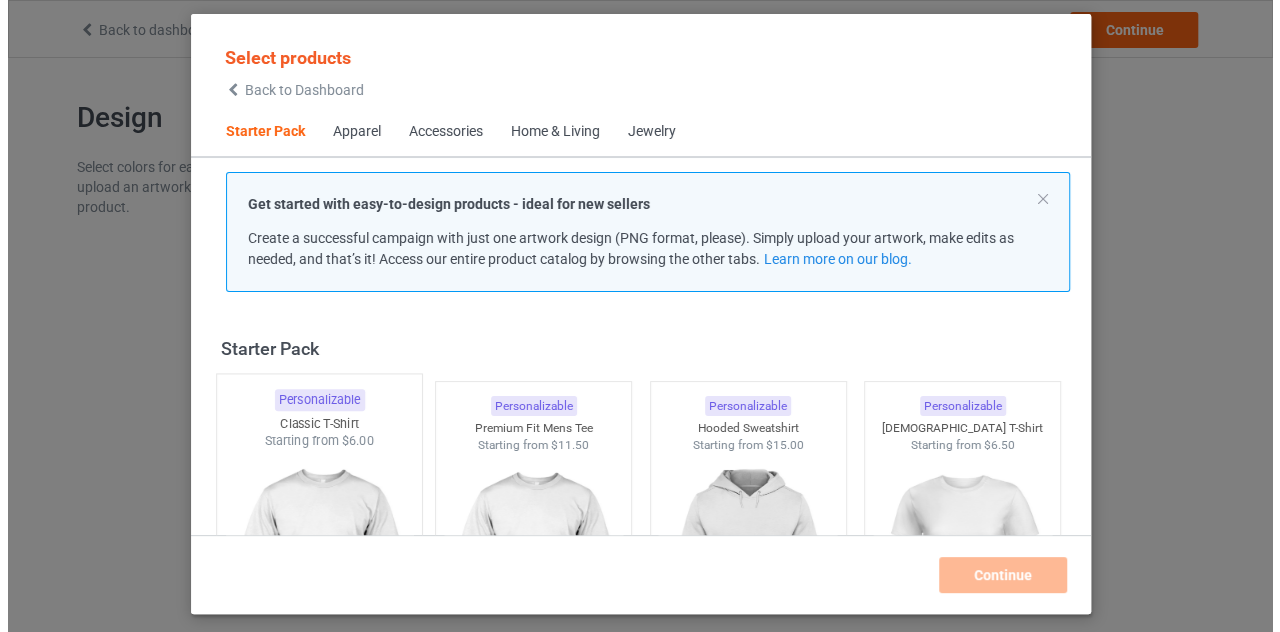scroll, scrollTop: 0, scrollLeft: 0, axis: both 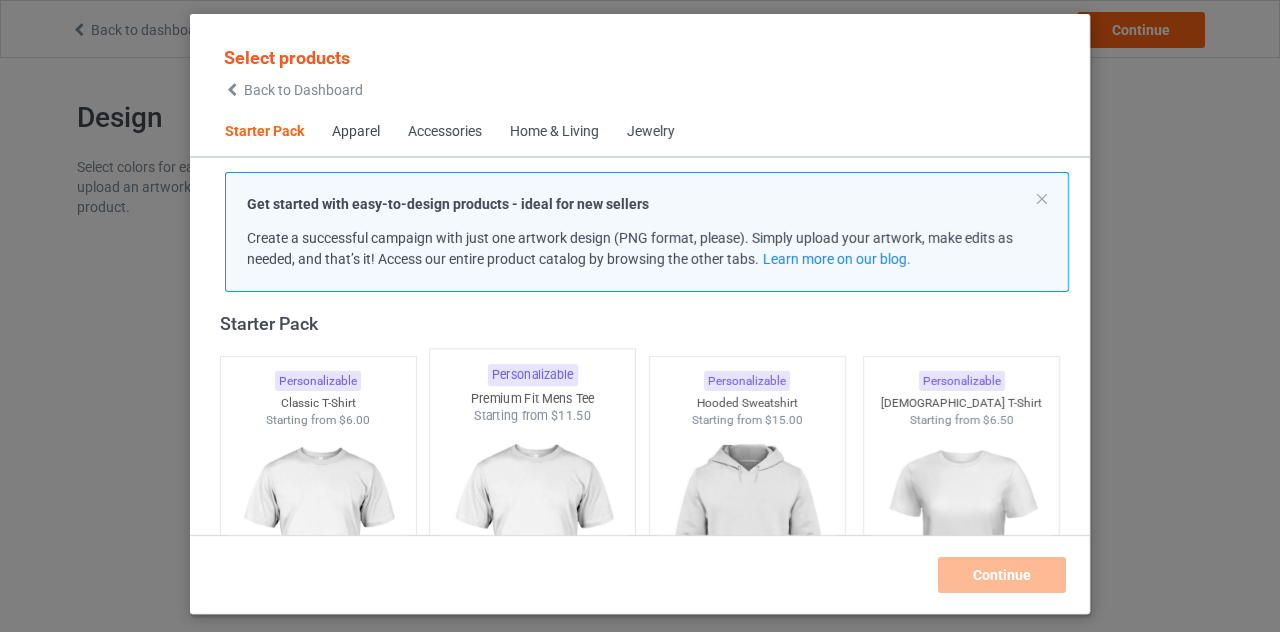 click at bounding box center [318, 541] 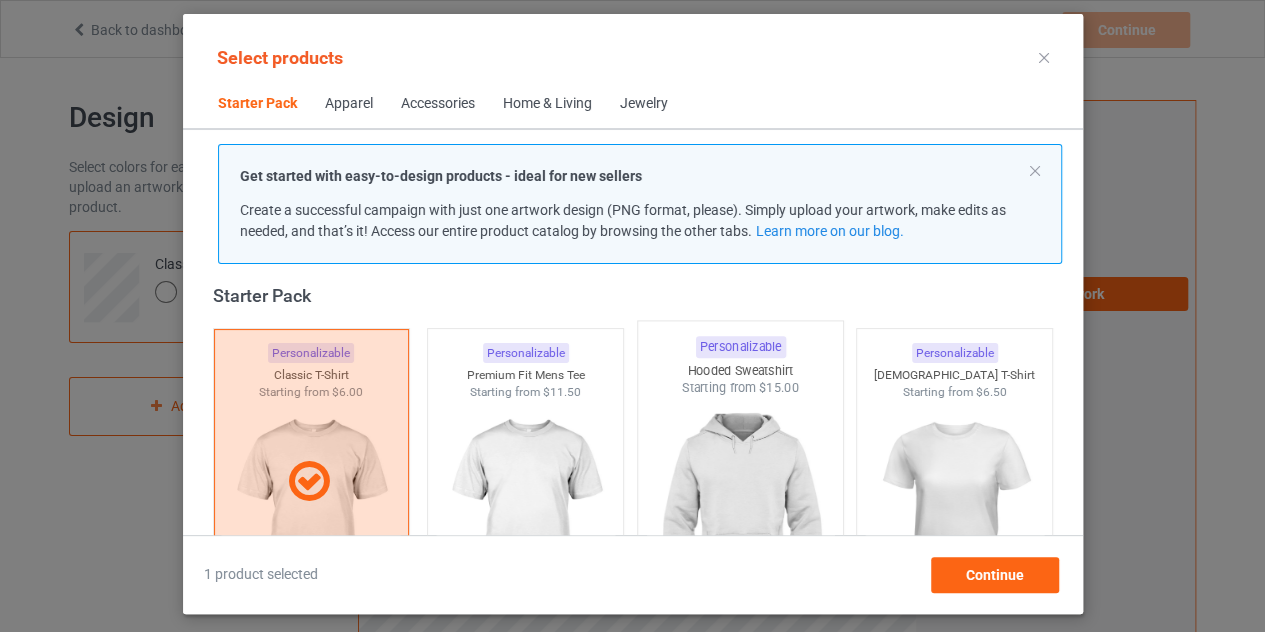 click at bounding box center (740, 514) 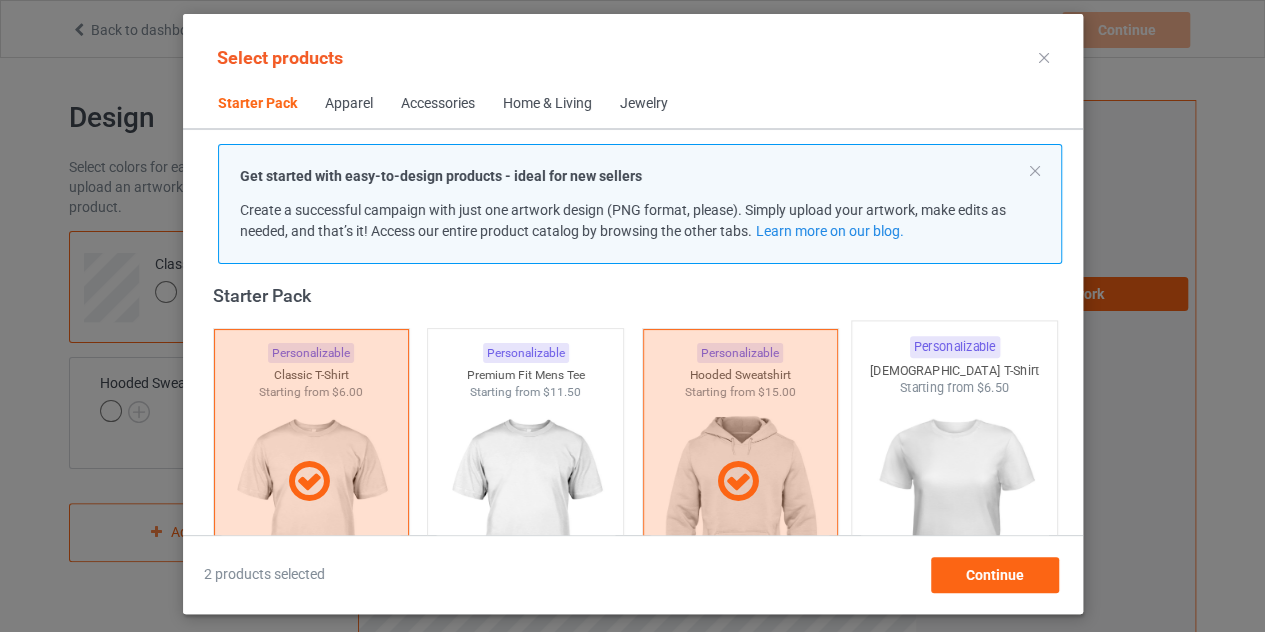 click at bounding box center (954, 514) 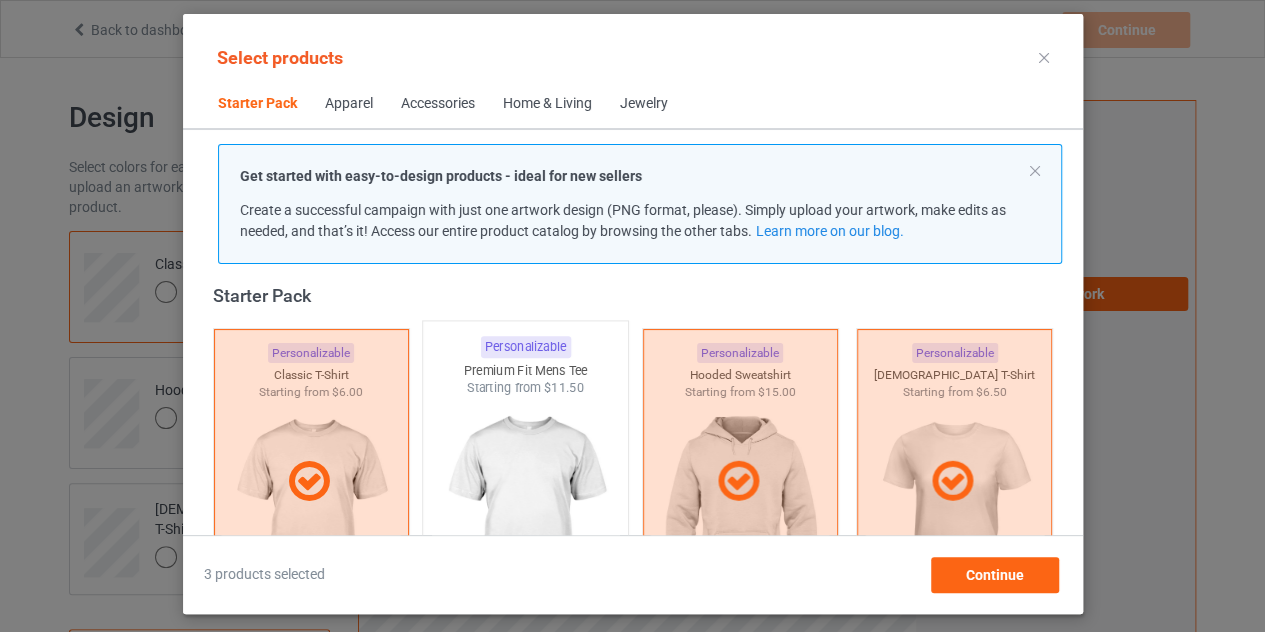 click on "Starting from   $11.50" at bounding box center (525, 387) 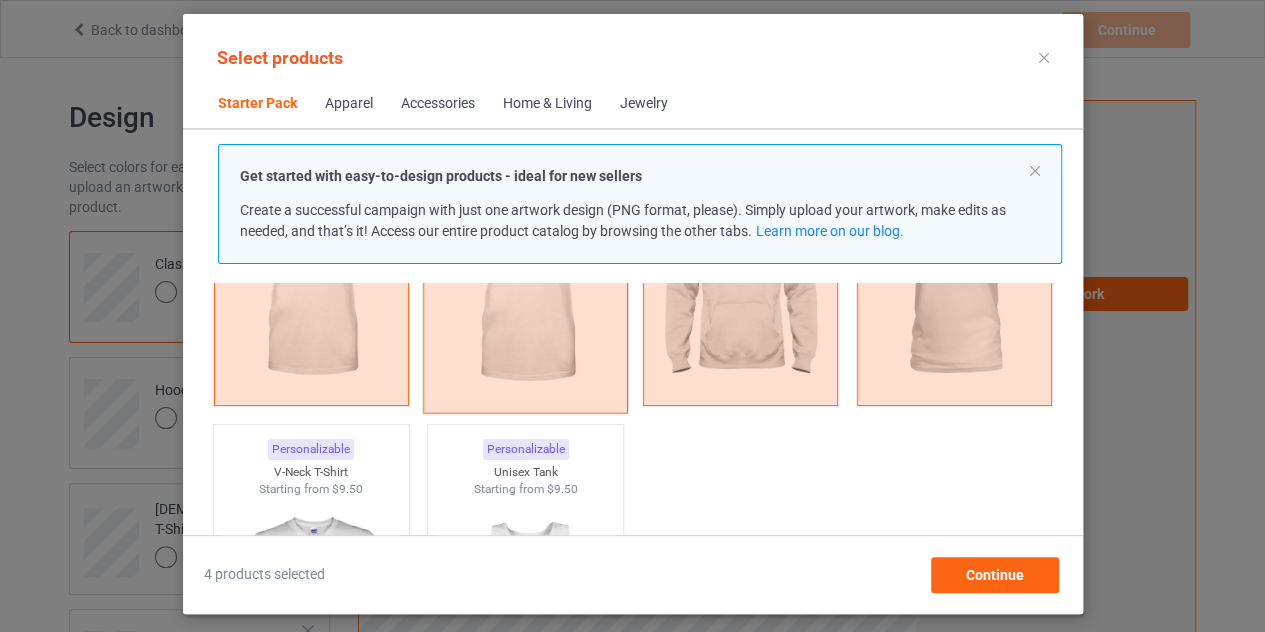scroll, scrollTop: 258, scrollLeft: 0, axis: vertical 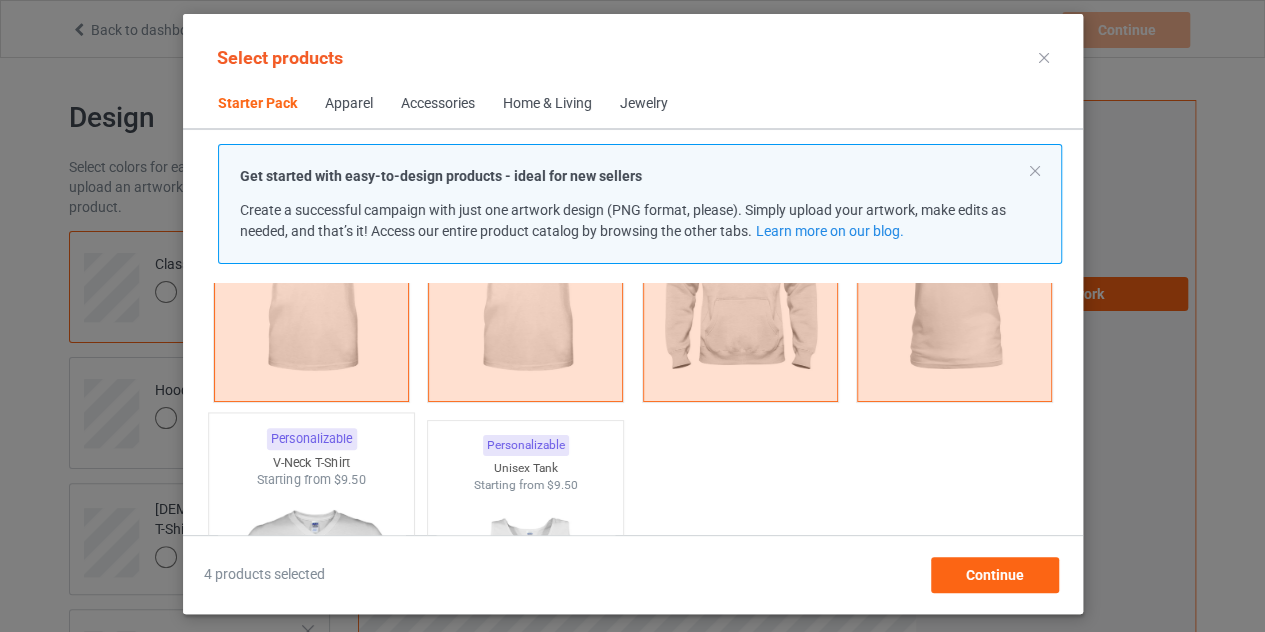 click on "V-Neck T-Shirt" at bounding box center [310, 462] 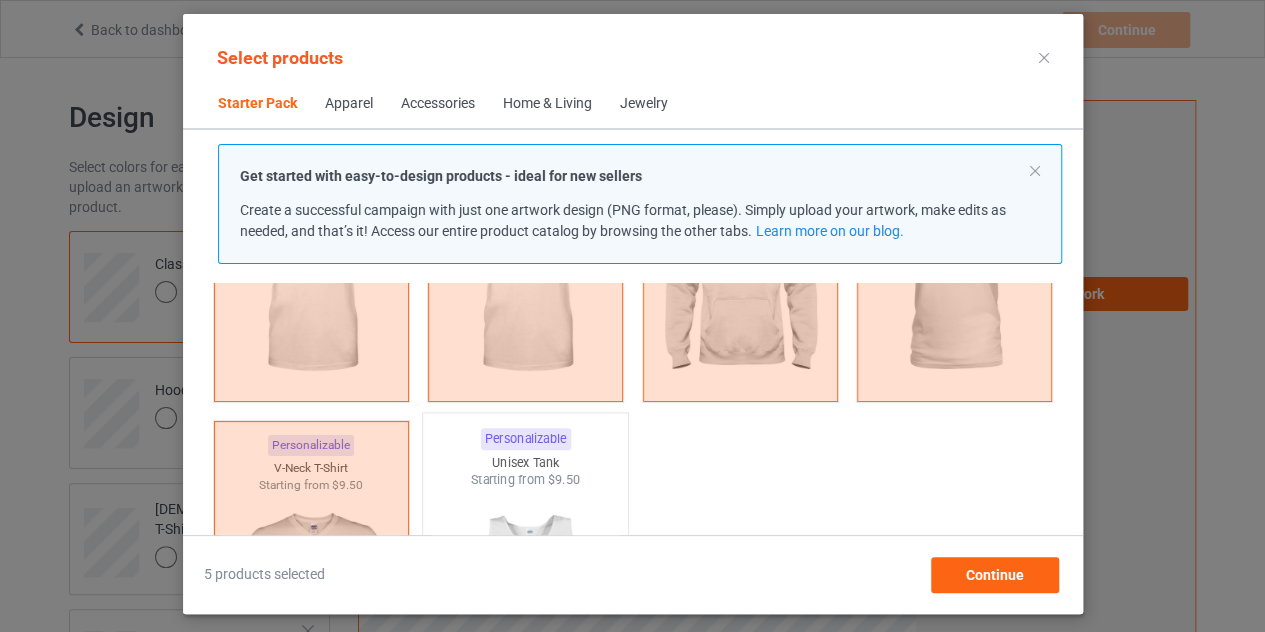 click at bounding box center (525, 606) 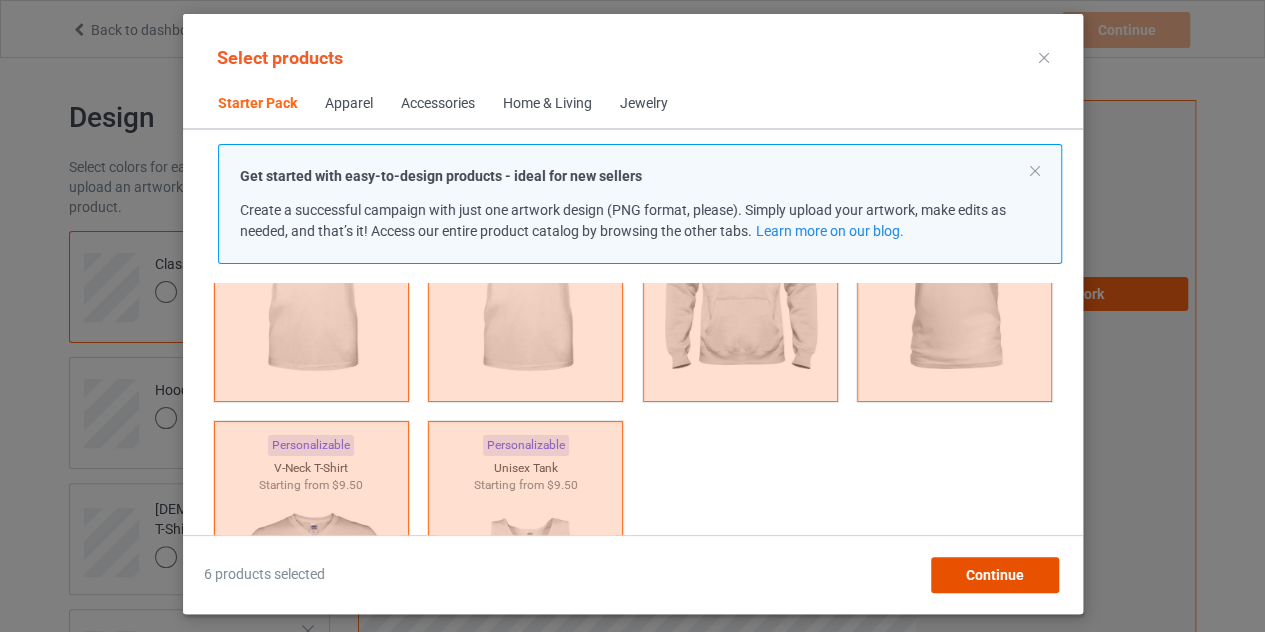 click on "Continue" at bounding box center [994, 575] 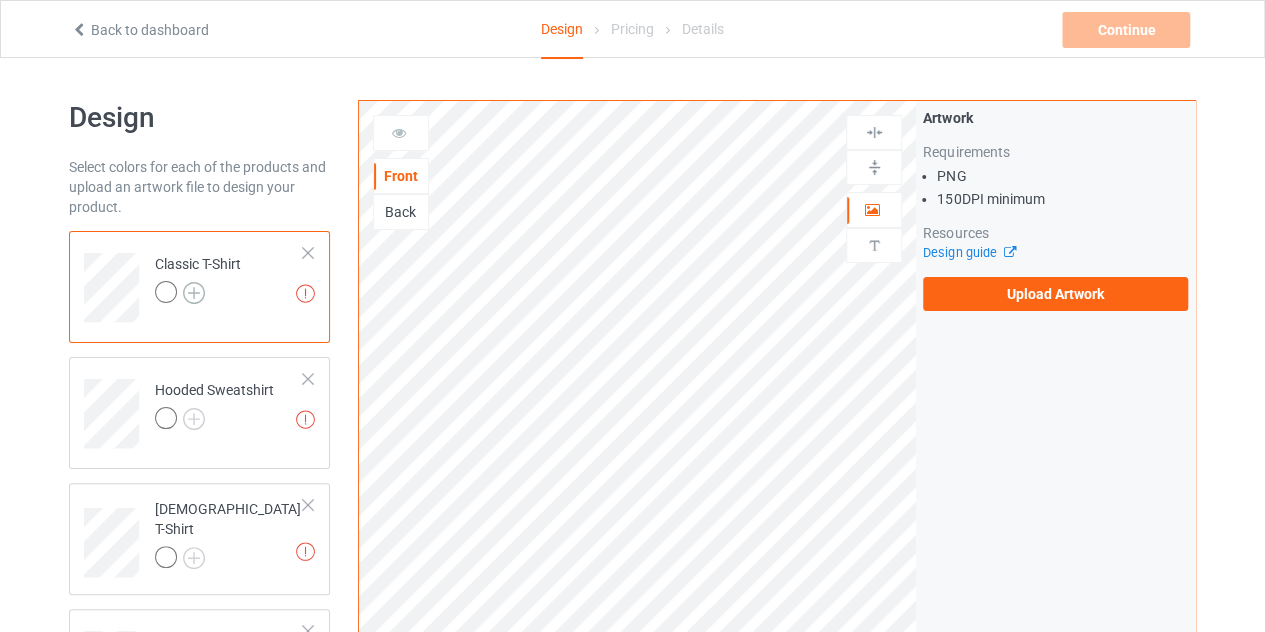 click at bounding box center [198, 295] 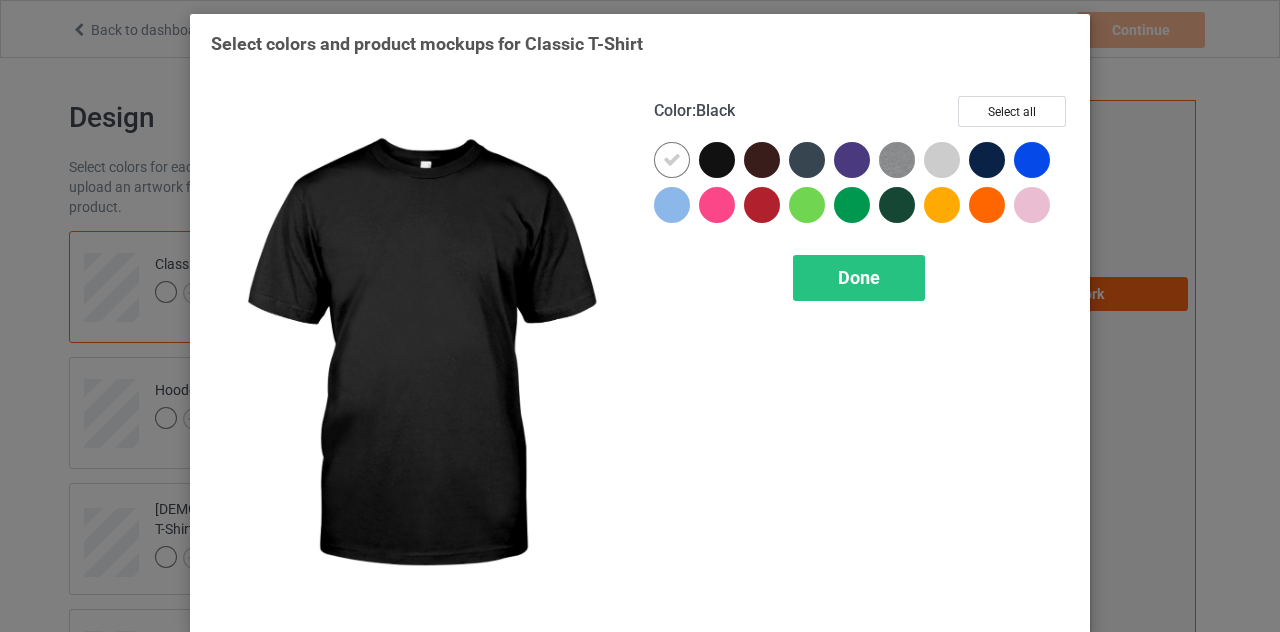 click at bounding box center [717, 160] 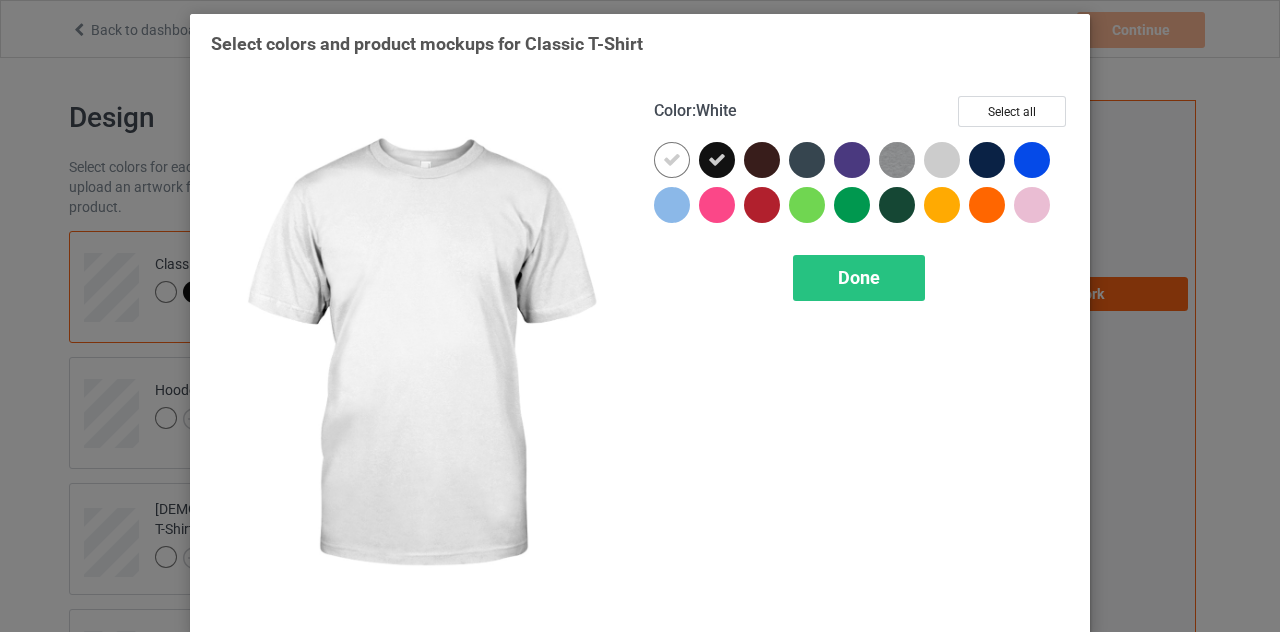 click at bounding box center (672, 160) 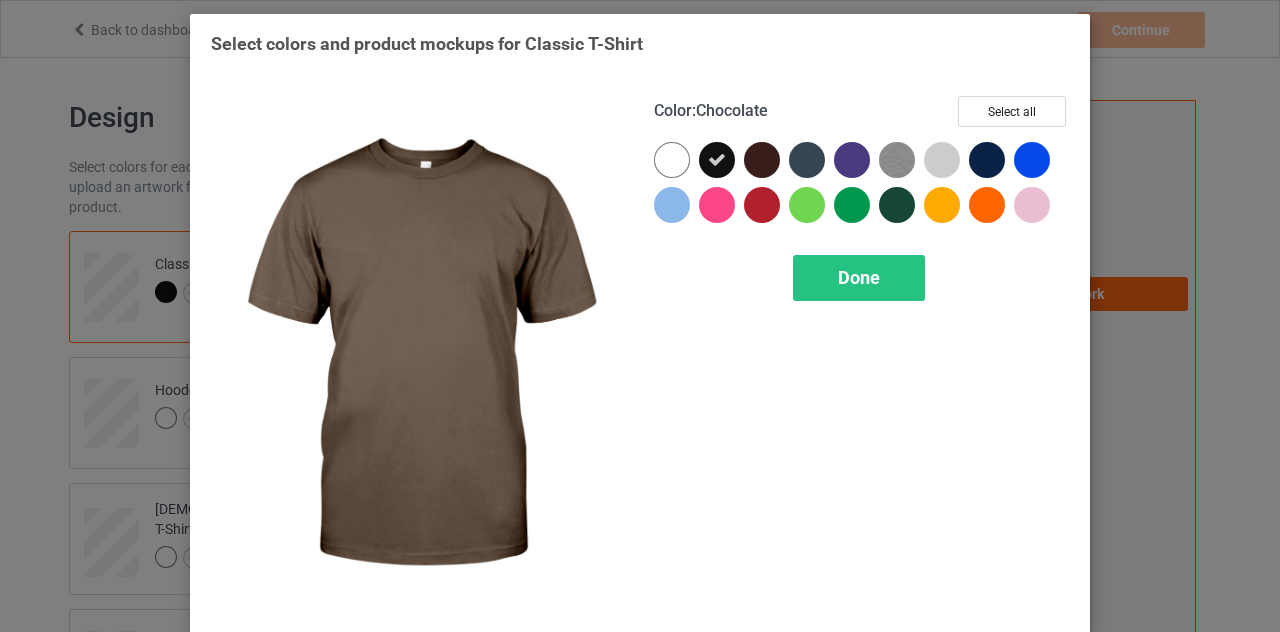 click at bounding box center [762, 160] 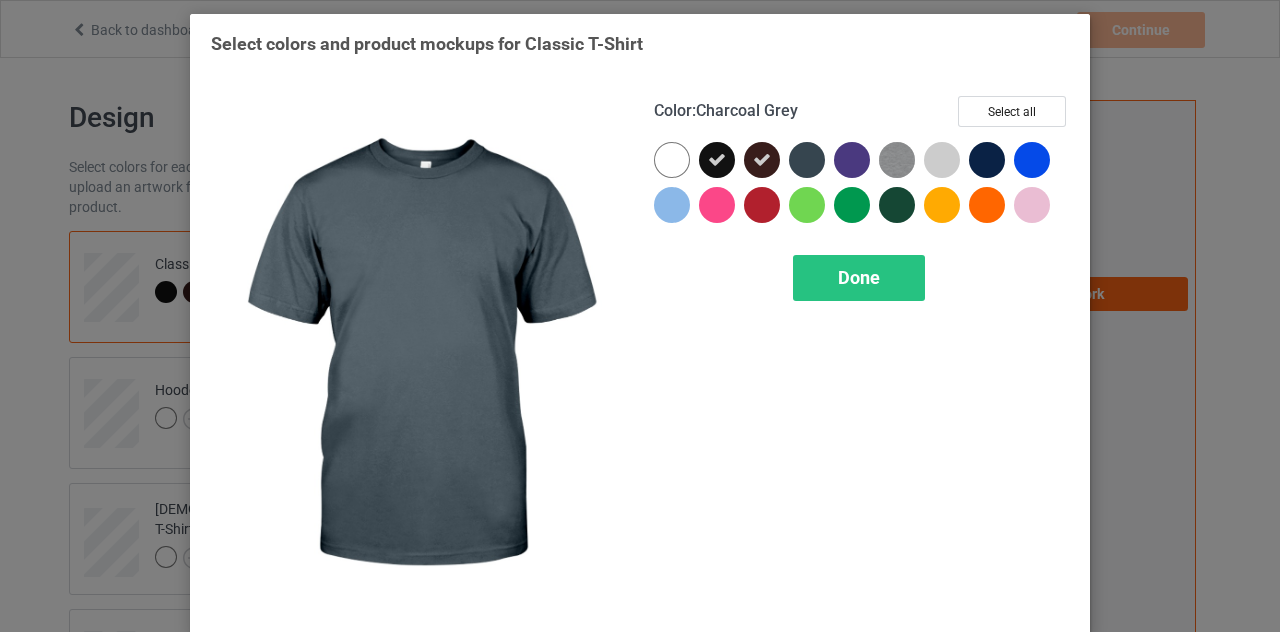 click at bounding box center (807, 160) 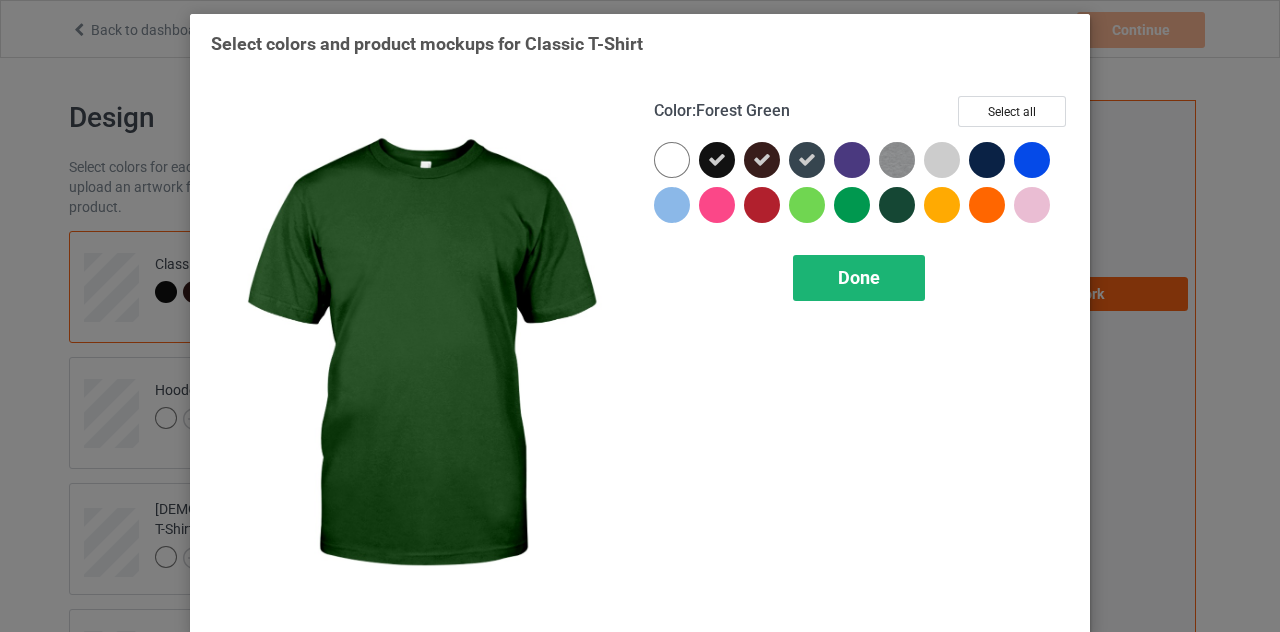 click on "Done" at bounding box center (859, 278) 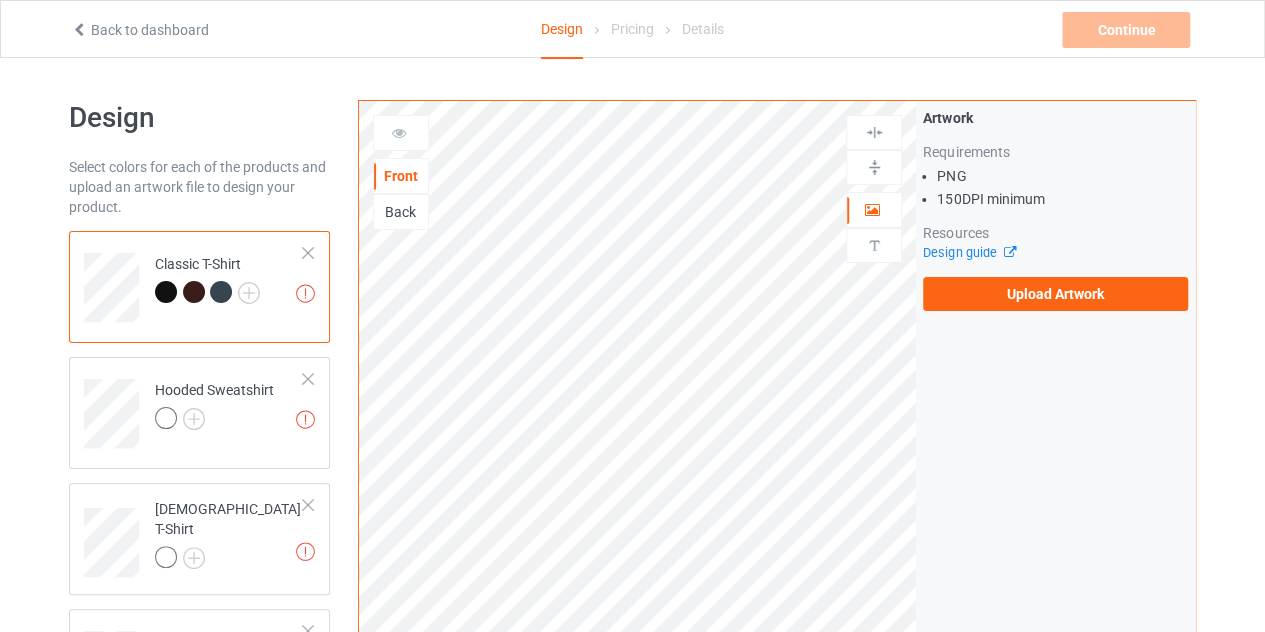 scroll, scrollTop: 80, scrollLeft: 0, axis: vertical 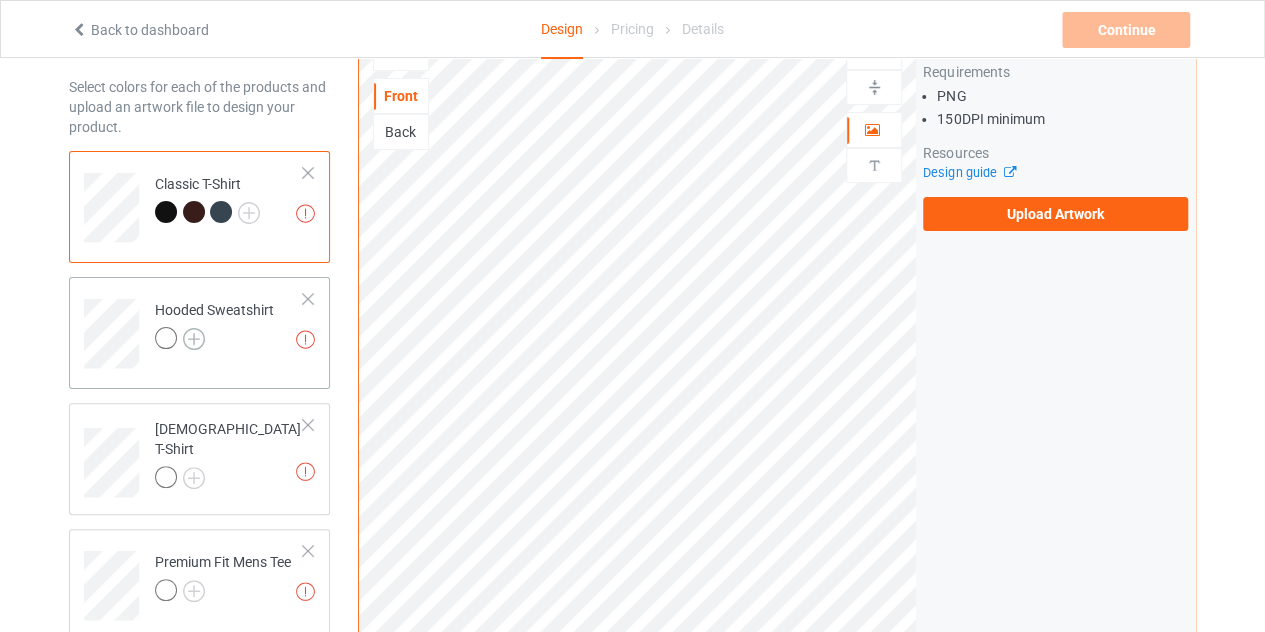 click at bounding box center (194, 339) 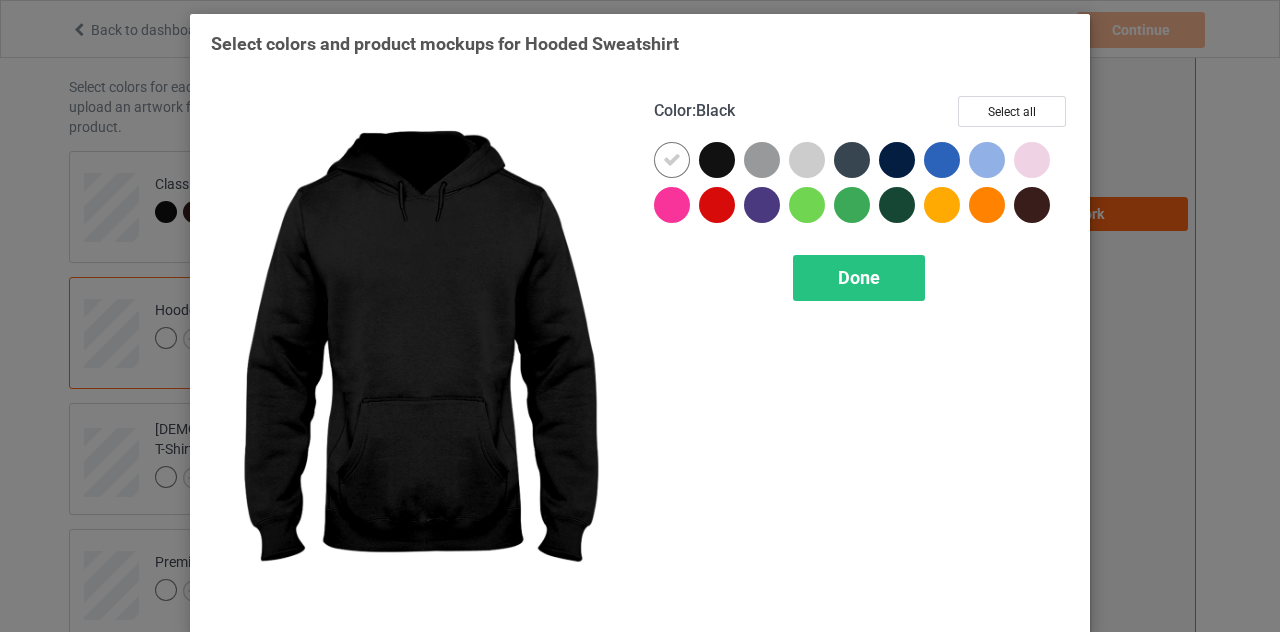 click at bounding box center (717, 160) 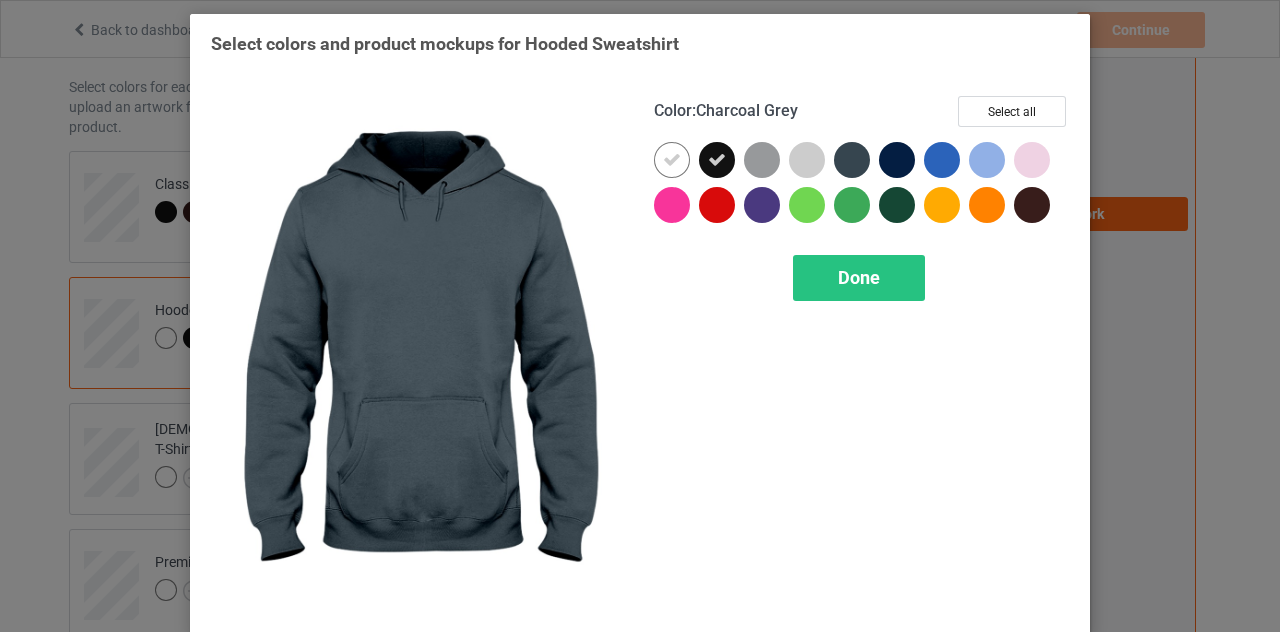 click at bounding box center [852, 160] 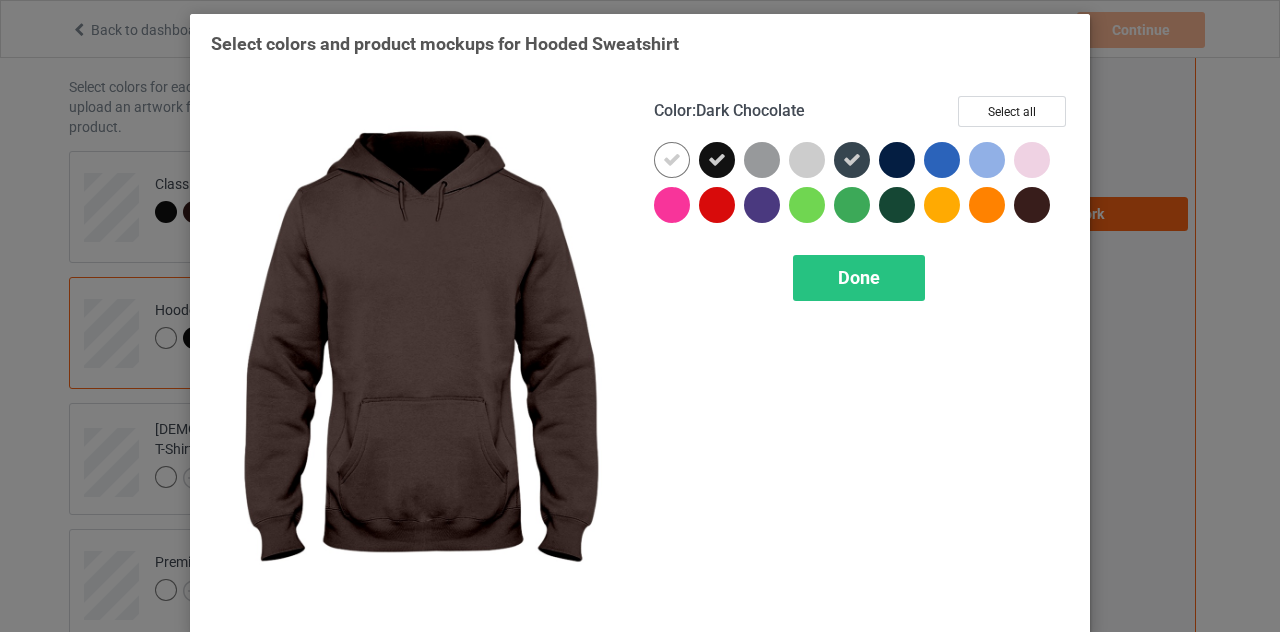 click at bounding box center [1036, 209] 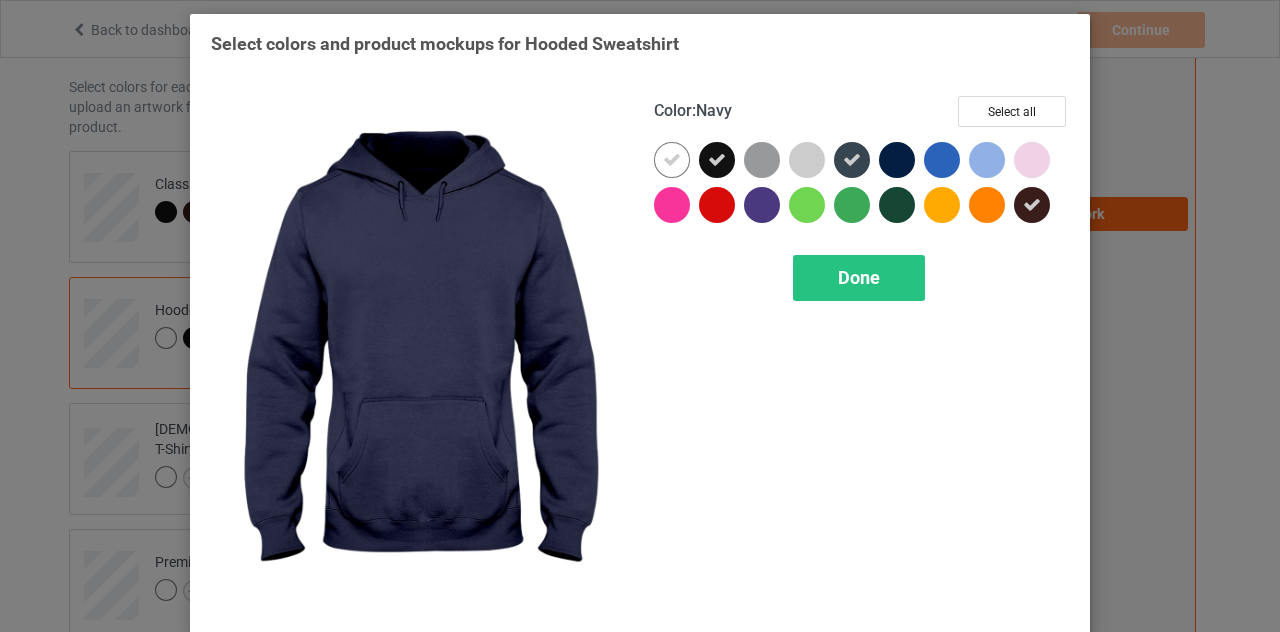 click at bounding box center (897, 160) 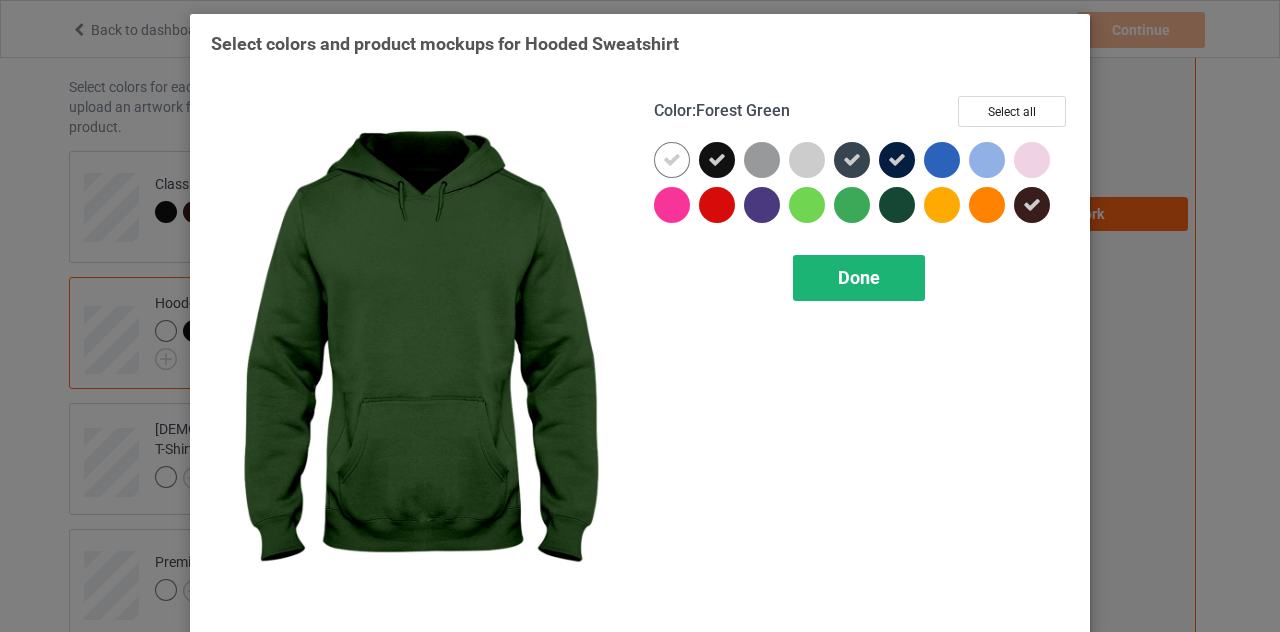 click on "Done" at bounding box center [859, 278] 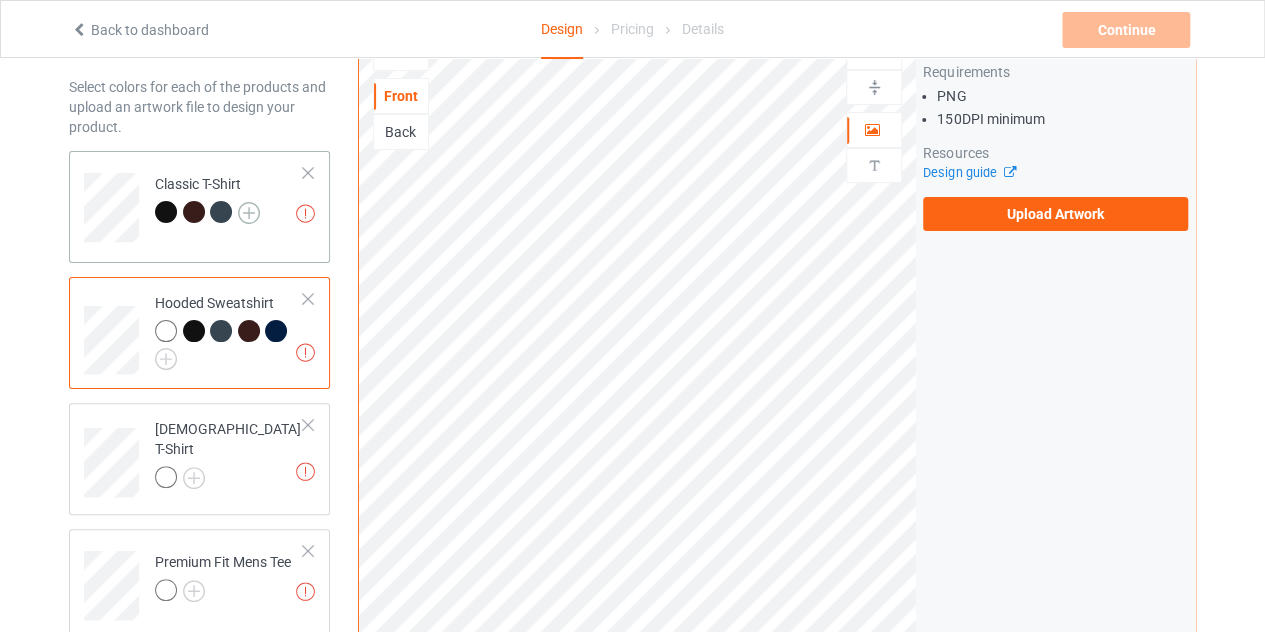 click at bounding box center (249, 213) 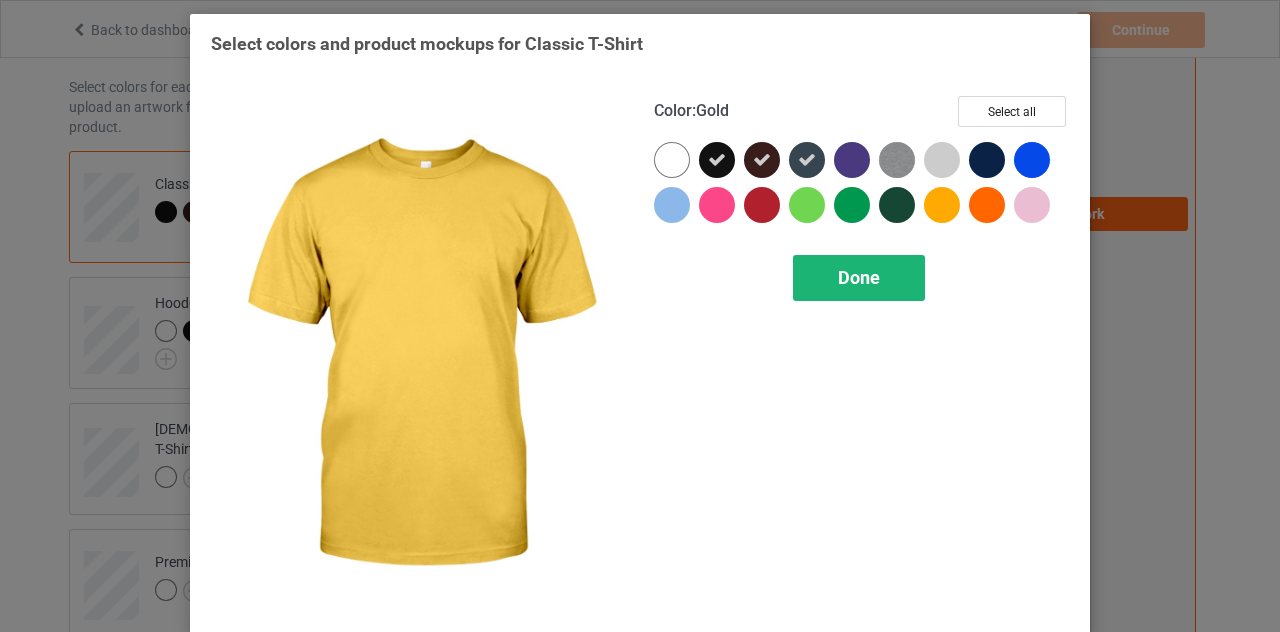 click on "Done" at bounding box center (859, 277) 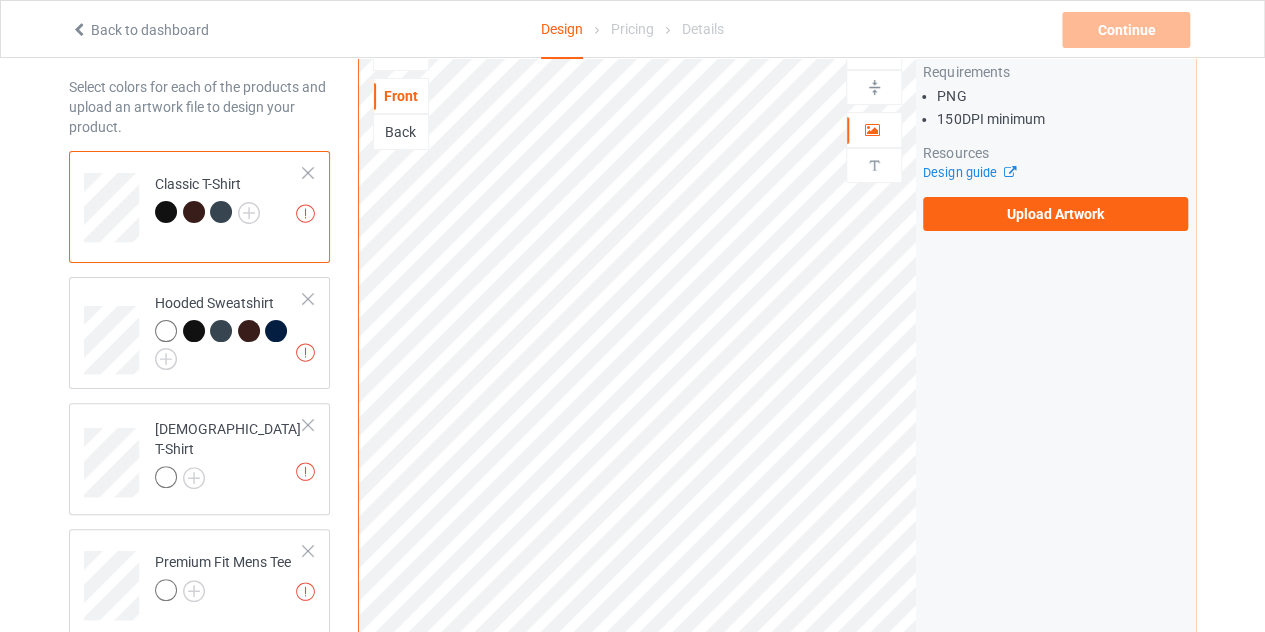 click on "Missing artworks Classic T-Shirt" at bounding box center (229, 200) 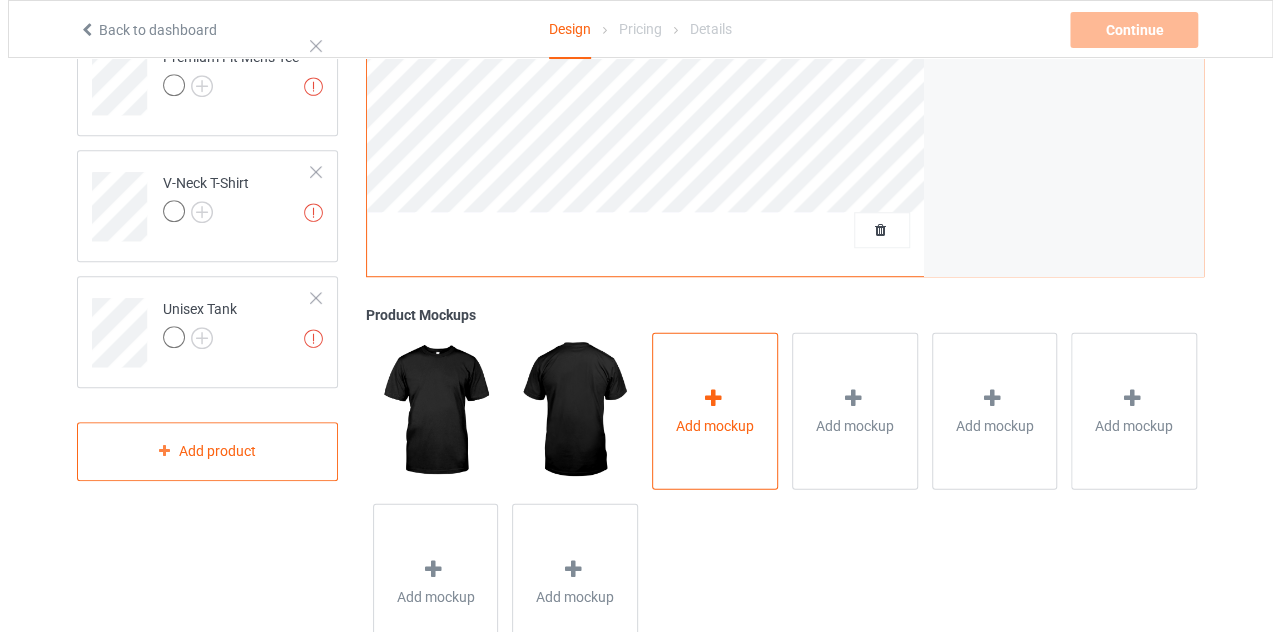 scroll, scrollTop: 591, scrollLeft: 0, axis: vertical 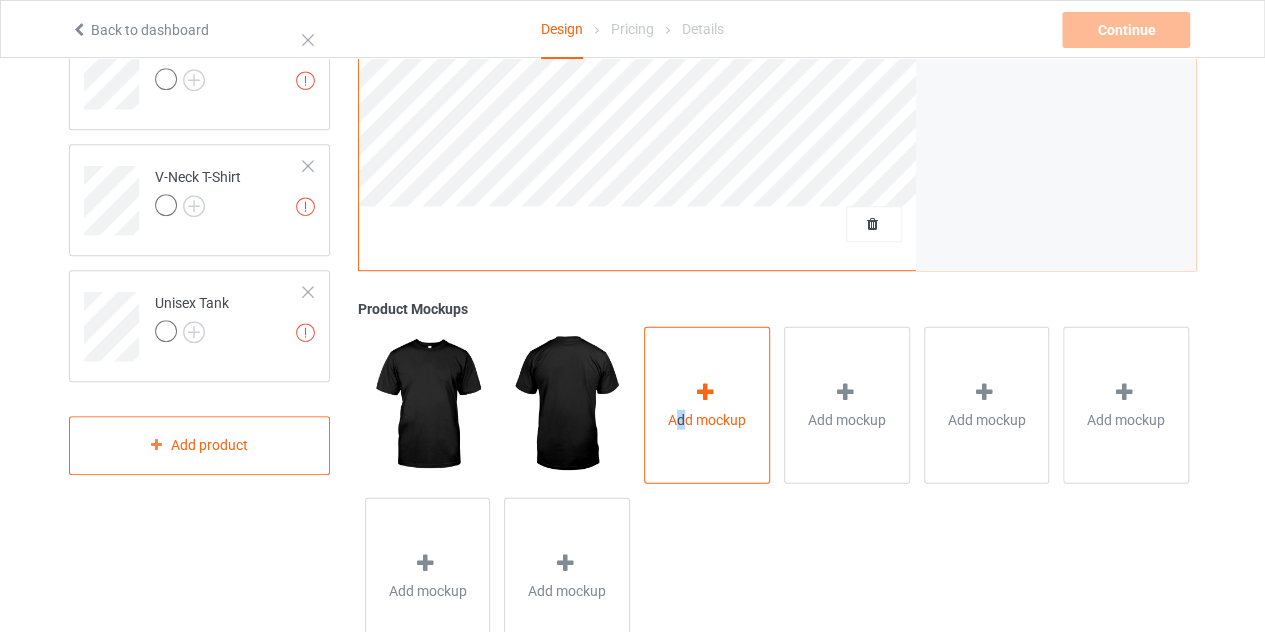 click on "Add mockup" at bounding box center (707, 404) 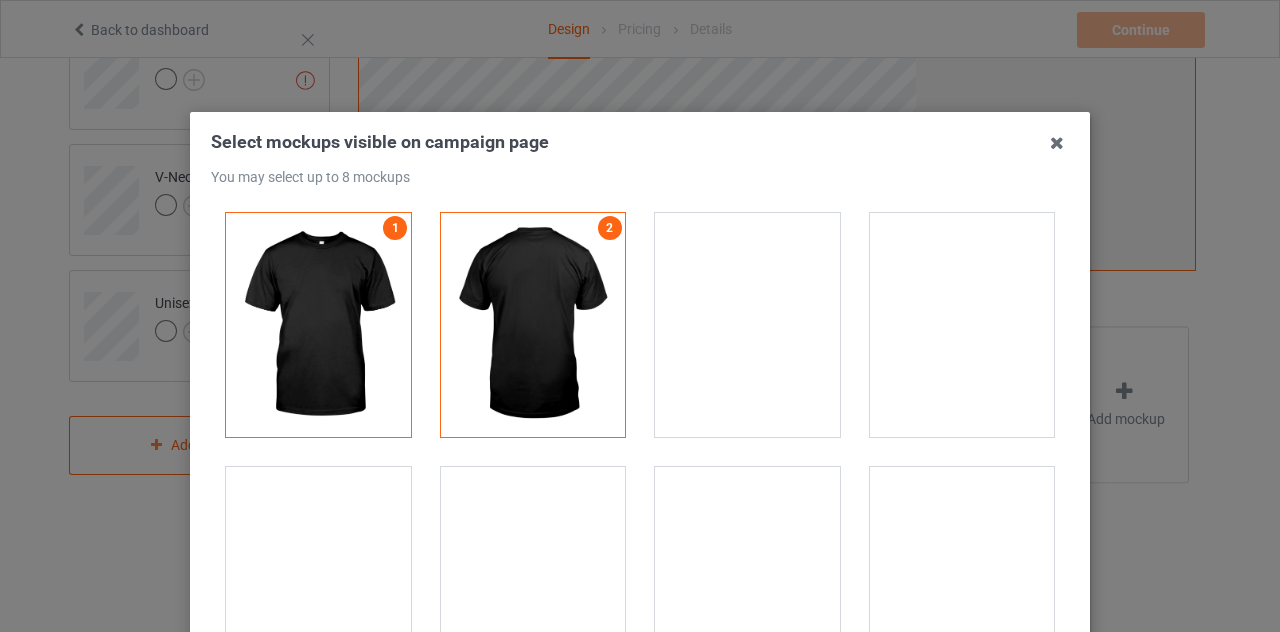 scroll, scrollTop: 0, scrollLeft: 0, axis: both 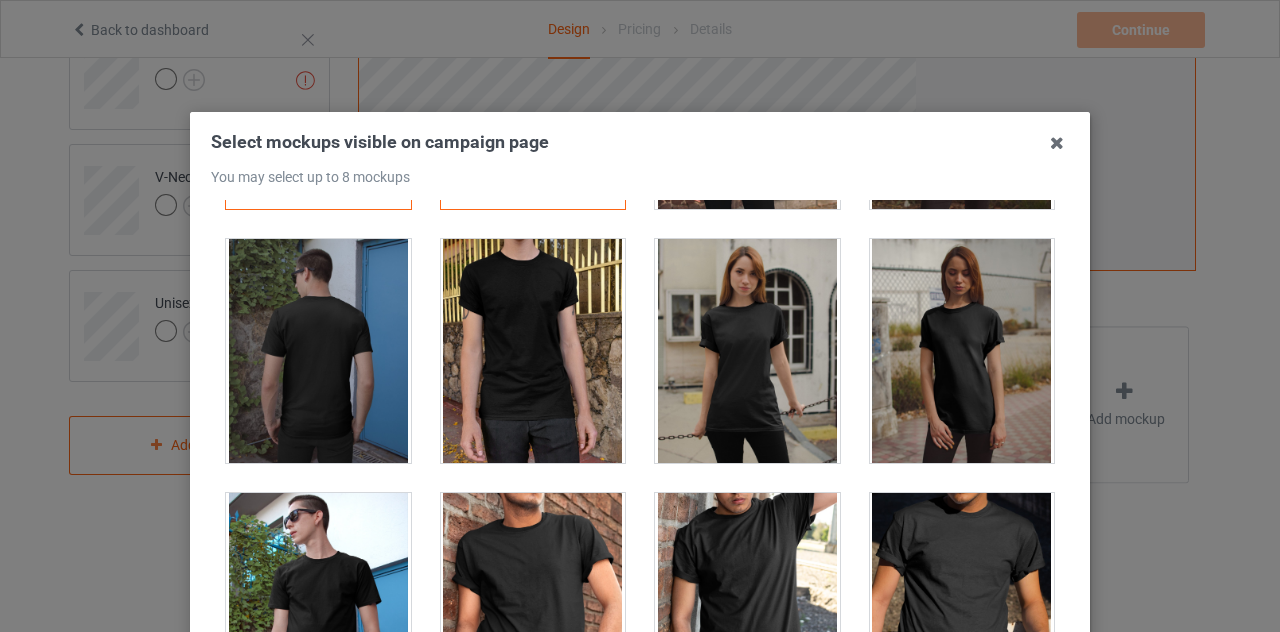click at bounding box center [318, 351] 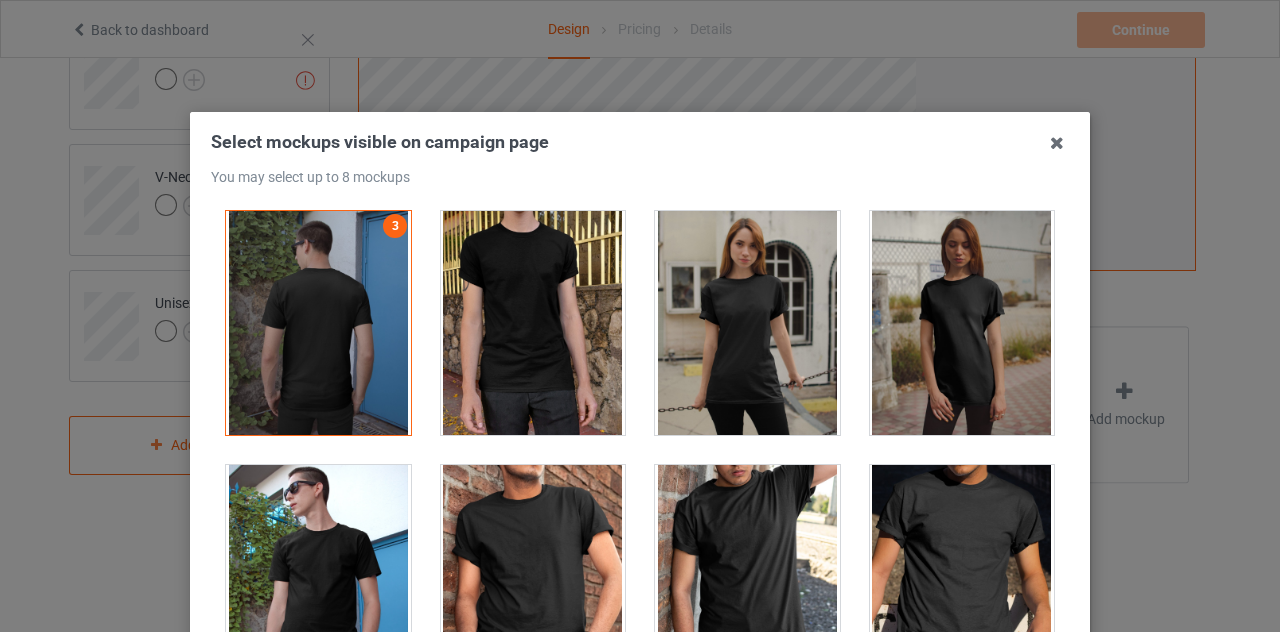 scroll, scrollTop: 264, scrollLeft: 0, axis: vertical 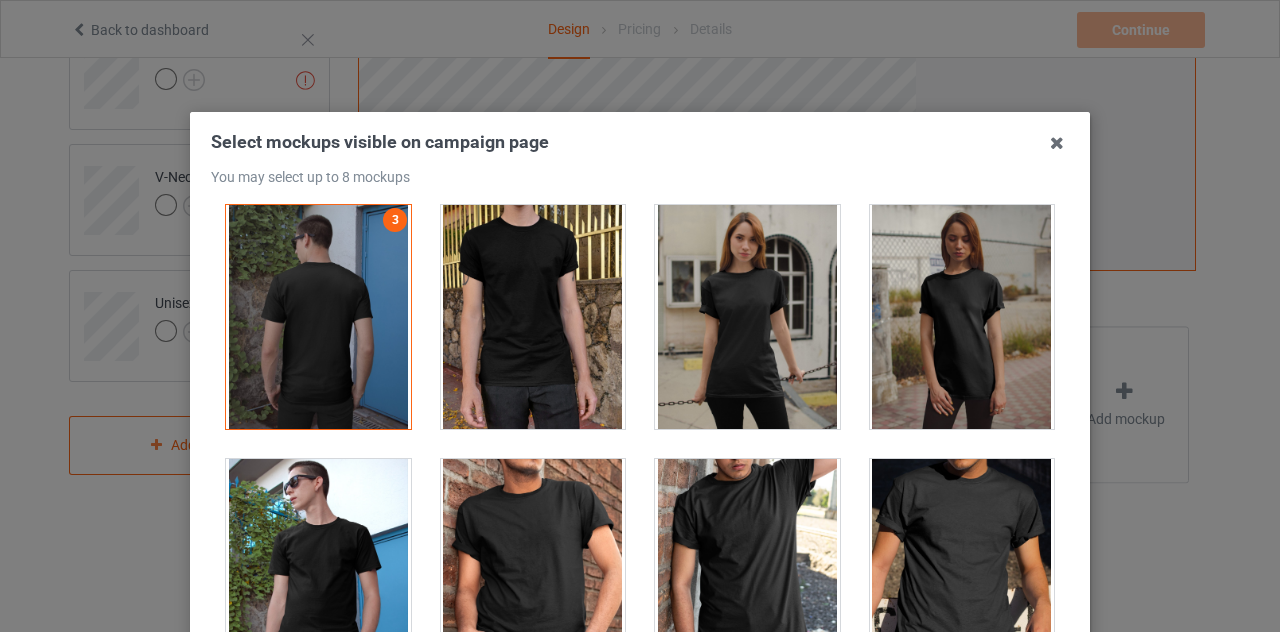 click at bounding box center (533, 317) 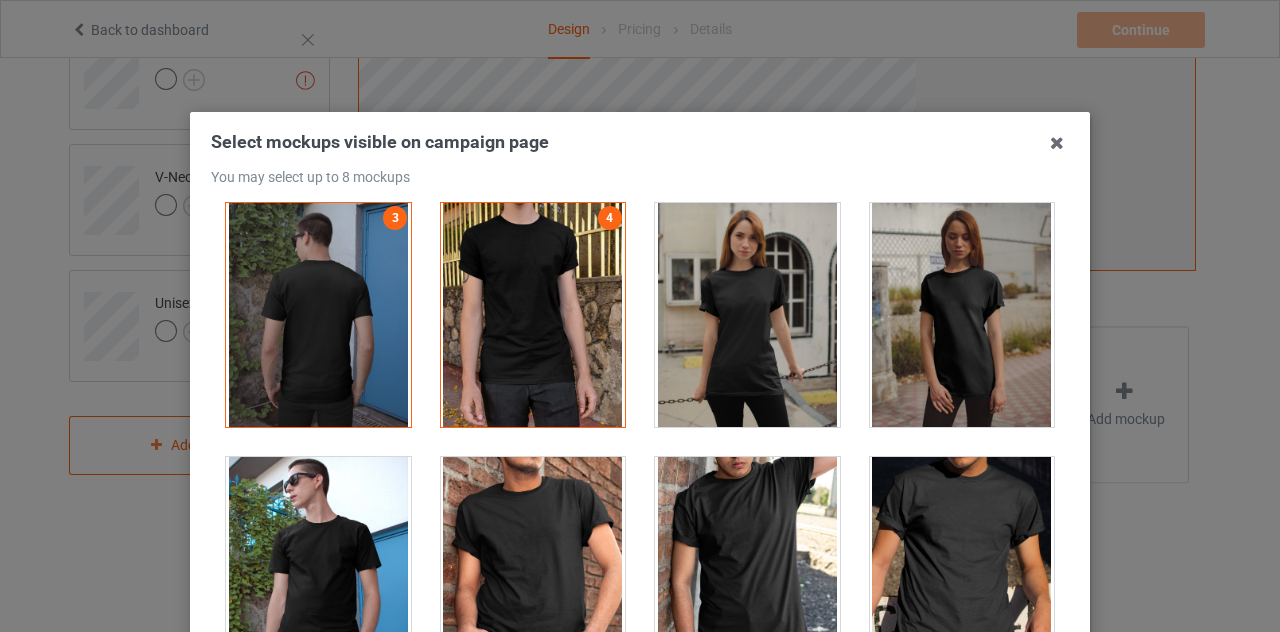 scroll, scrollTop: 417, scrollLeft: 0, axis: vertical 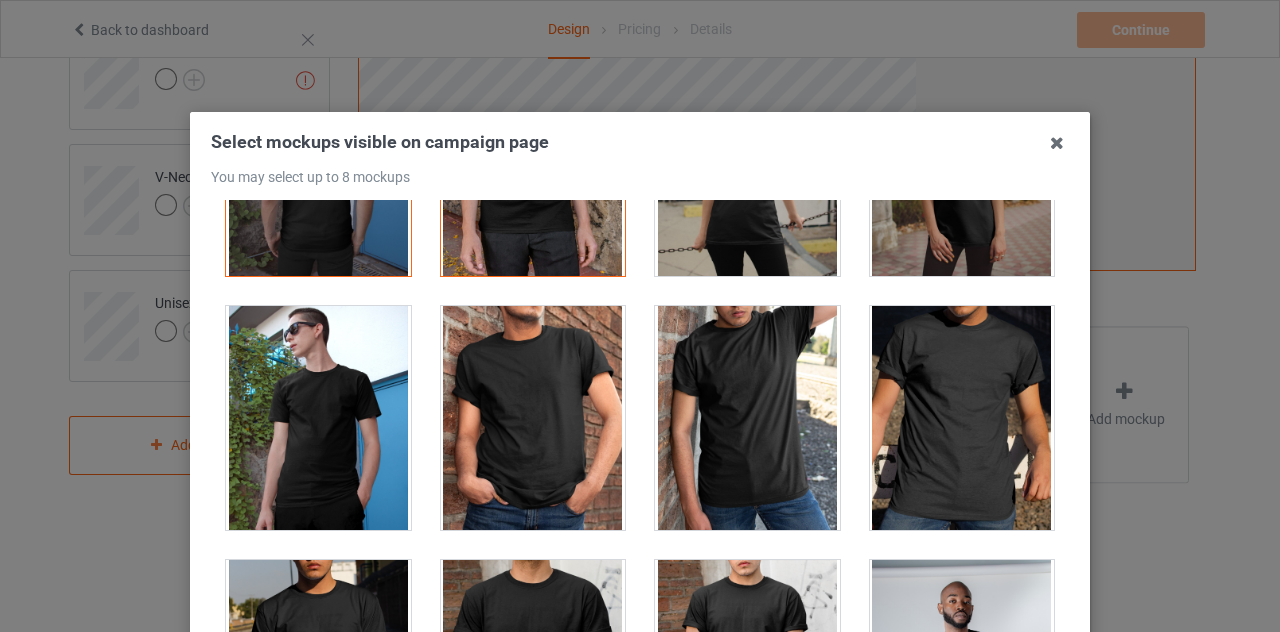 click at bounding box center (533, 418) 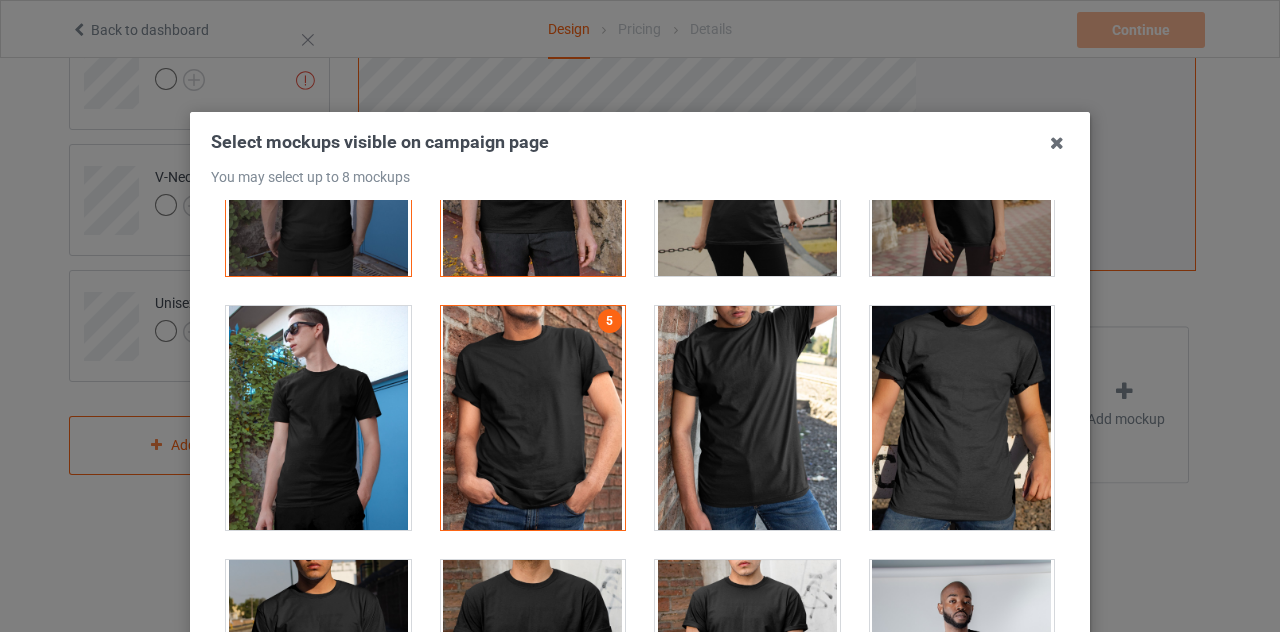 click on "Select mockups visible on campaign page You may select up to 8 mockups 1 2 3 4 5 5 mockups selected Confirm" at bounding box center (640, 316) 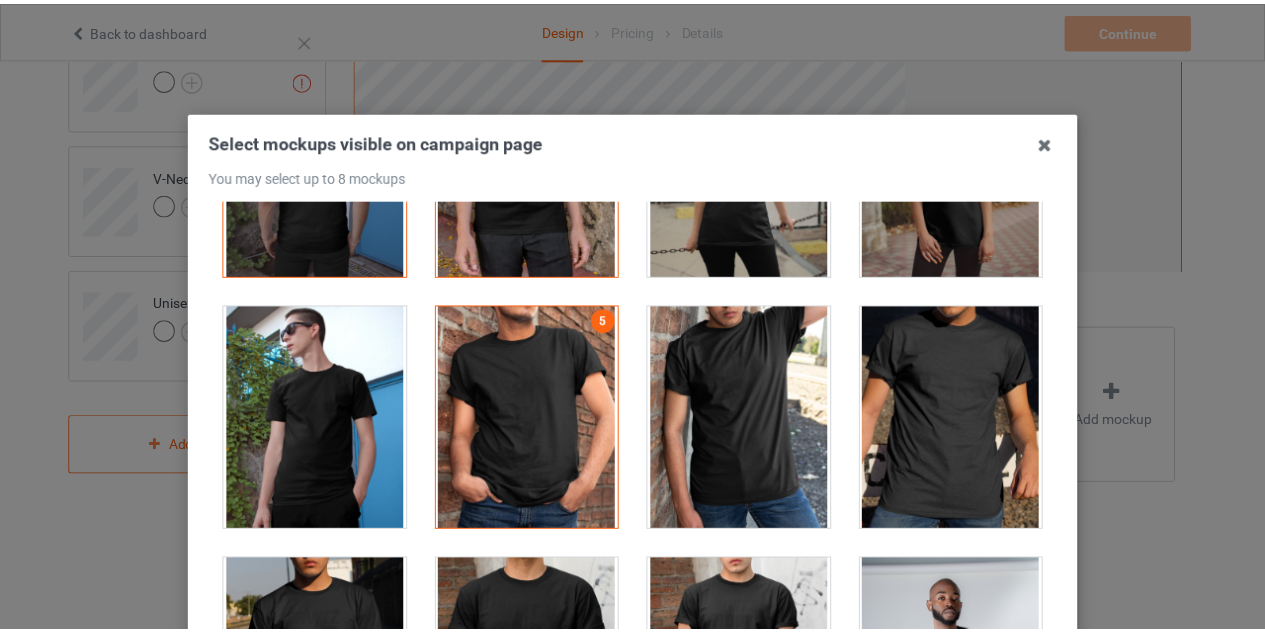 scroll, scrollTop: 277, scrollLeft: 0, axis: vertical 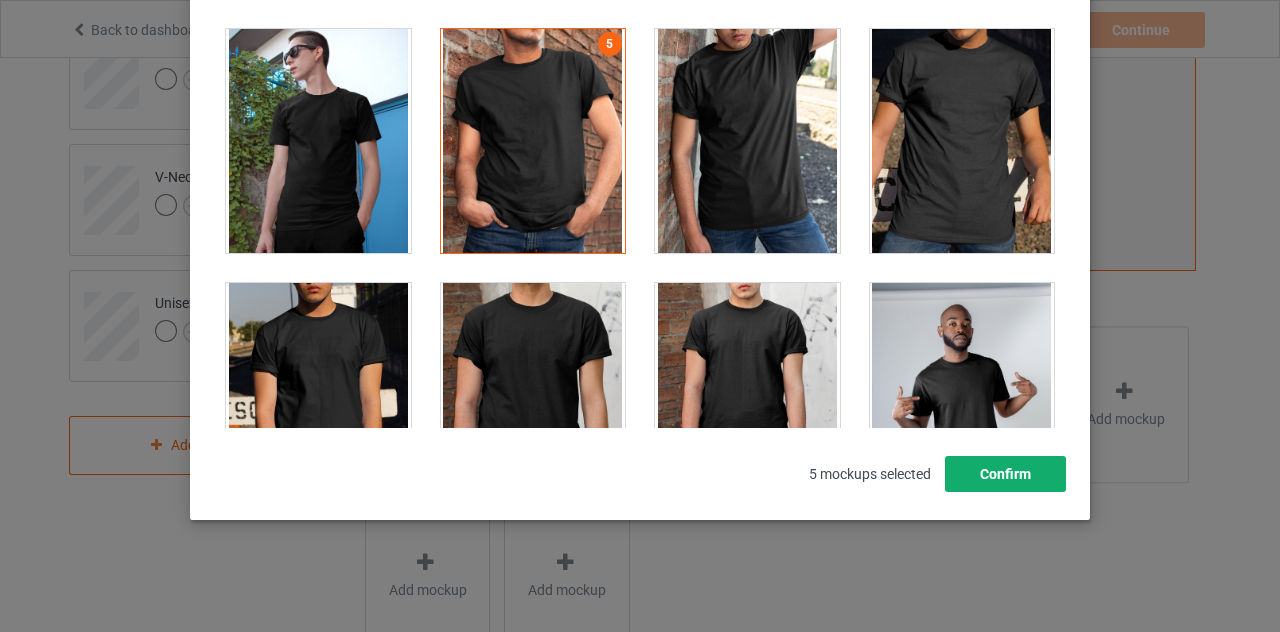 click on "Confirm" at bounding box center [1005, 474] 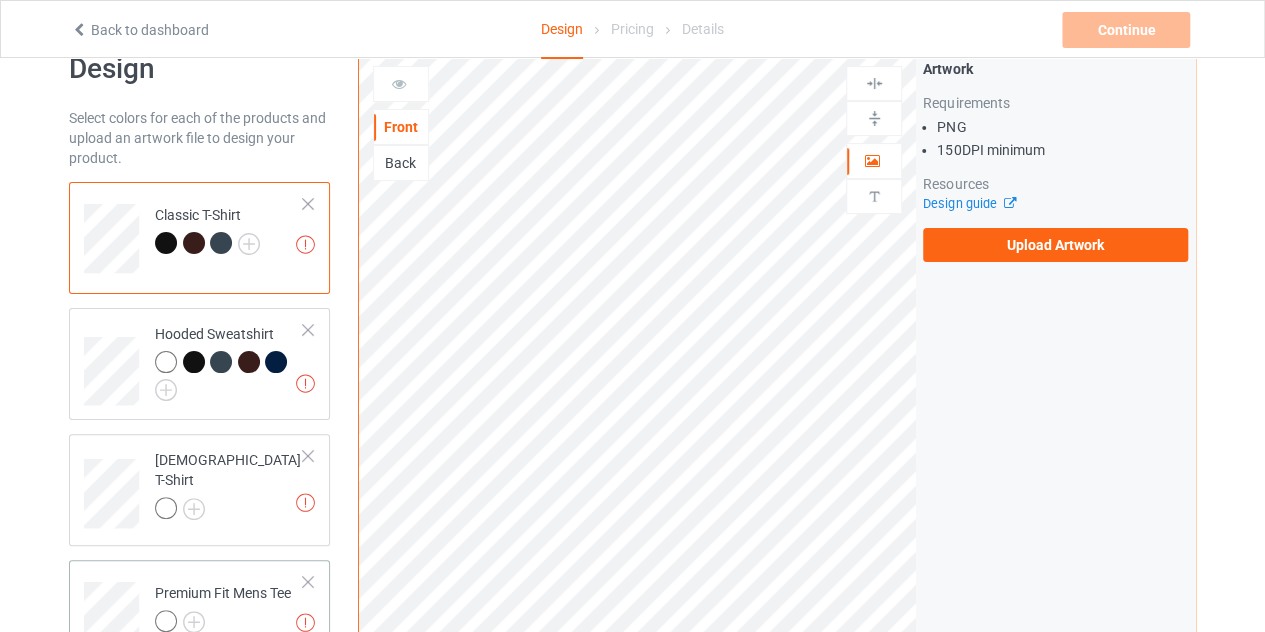 scroll, scrollTop: 0, scrollLeft: 0, axis: both 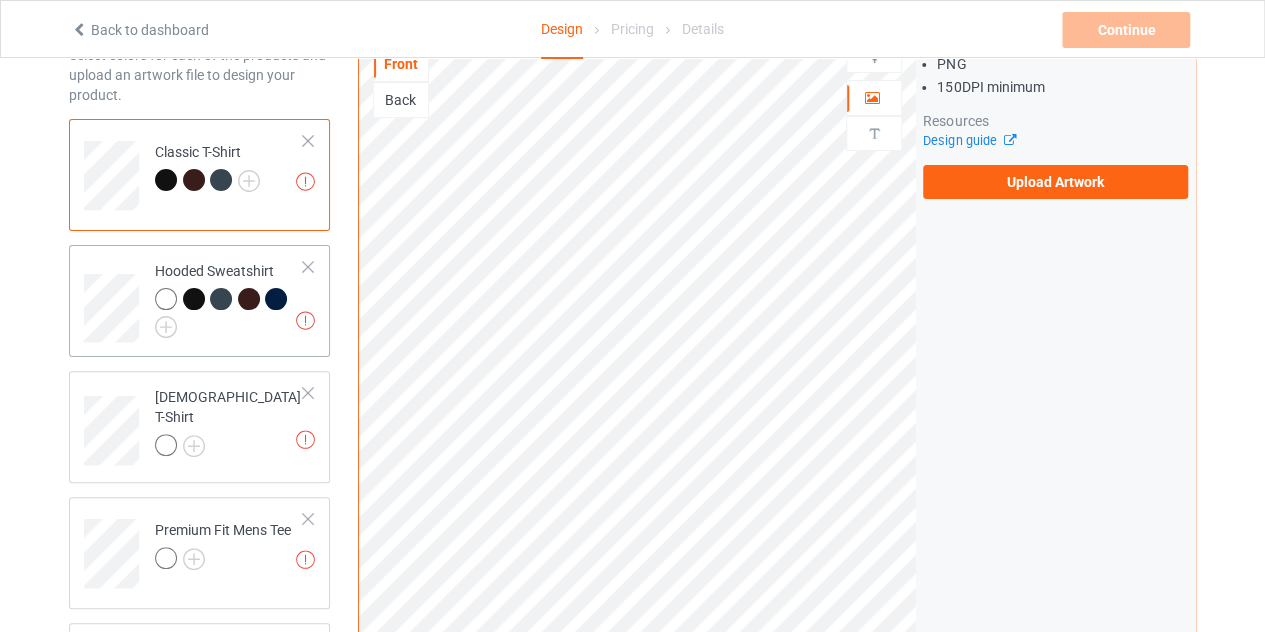 click on "Missing artworks Hooded Sweatshirt" at bounding box center [229, 301] 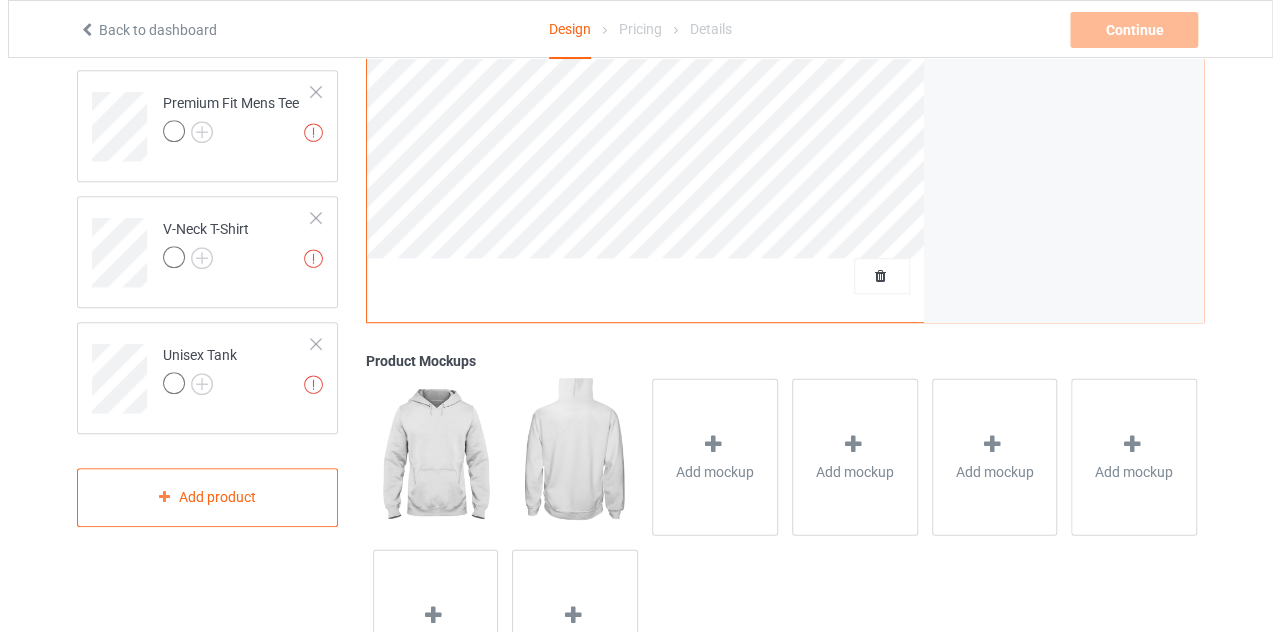 scroll, scrollTop: 542, scrollLeft: 0, axis: vertical 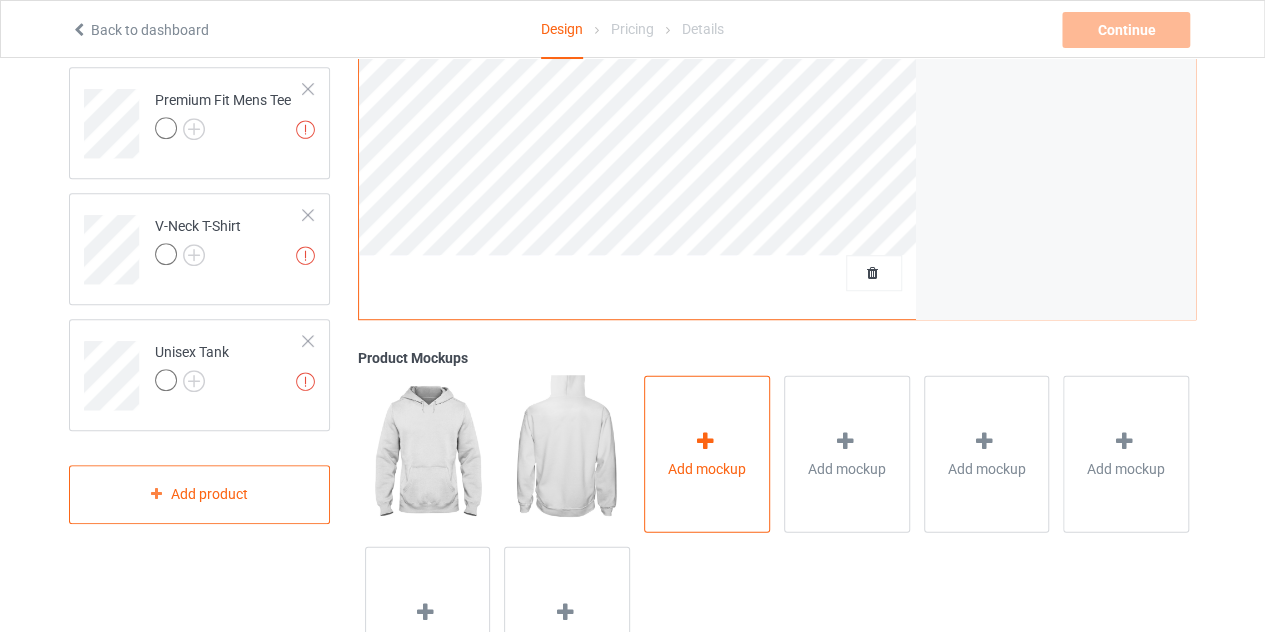 click on "Add mockup" at bounding box center (707, 453) 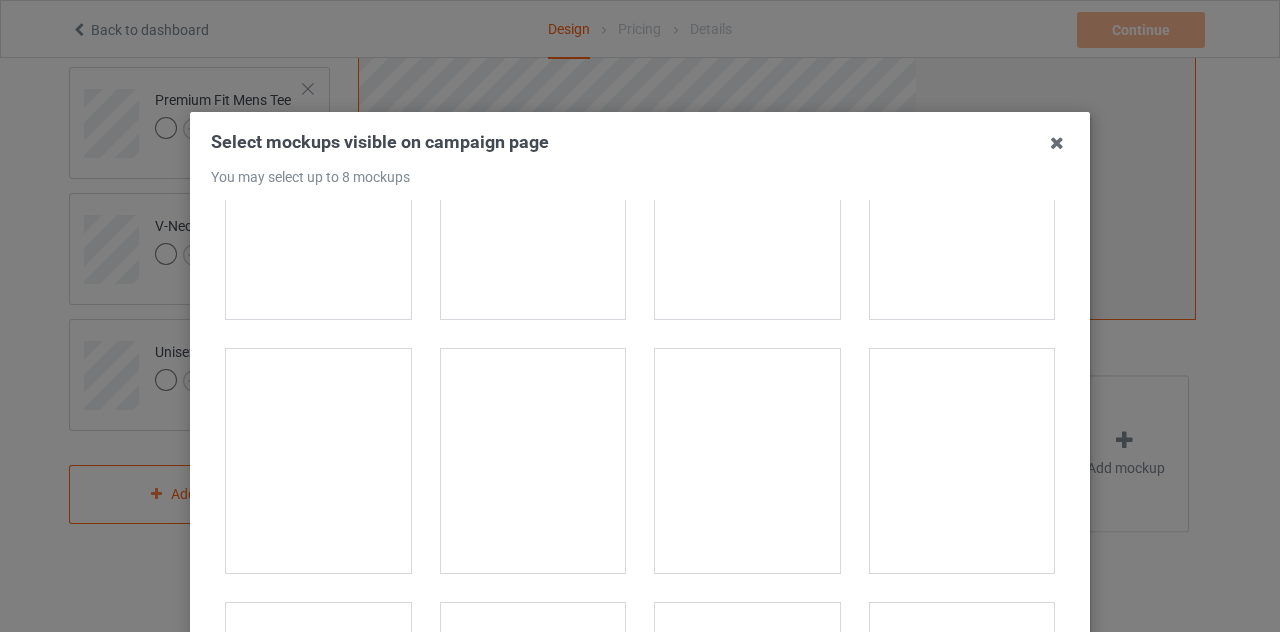 scroll, scrollTop: 684, scrollLeft: 0, axis: vertical 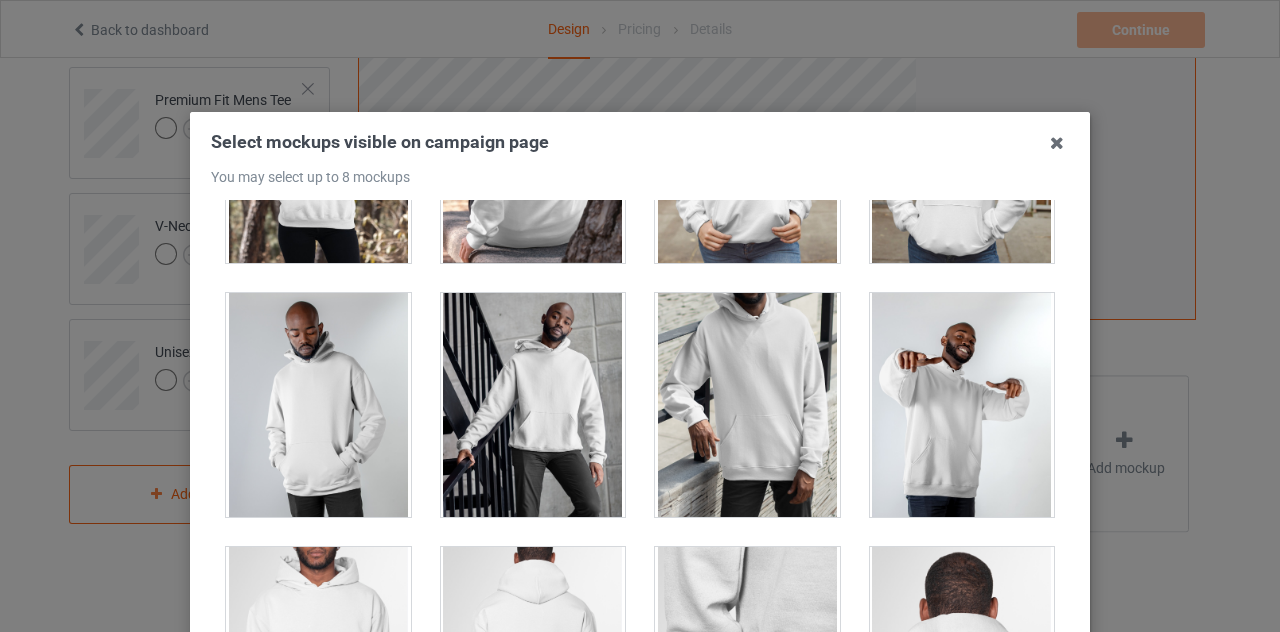 click at bounding box center [533, 405] 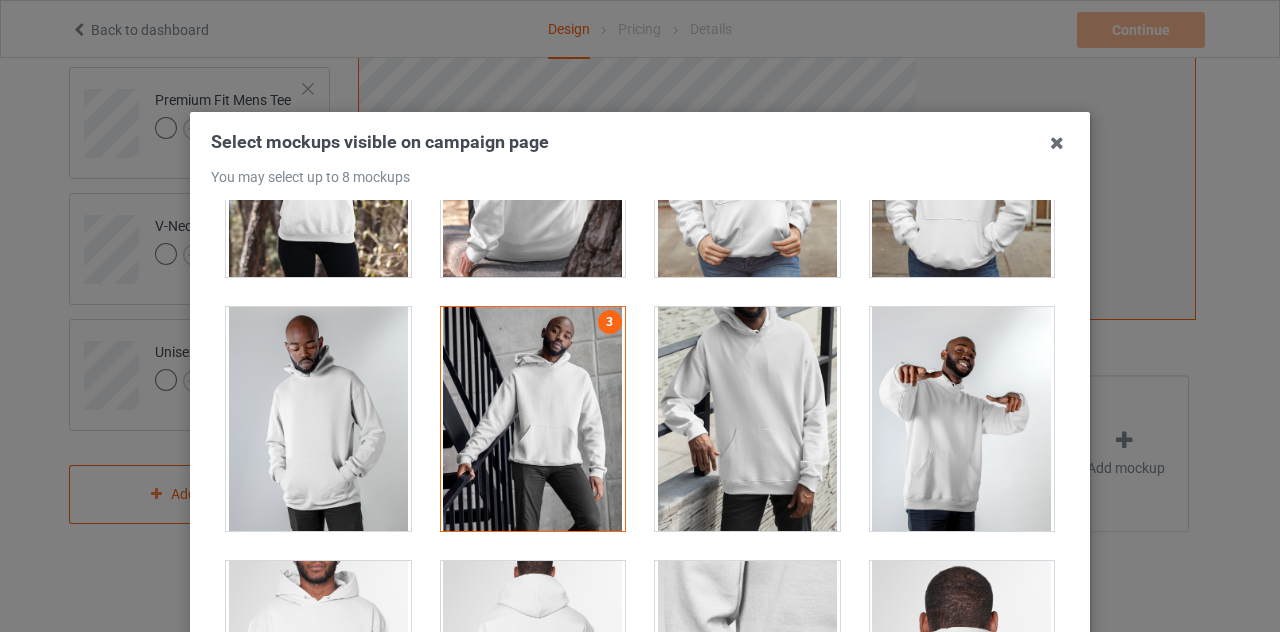 scroll, scrollTop: 663, scrollLeft: 0, axis: vertical 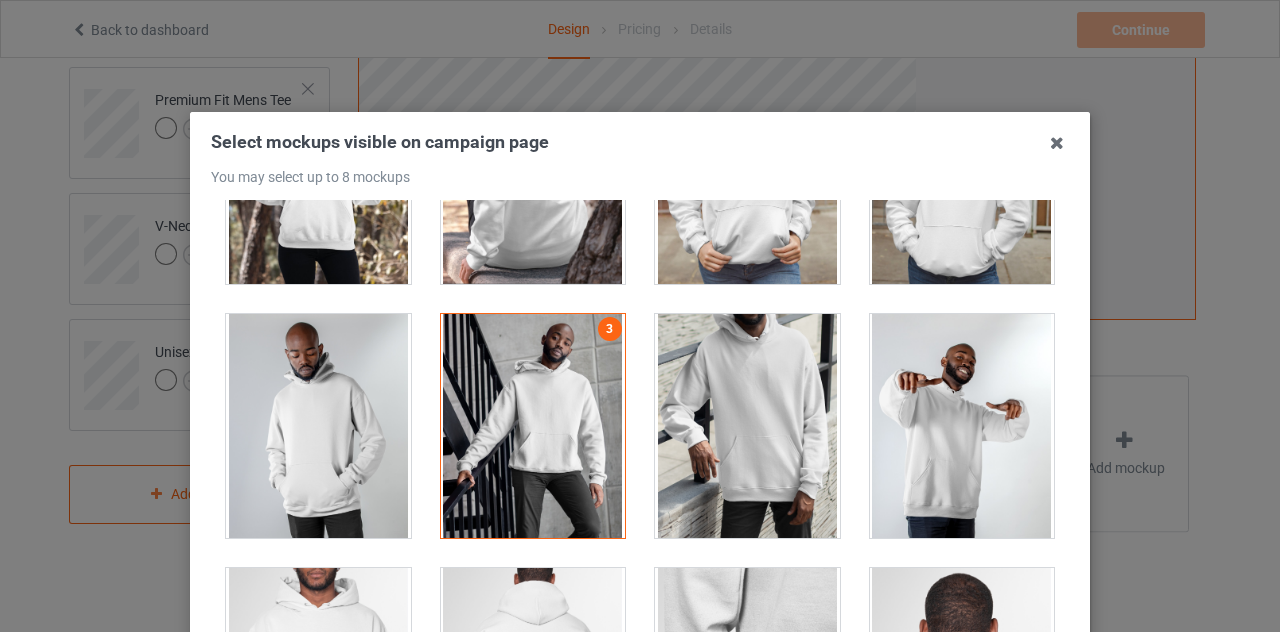 click at bounding box center [1057, 143] 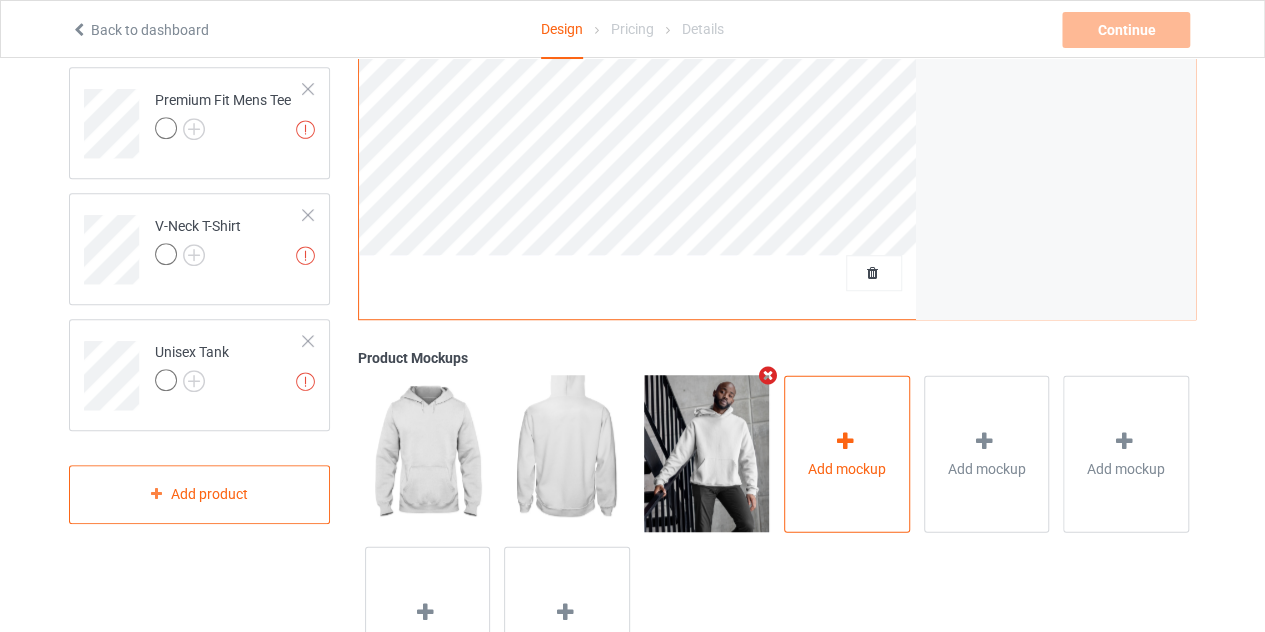 click on "Add mockup" at bounding box center [847, 453] 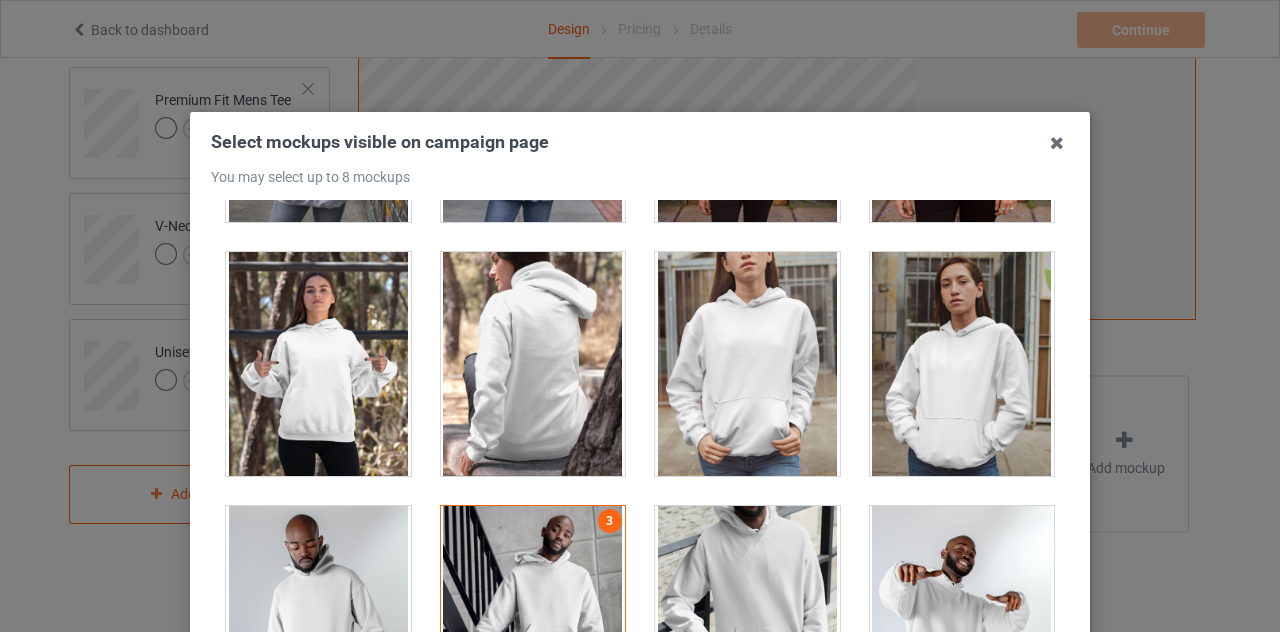 click at bounding box center (962, 364) 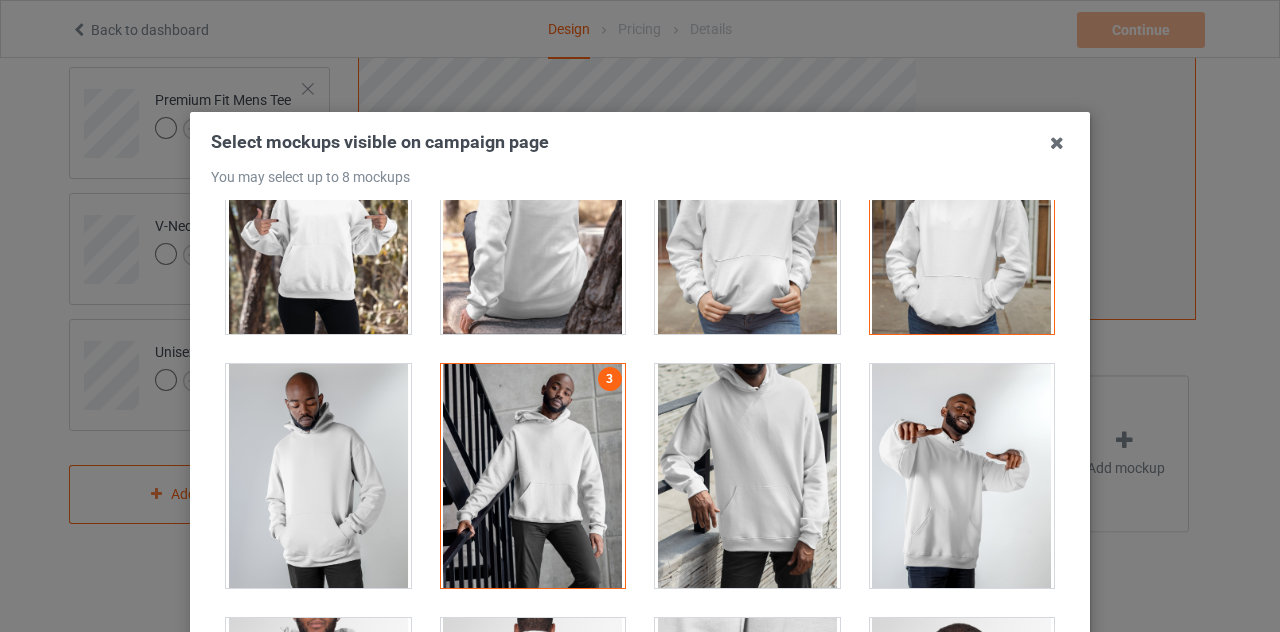 scroll, scrollTop: 622, scrollLeft: 0, axis: vertical 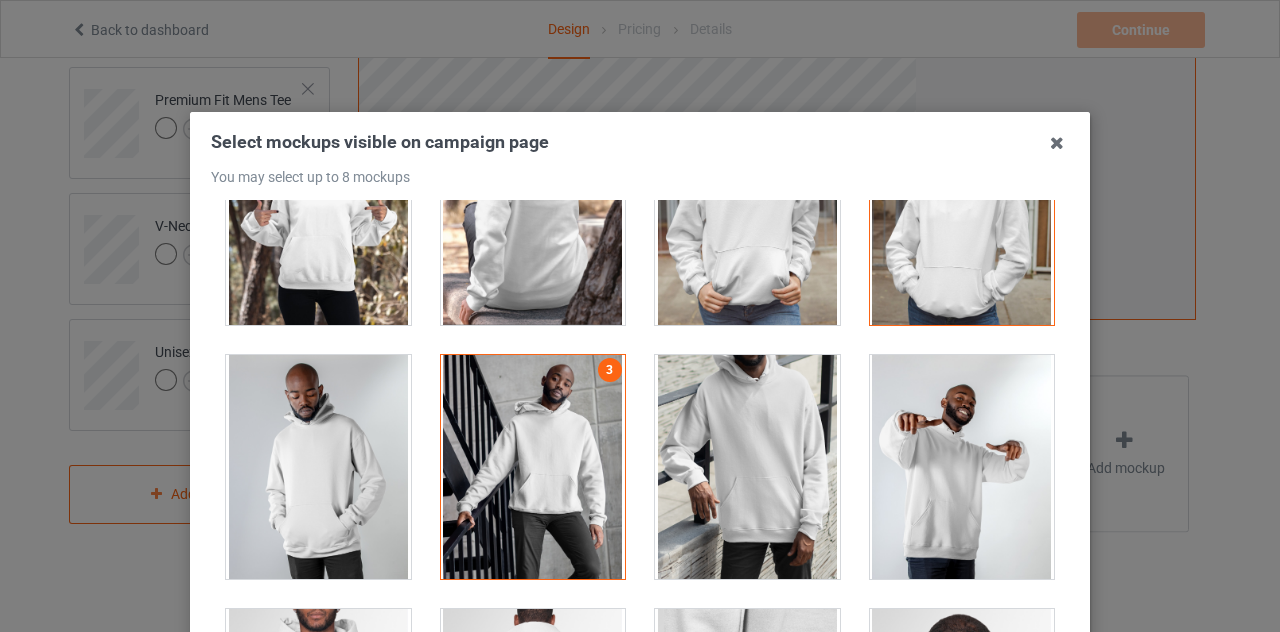 click at bounding box center (747, 467) 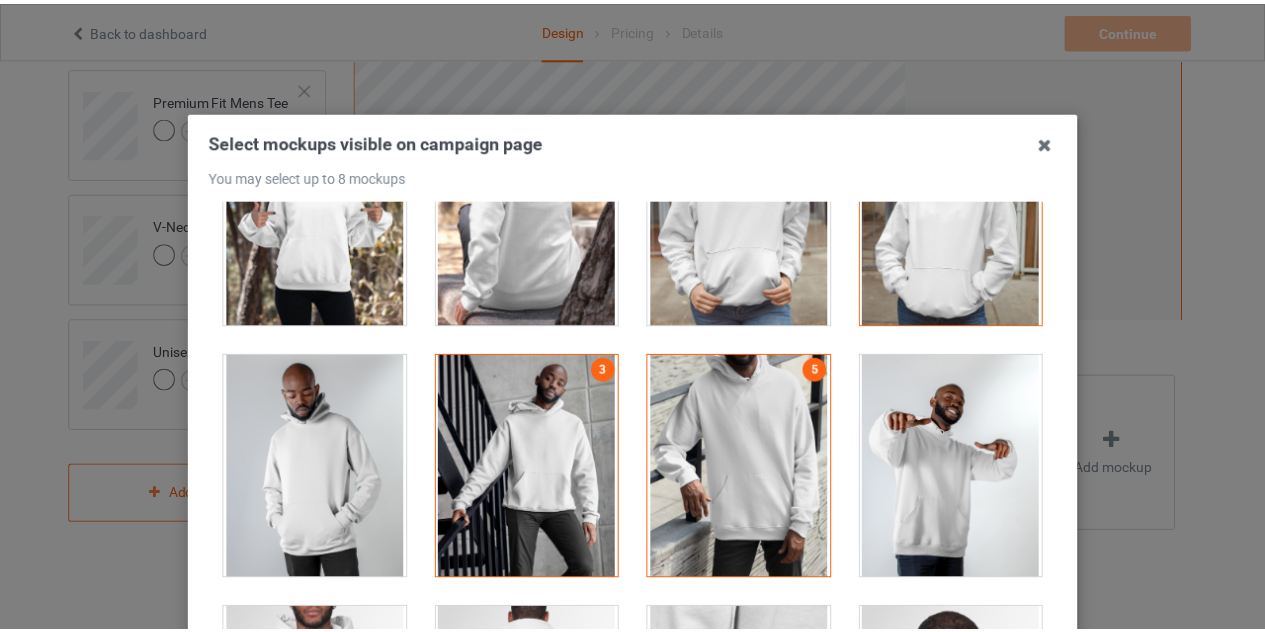 scroll, scrollTop: 277, scrollLeft: 0, axis: vertical 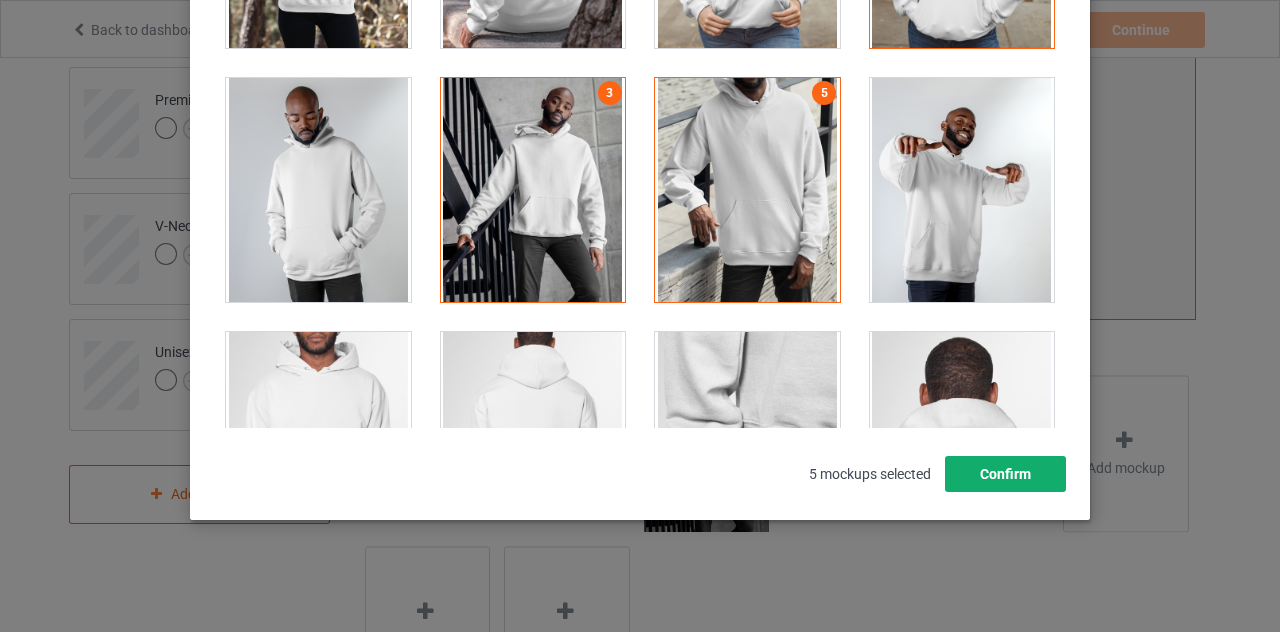 click on "Confirm" at bounding box center [1005, 474] 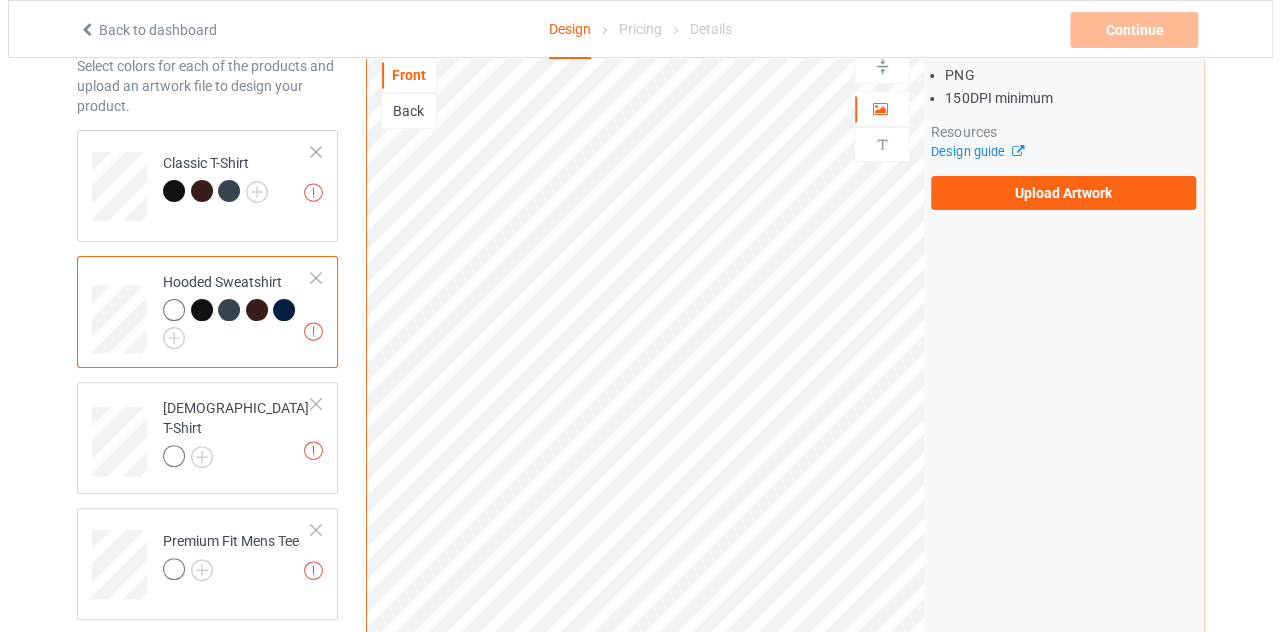 scroll, scrollTop: 148, scrollLeft: 0, axis: vertical 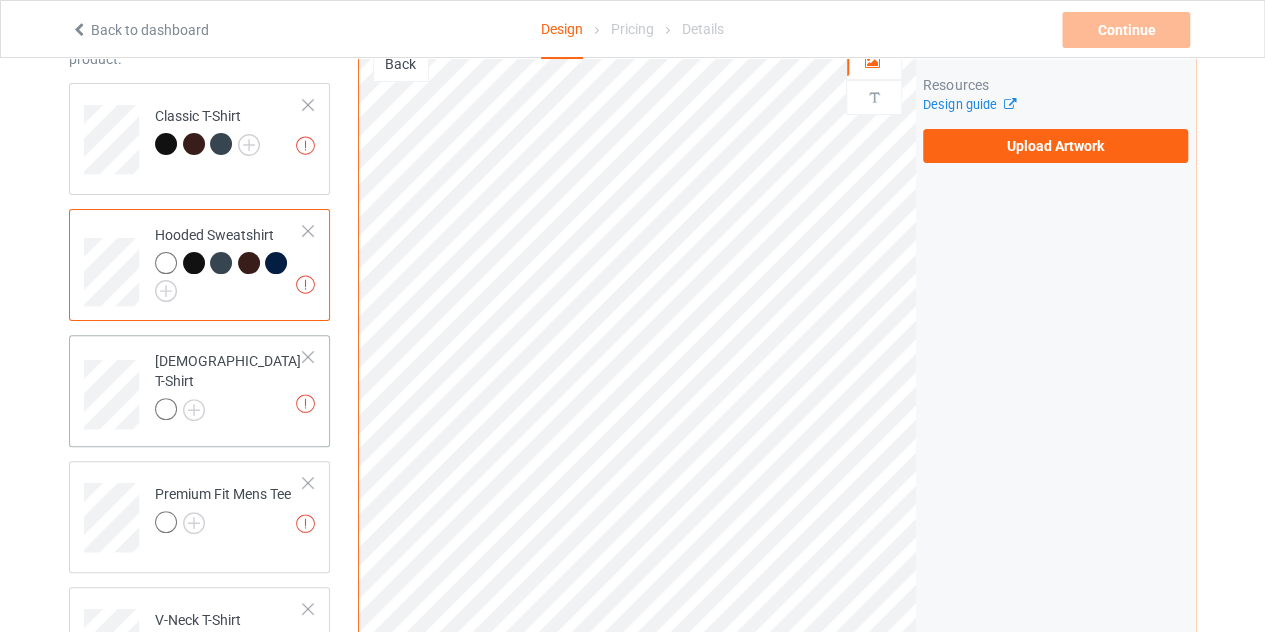 click on "Missing artworks Ladies T-Shirt" at bounding box center (229, 387) 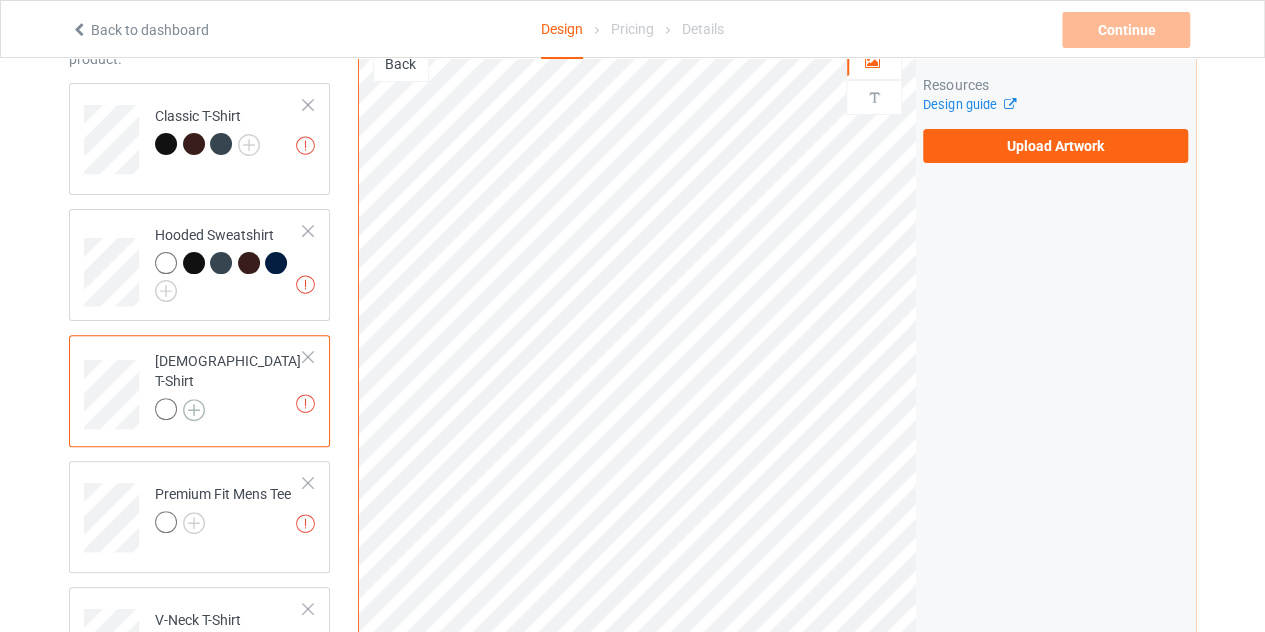click at bounding box center [194, 410] 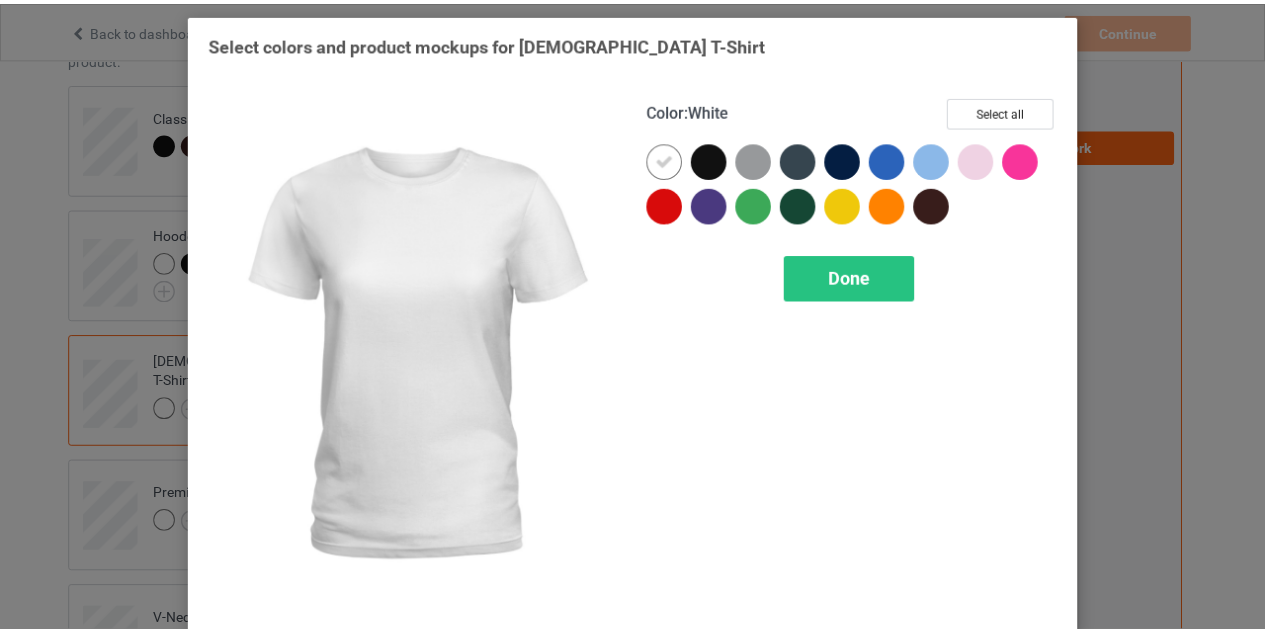 scroll, scrollTop: 18, scrollLeft: 0, axis: vertical 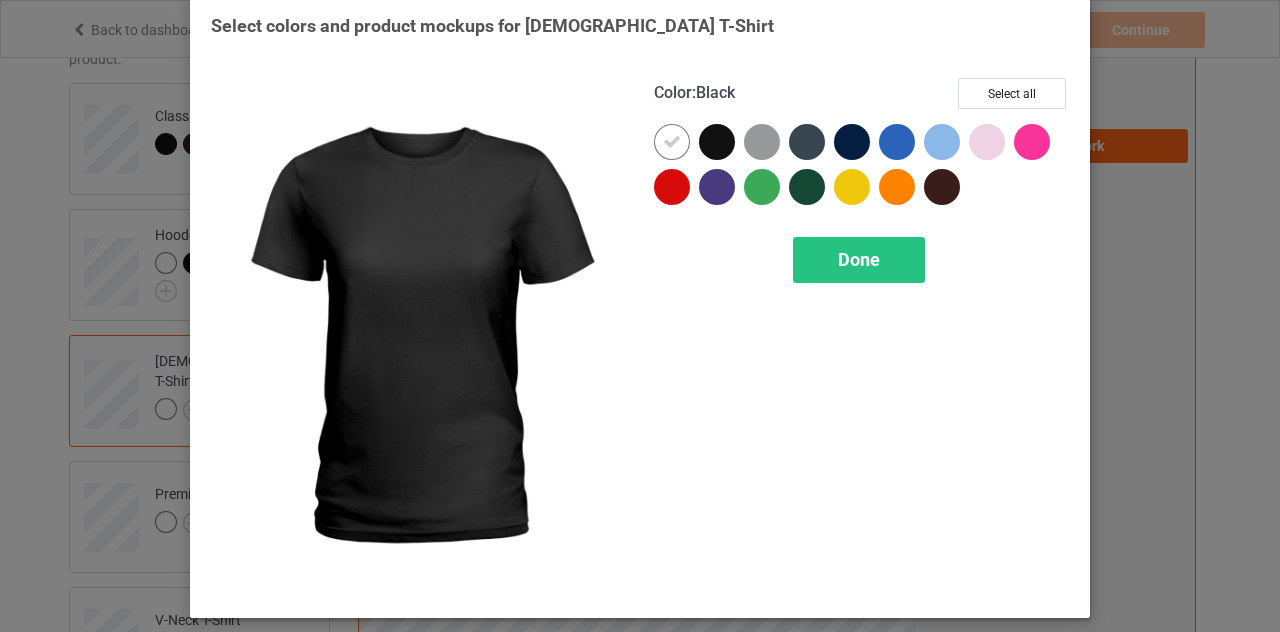 click at bounding box center [717, 142] 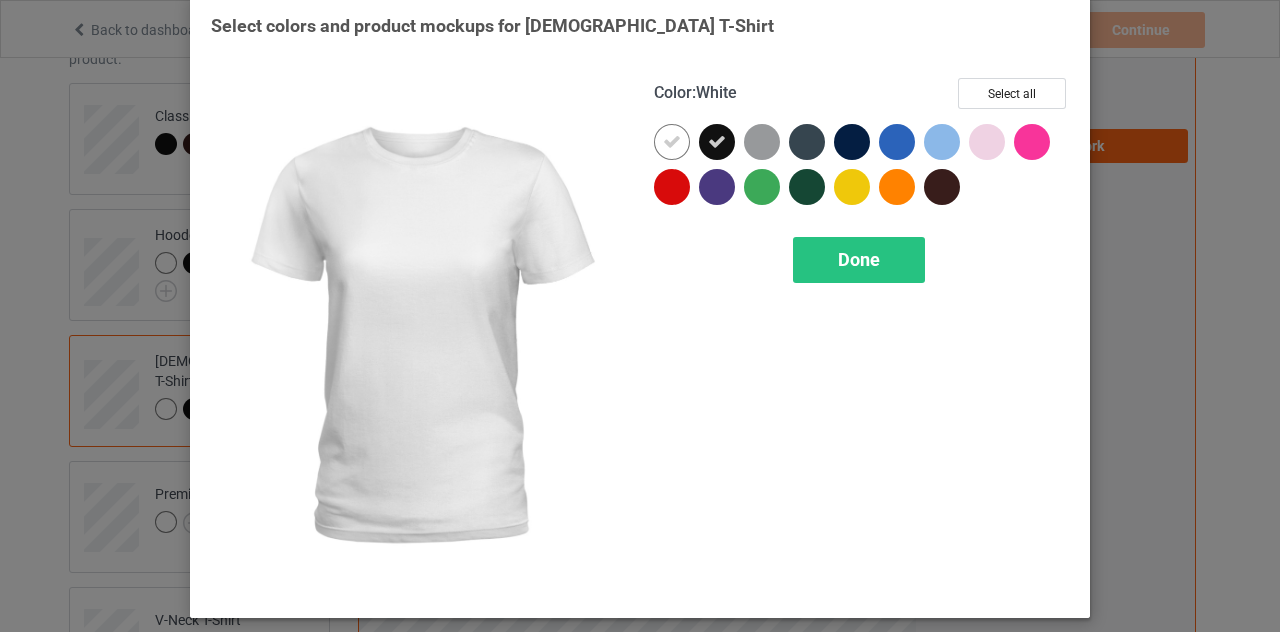 click at bounding box center [672, 142] 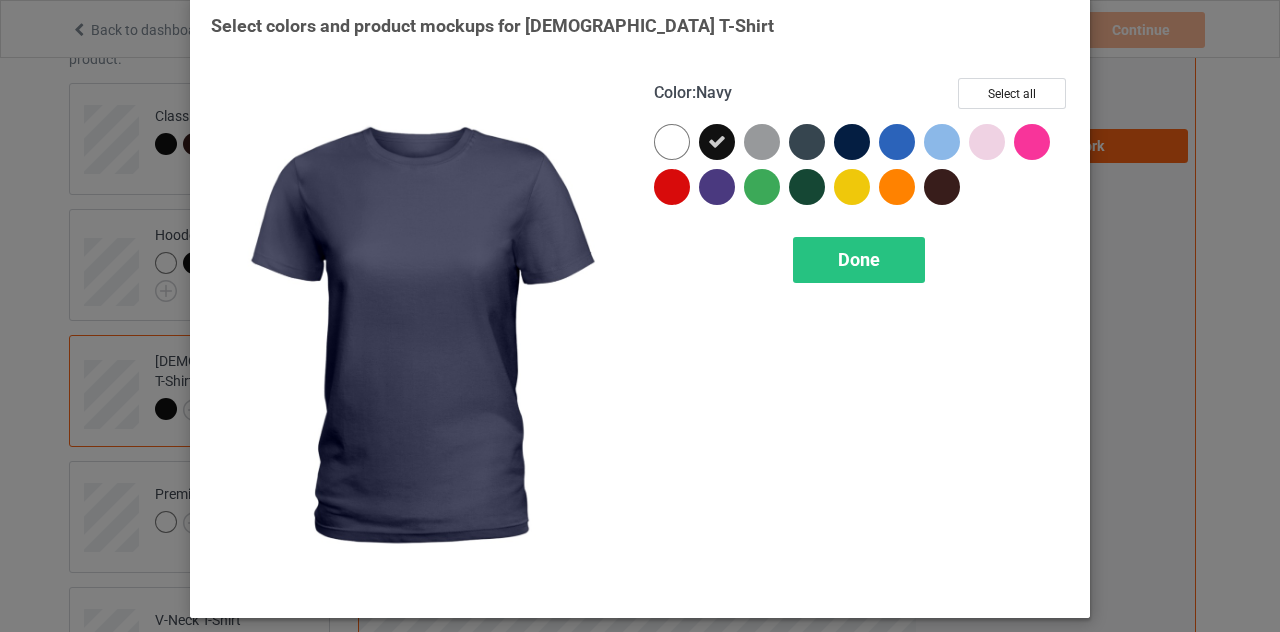 click at bounding box center [852, 142] 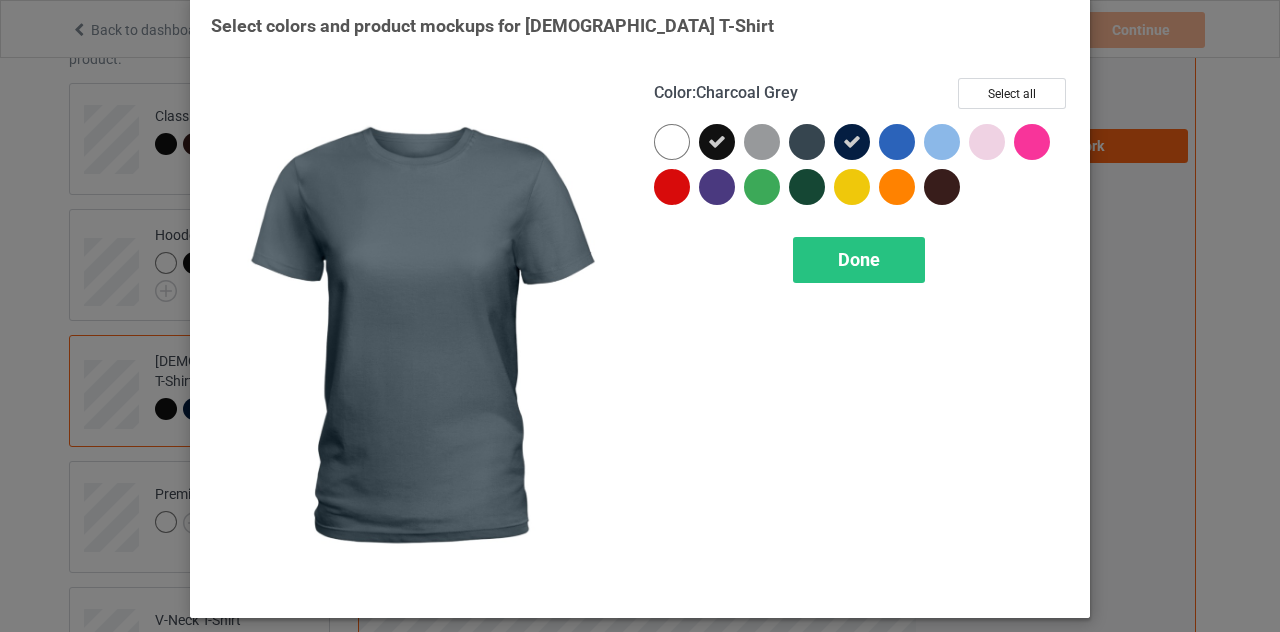 click at bounding box center (807, 142) 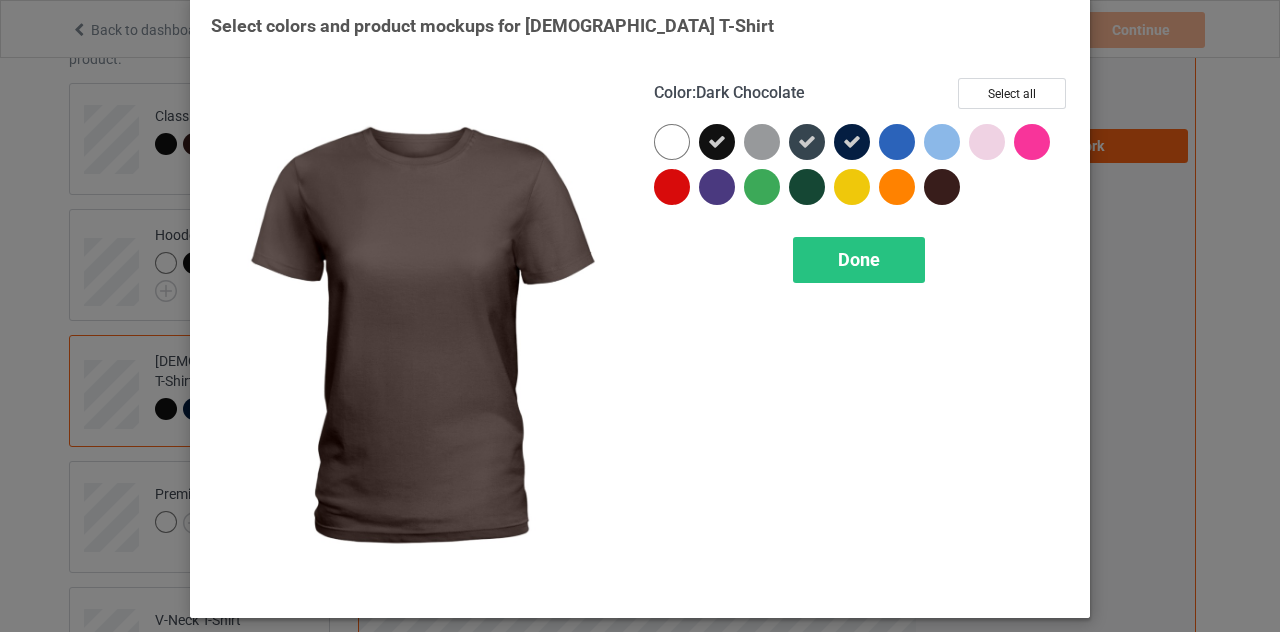 click at bounding box center (942, 187) 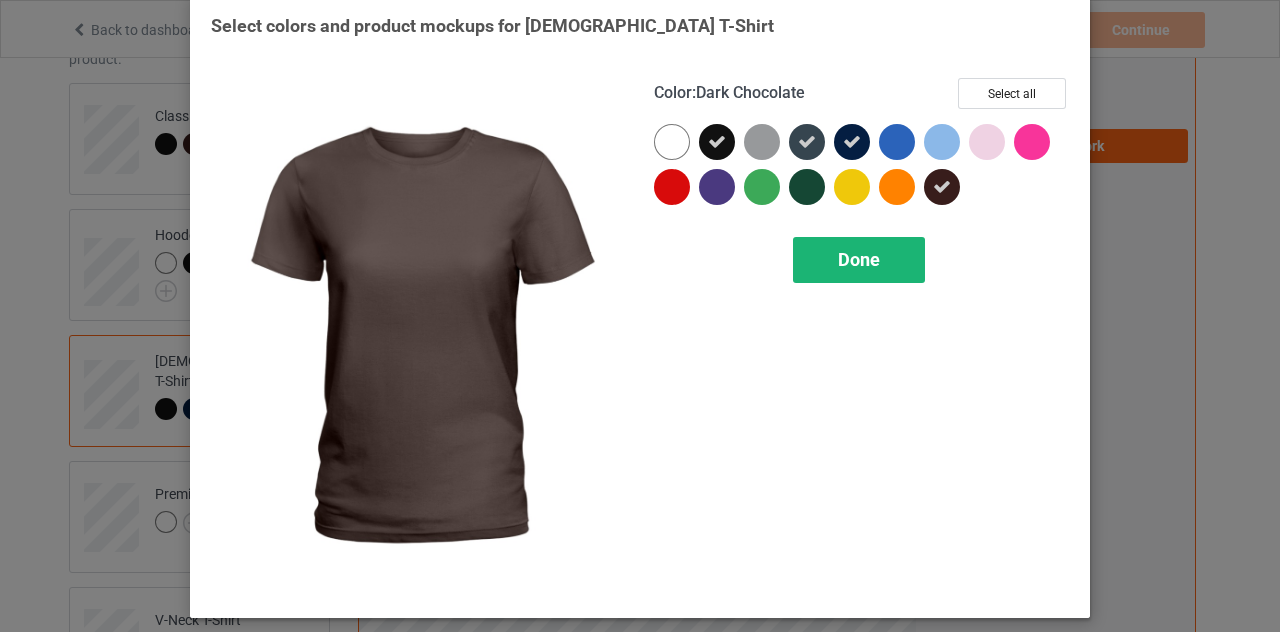 click on "Done" at bounding box center [859, 260] 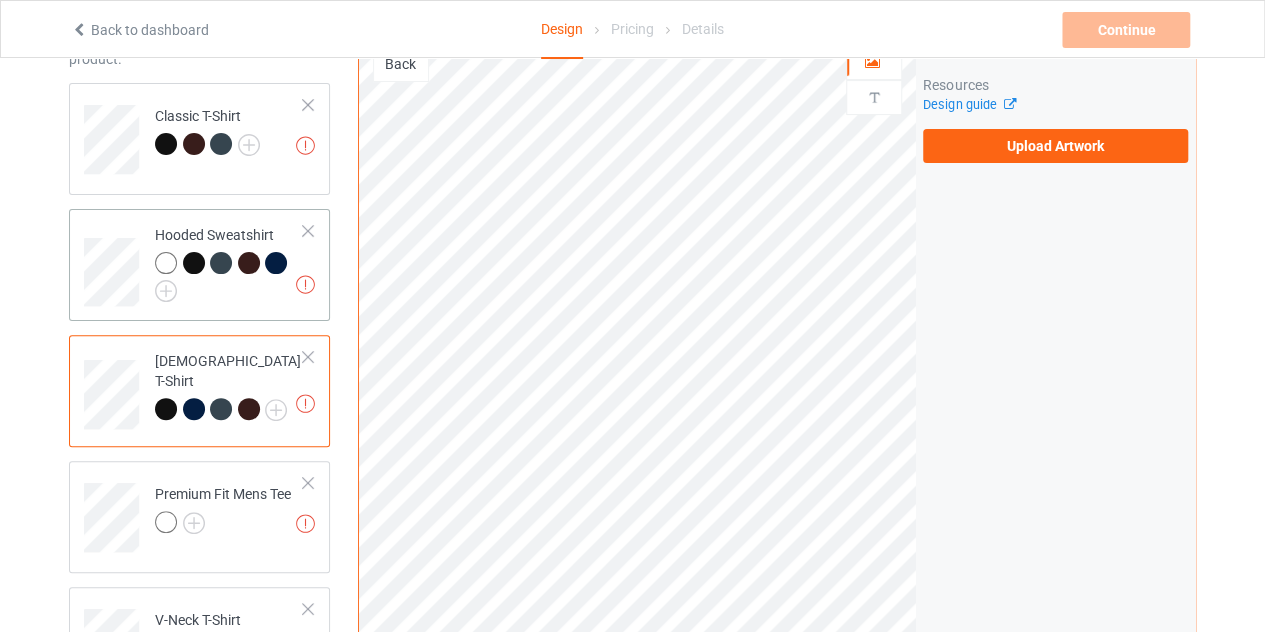click at bounding box center [229, 277] 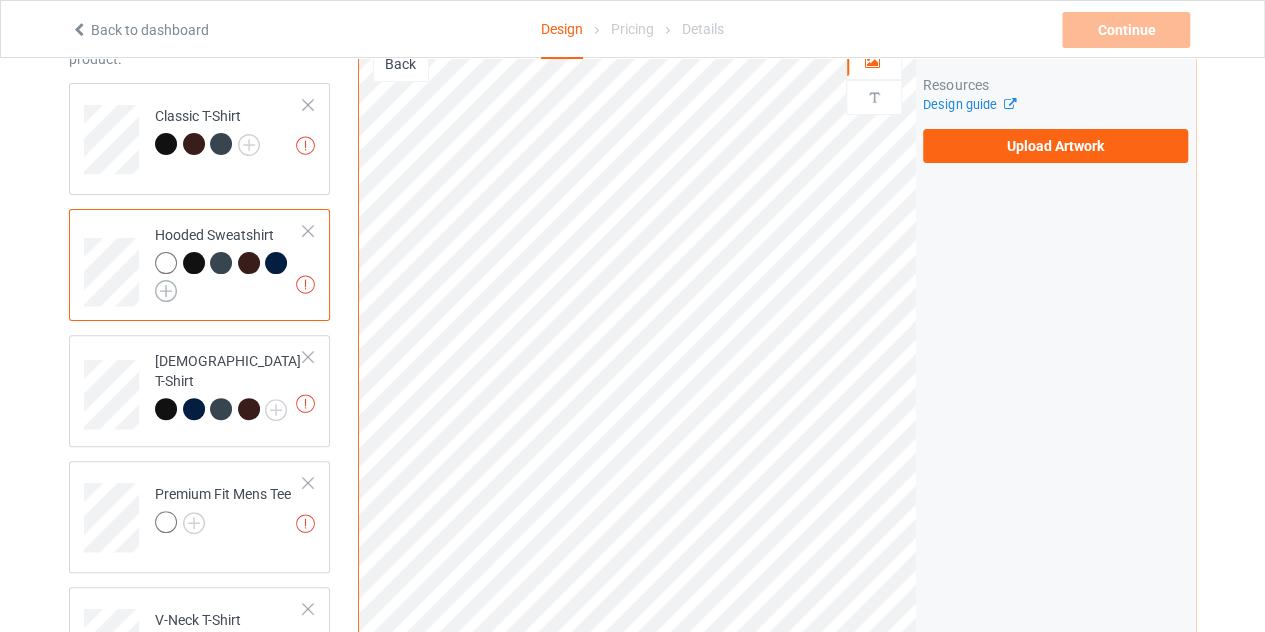 click at bounding box center [166, 291] 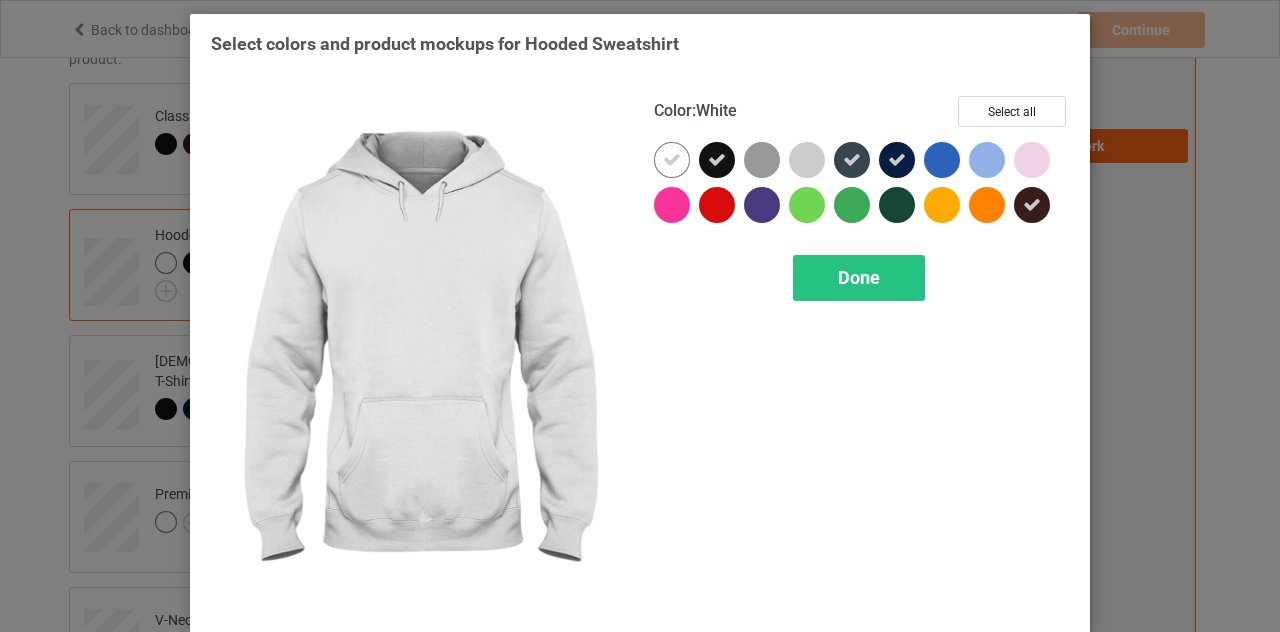 click at bounding box center (672, 160) 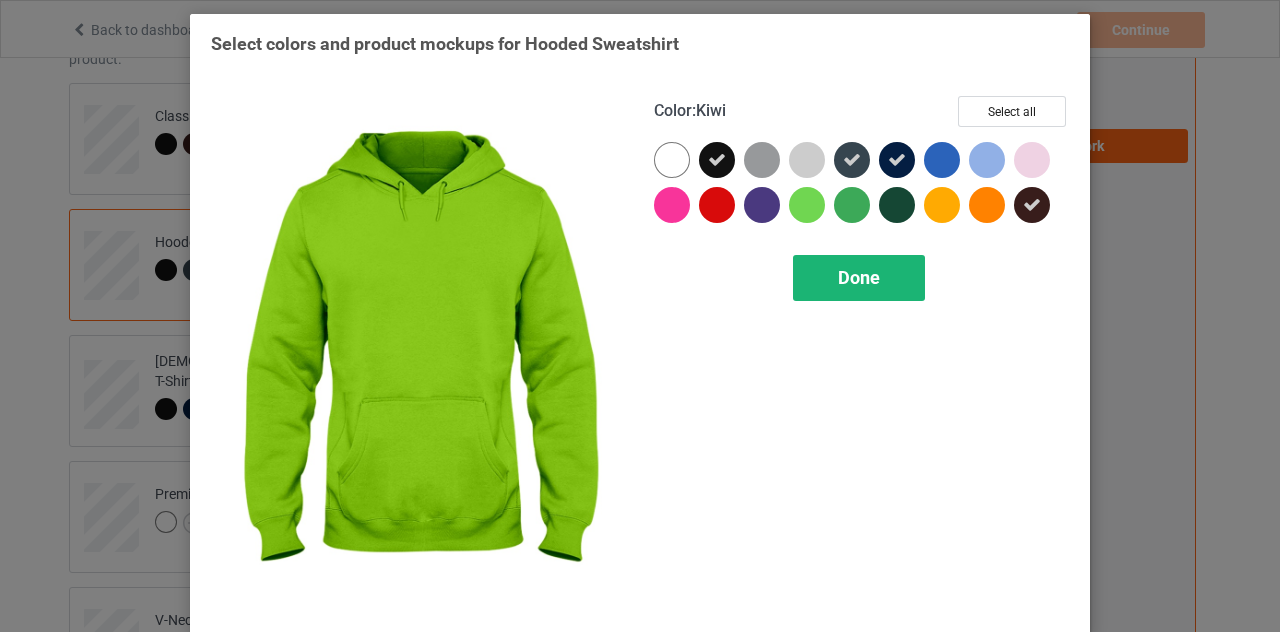 click on "Done" at bounding box center [859, 278] 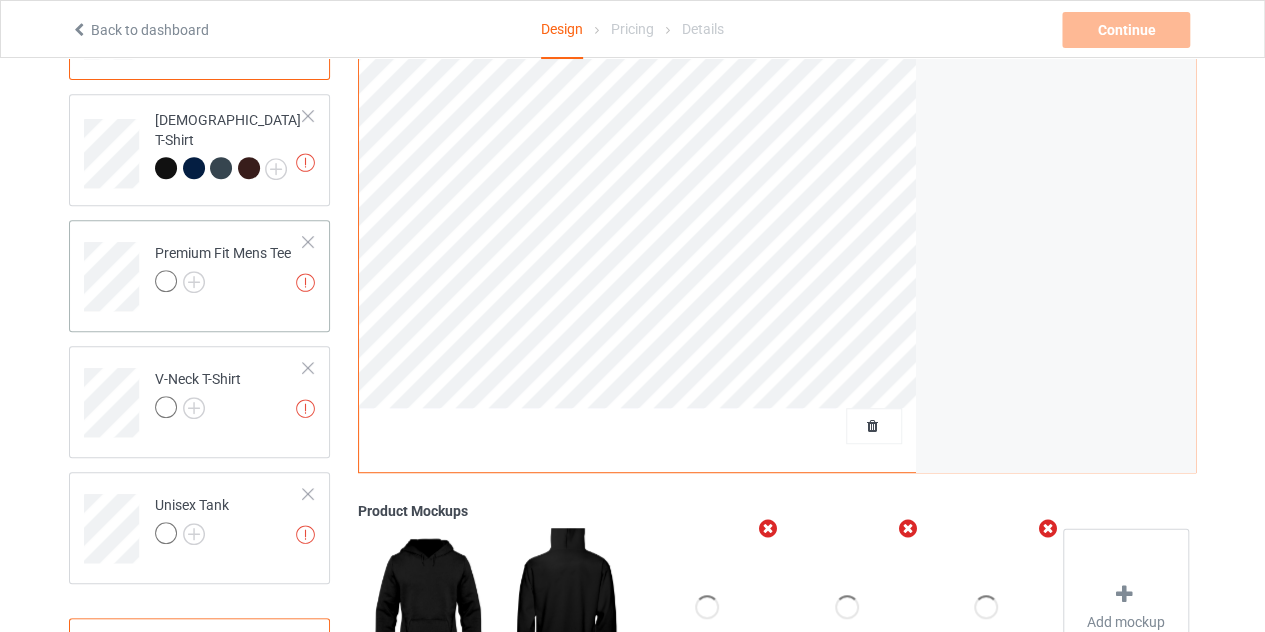 scroll, scrollTop: 388, scrollLeft: 0, axis: vertical 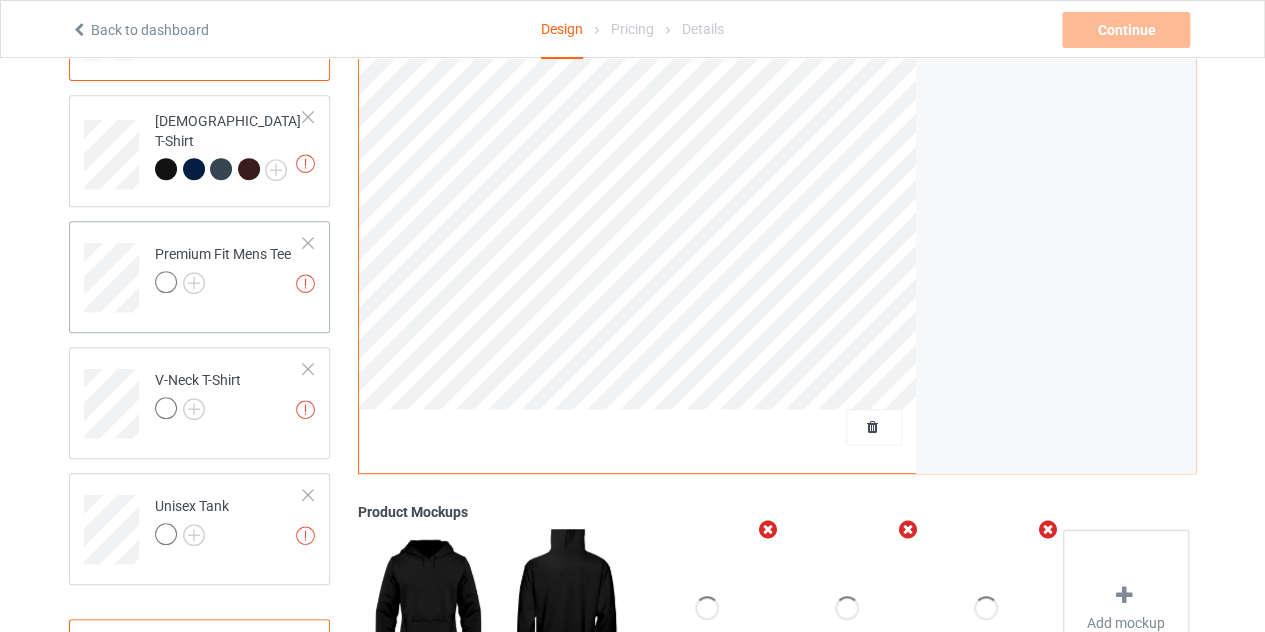 click at bounding box center [223, 285] 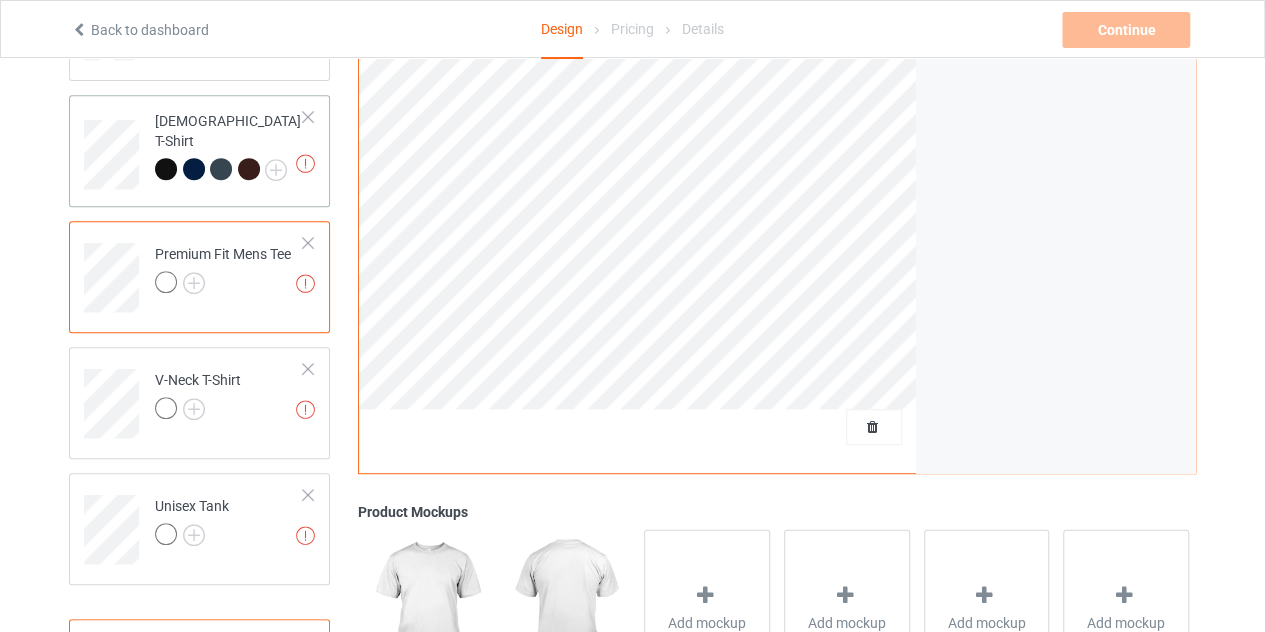click on "Missing artworks Ladies T-Shirt" at bounding box center [199, 151] 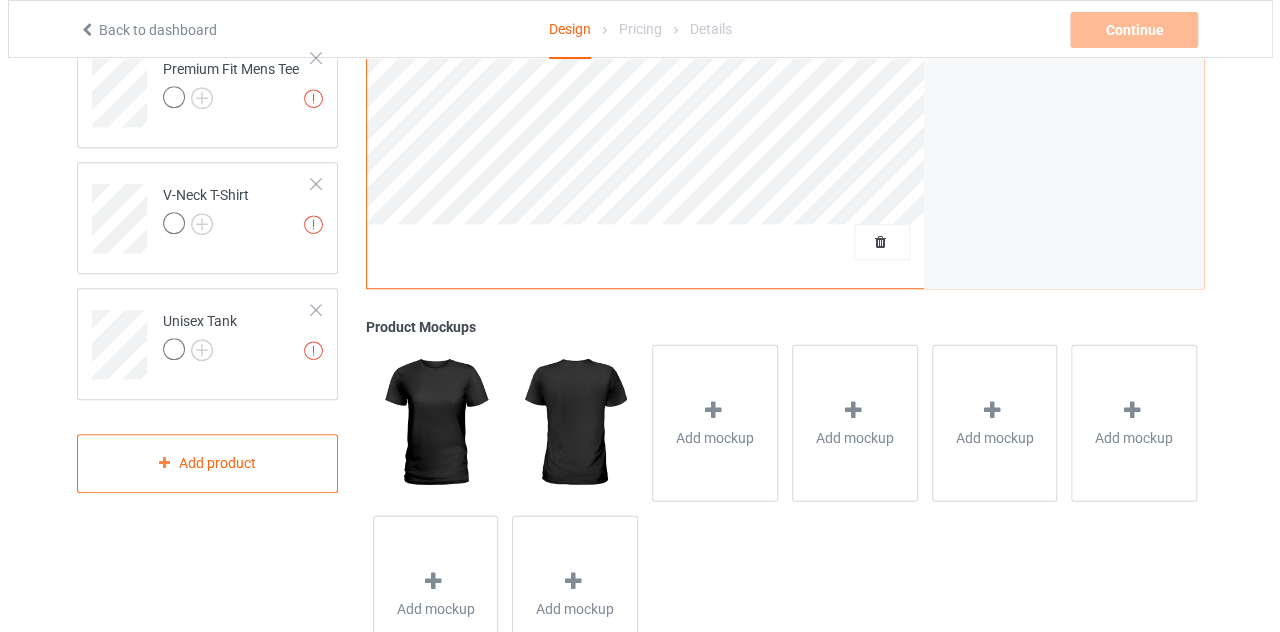 scroll, scrollTop: 596, scrollLeft: 0, axis: vertical 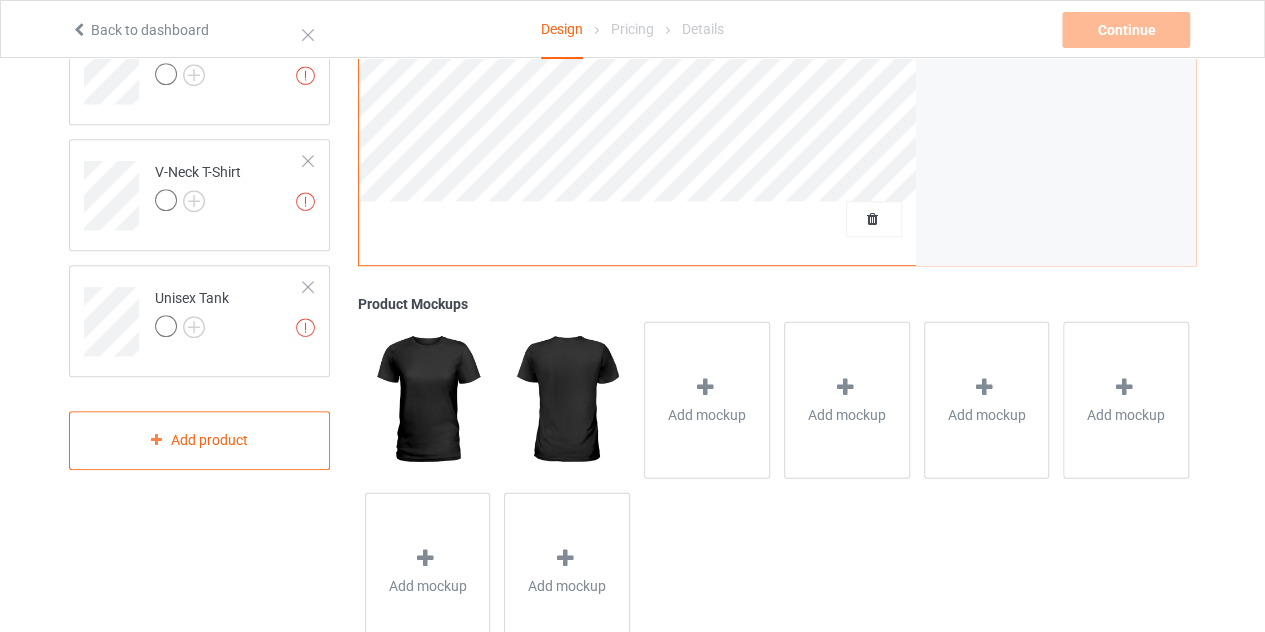 click on "Add mockup Add mockup Add mockup Add mockup Add mockup Add mockup" at bounding box center [777, 485] 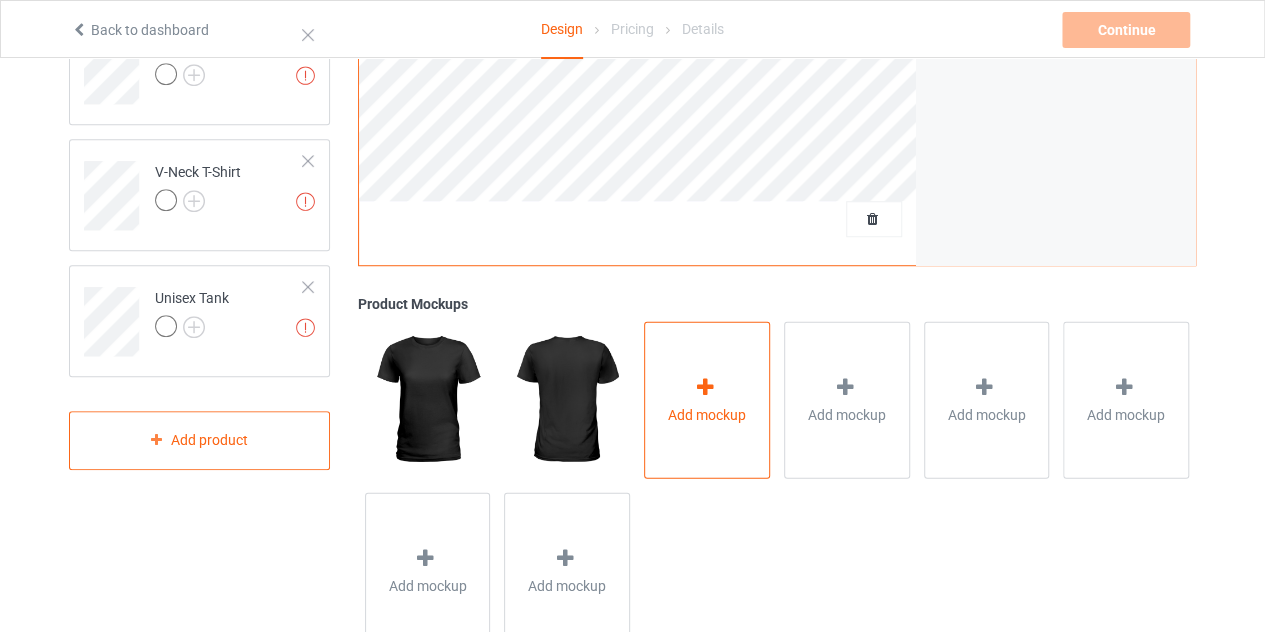 click on "Add mockup" at bounding box center (707, 399) 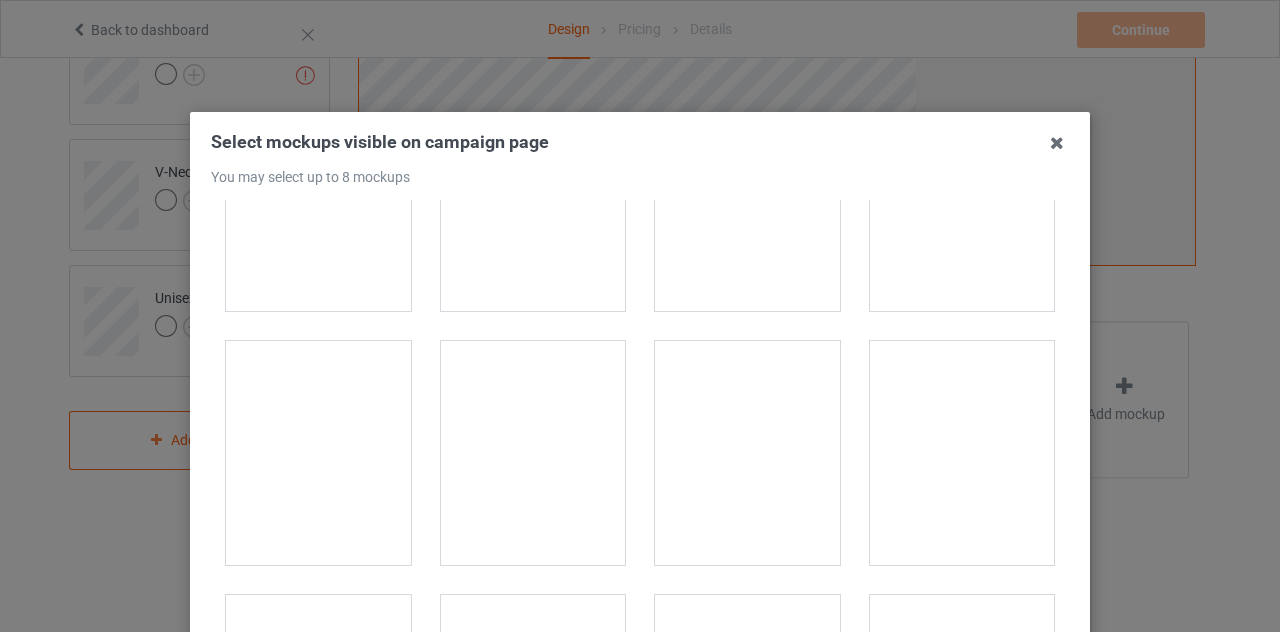 scroll, scrollTop: 150, scrollLeft: 0, axis: vertical 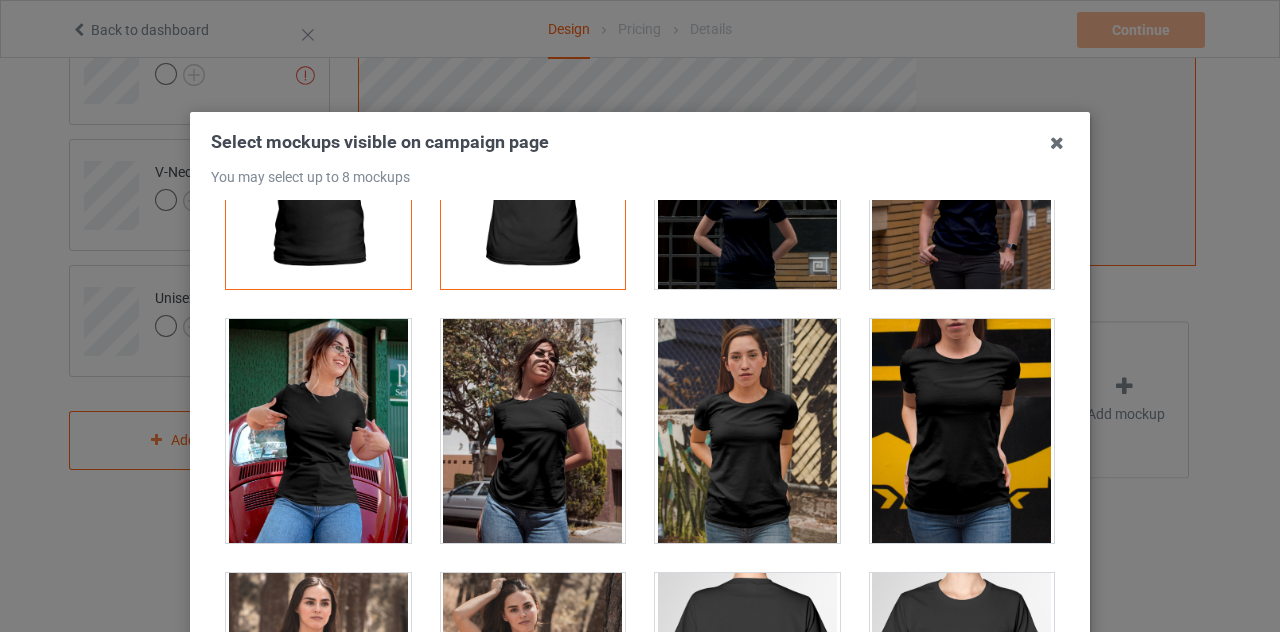 click at bounding box center [318, 431] 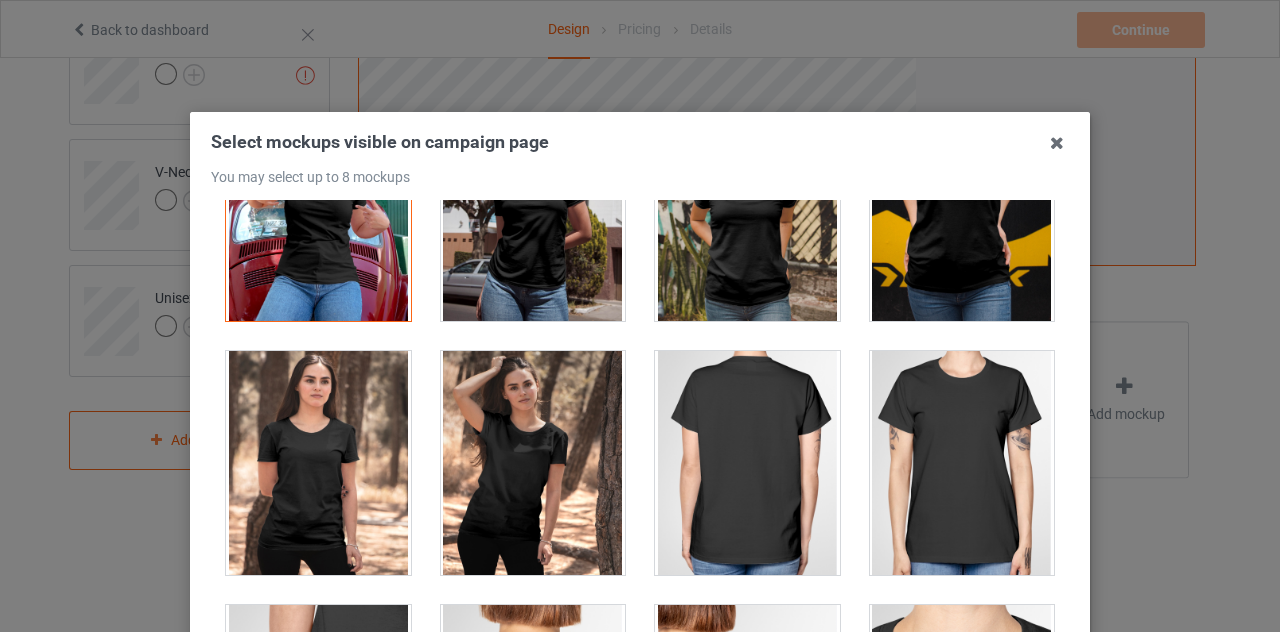 scroll, scrollTop: 212, scrollLeft: 0, axis: vertical 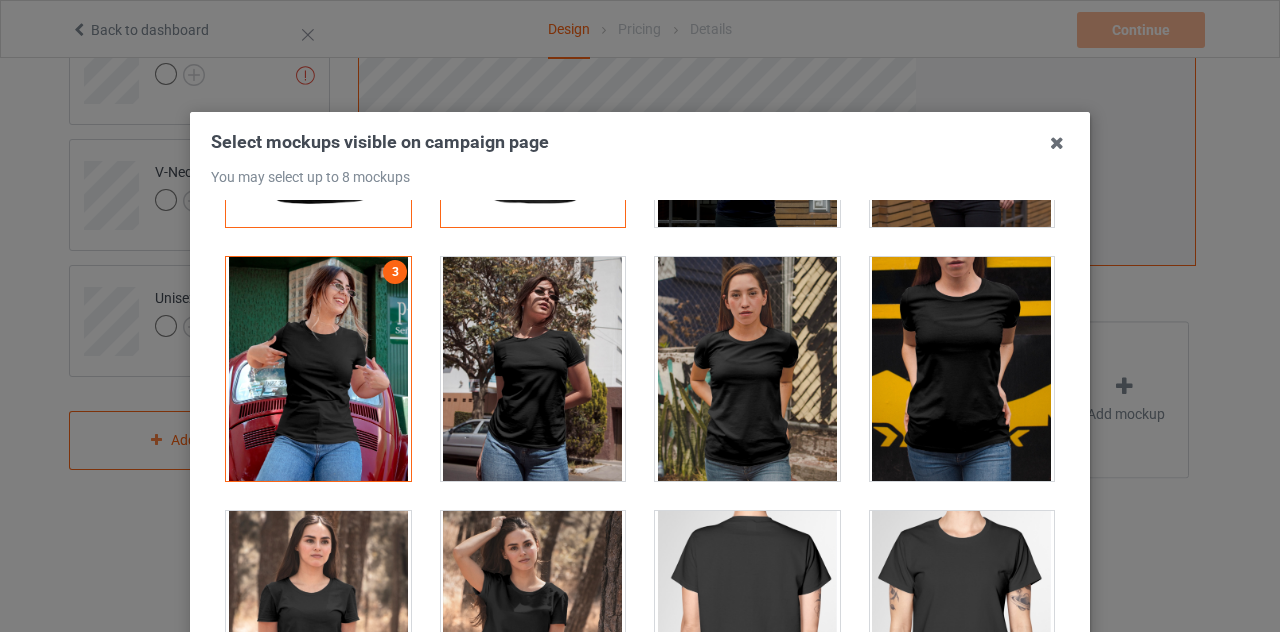 click at bounding box center [747, 369] 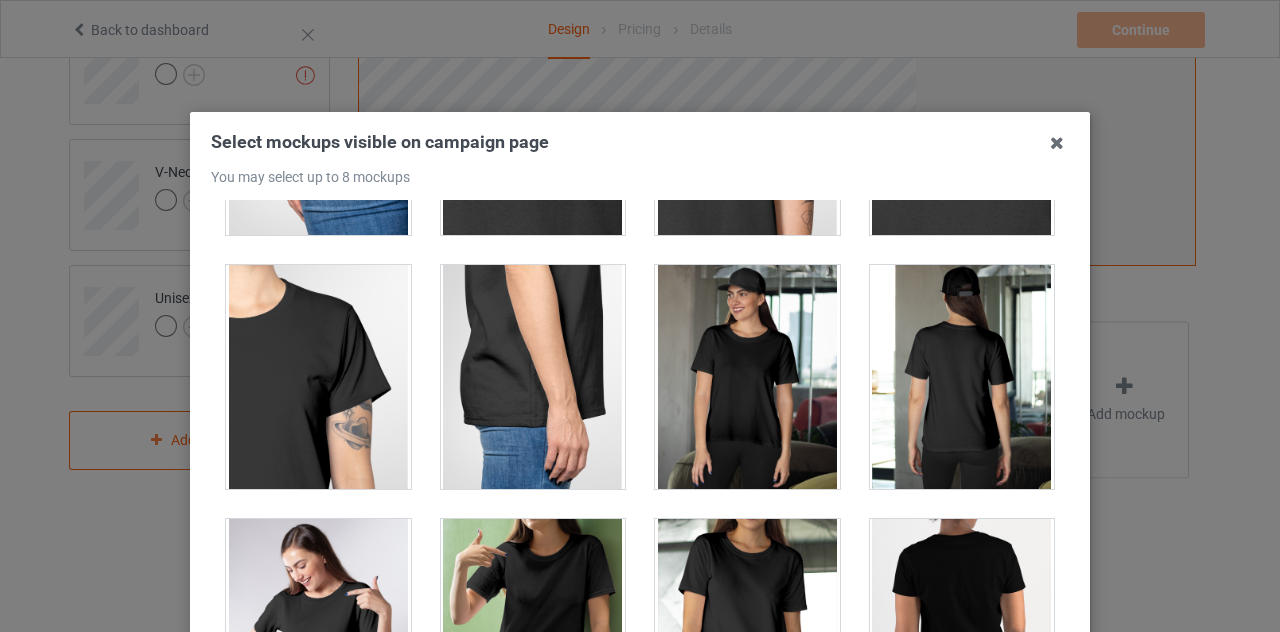 scroll, scrollTop: 1108, scrollLeft: 0, axis: vertical 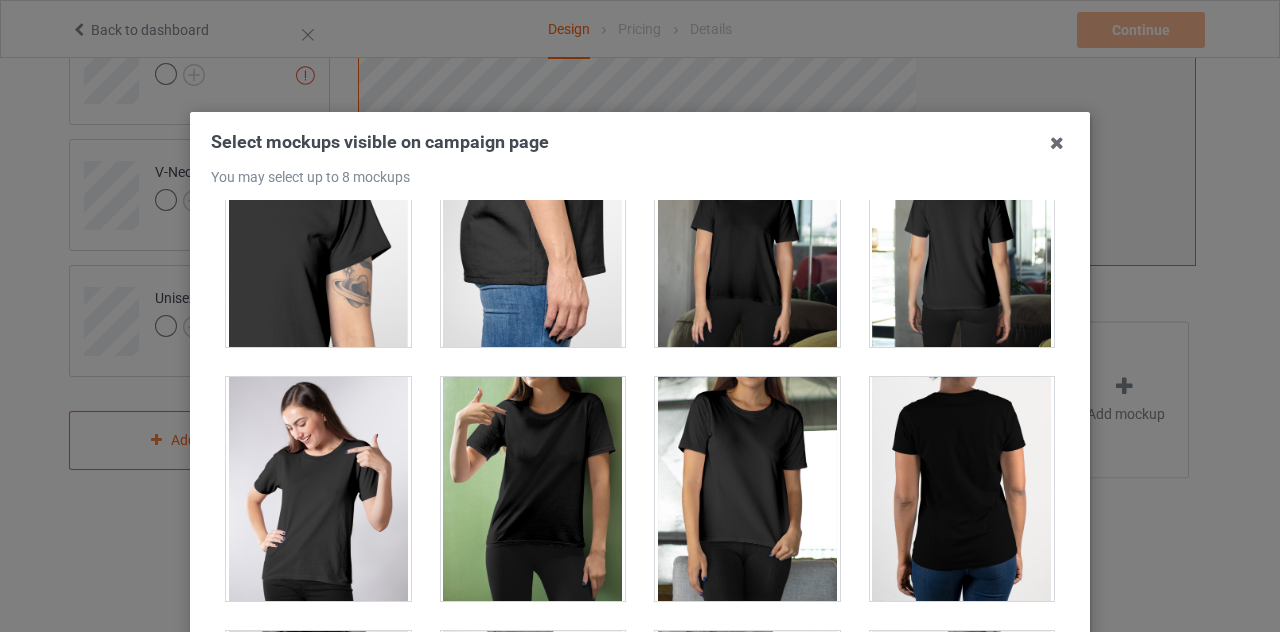 click at bounding box center (962, 235) 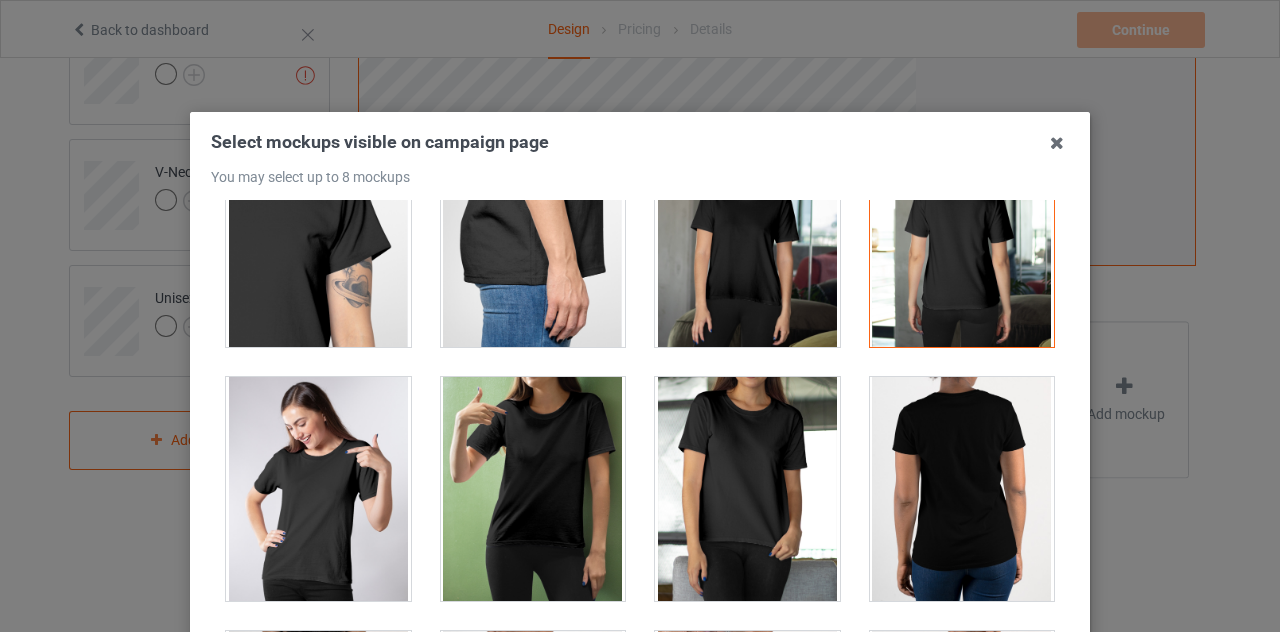 scroll, scrollTop: 920, scrollLeft: 0, axis: vertical 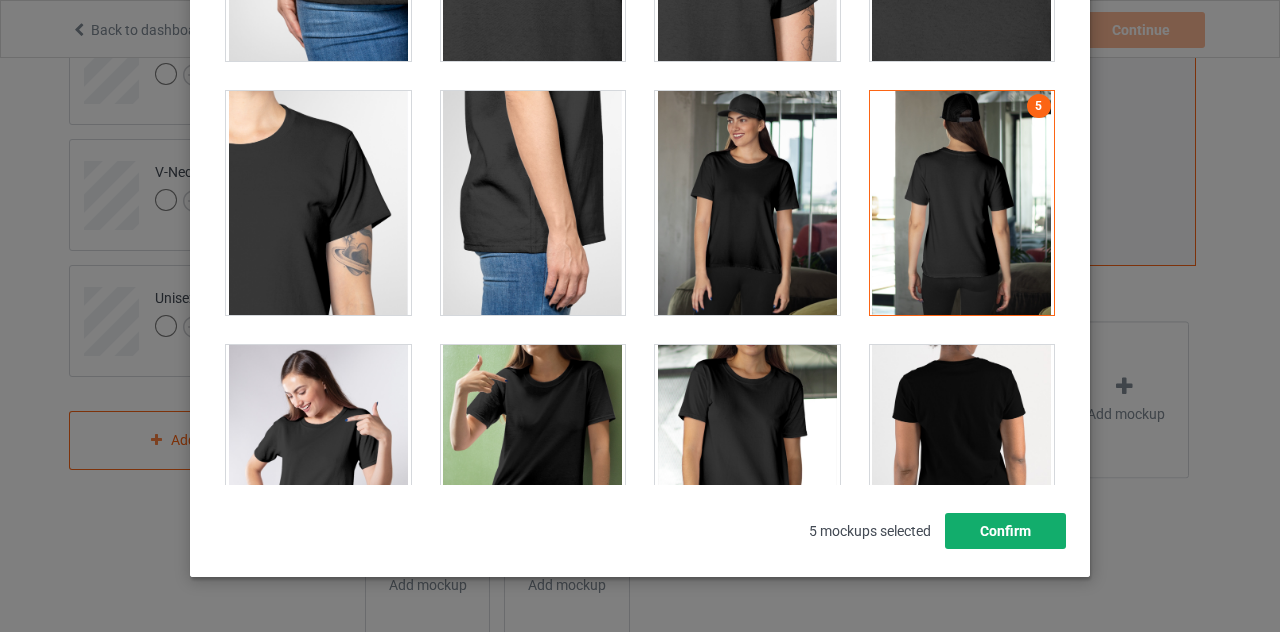 click on "Confirm" at bounding box center (1005, 531) 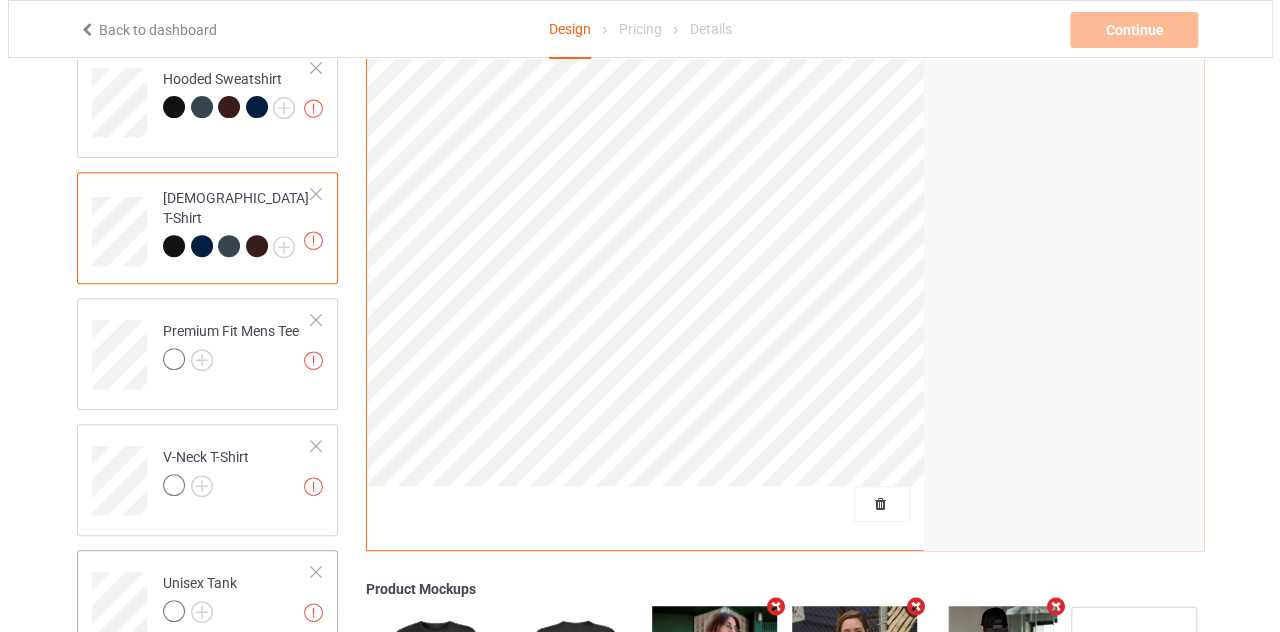 scroll, scrollTop: 285, scrollLeft: 0, axis: vertical 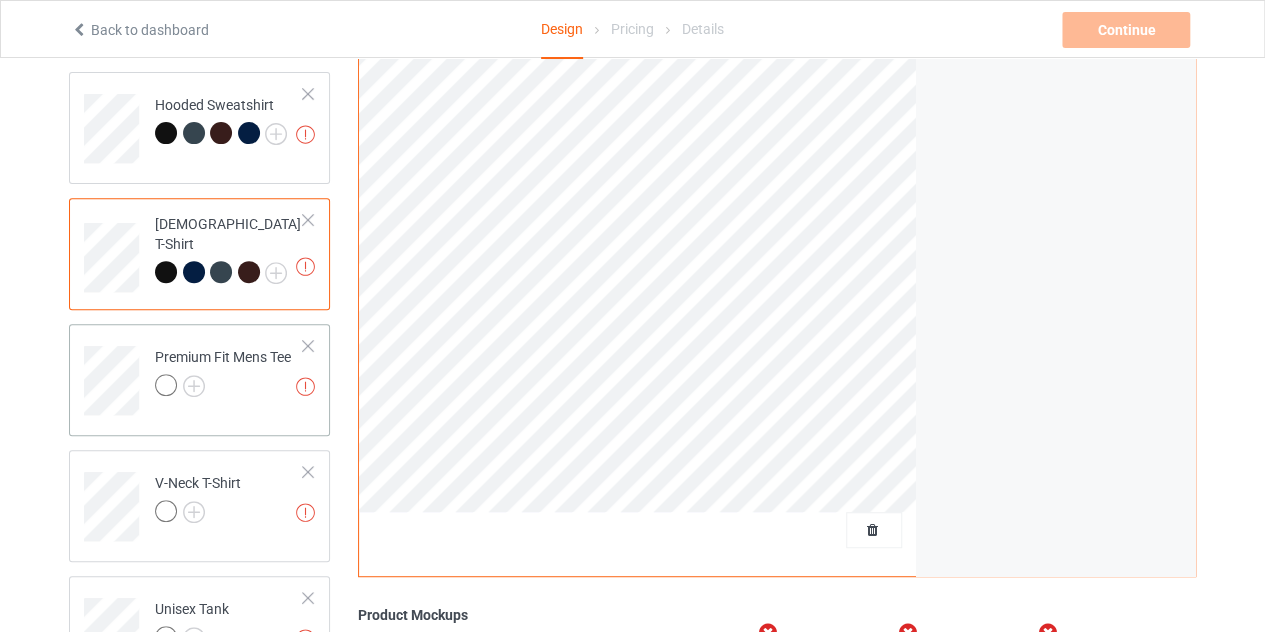 click at bounding box center (223, 388) 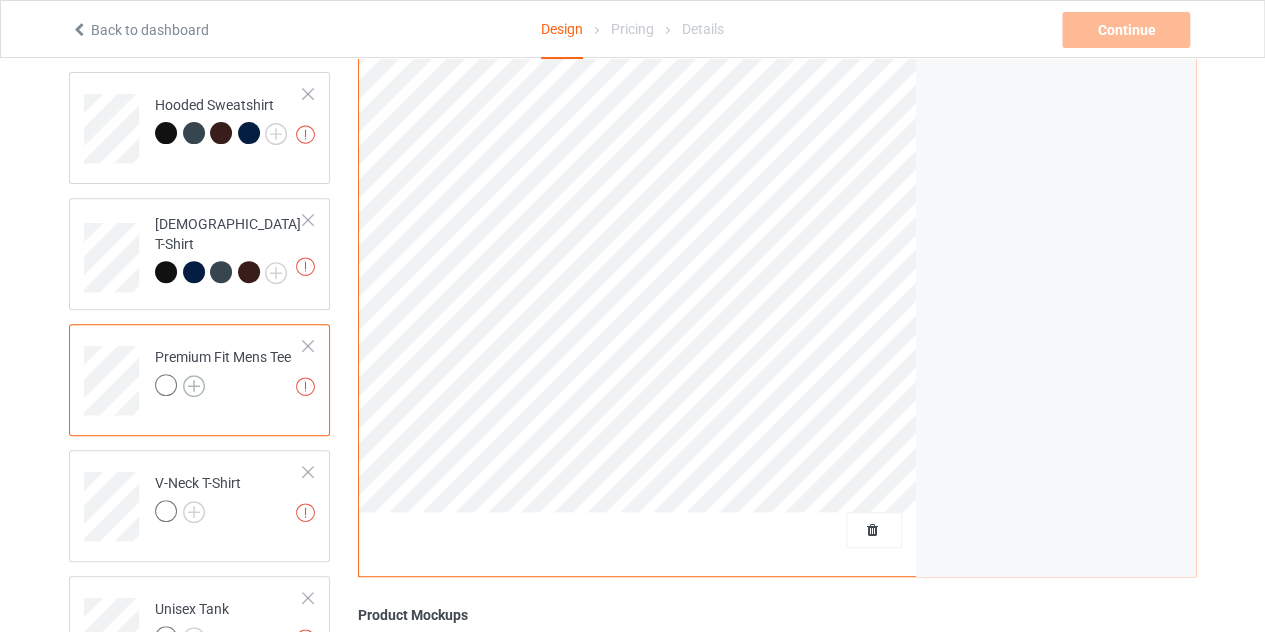 click at bounding box center (194, 386) 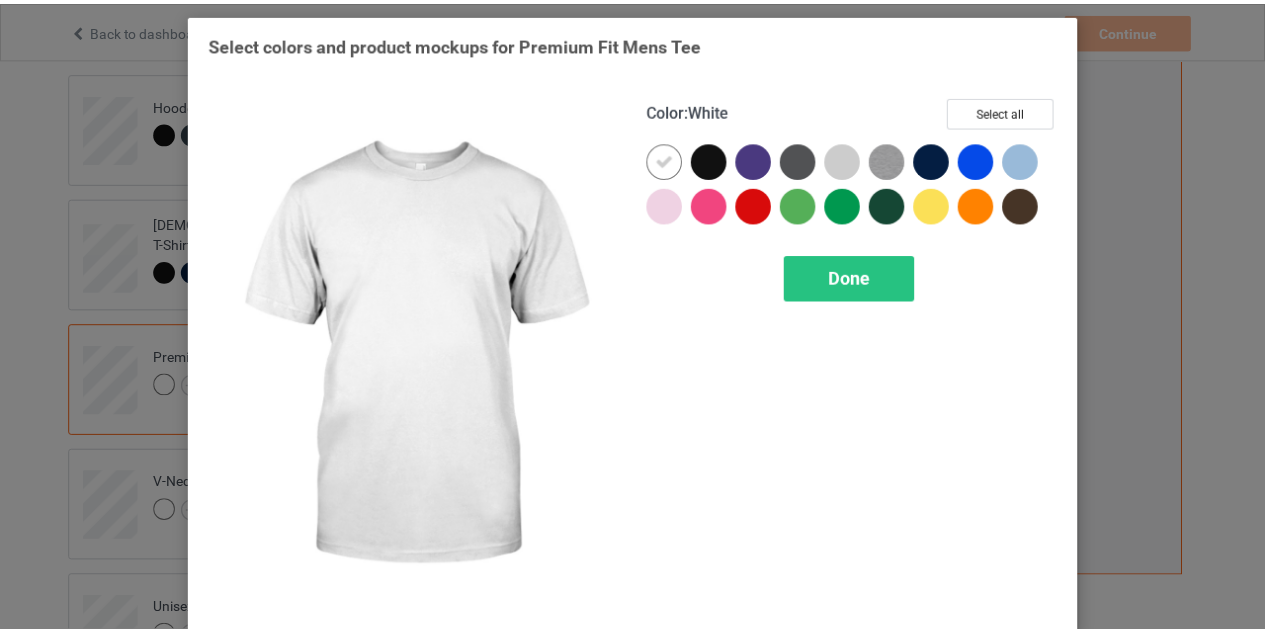 scroll, scrollTop: 18, scrollLeft: 0, axis: vertical 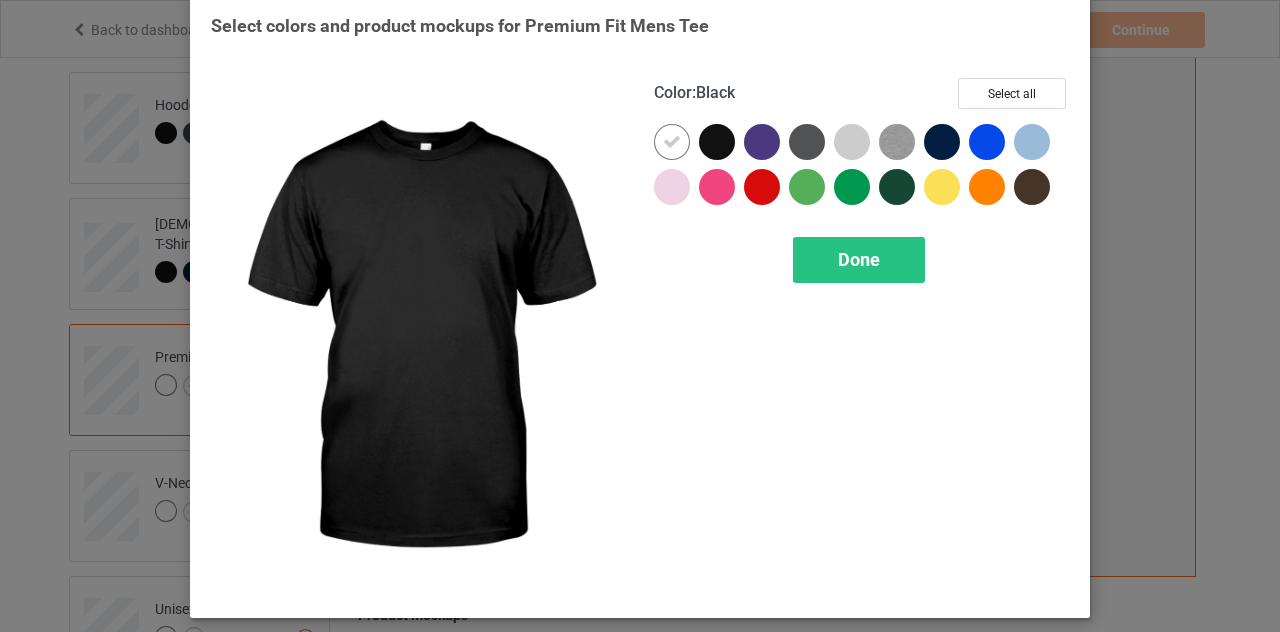 click at bounding box center (717, 142) 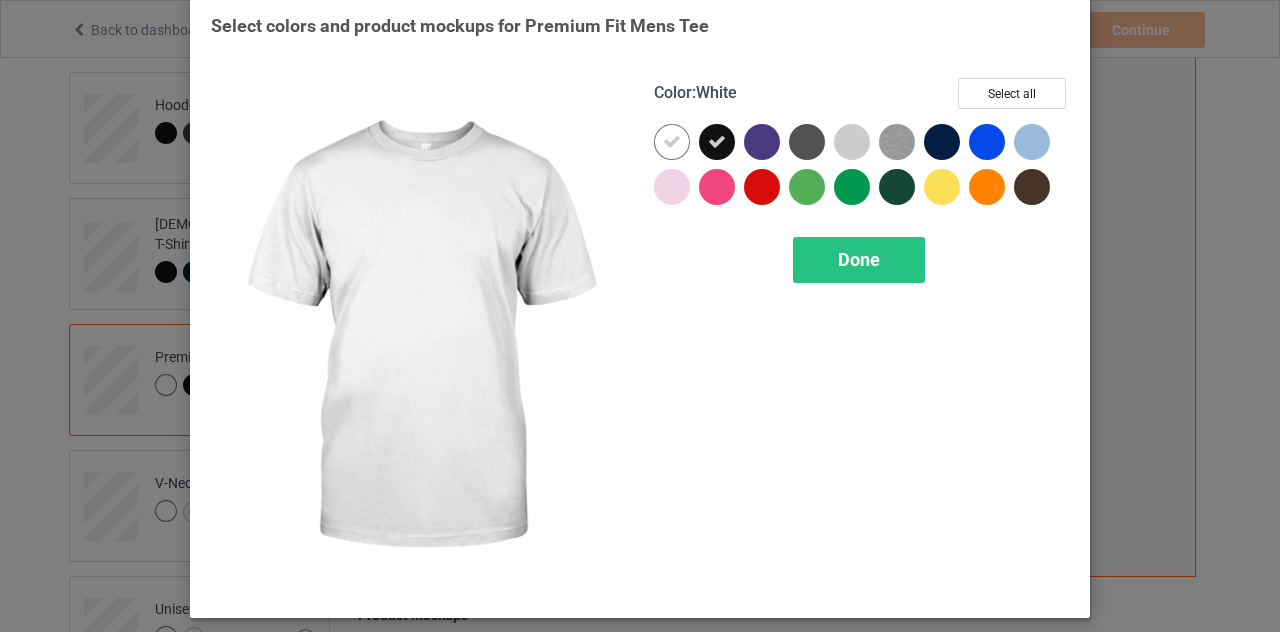 click at bounding box center [672, 142] 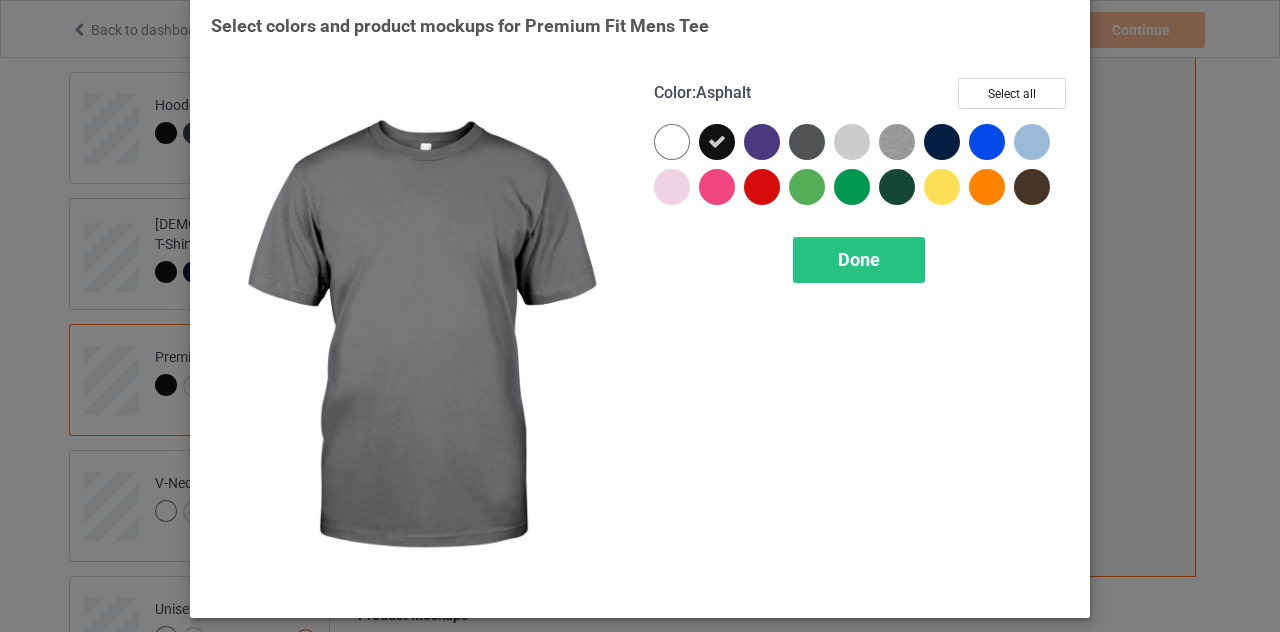 click at bounding box center [807, 142] 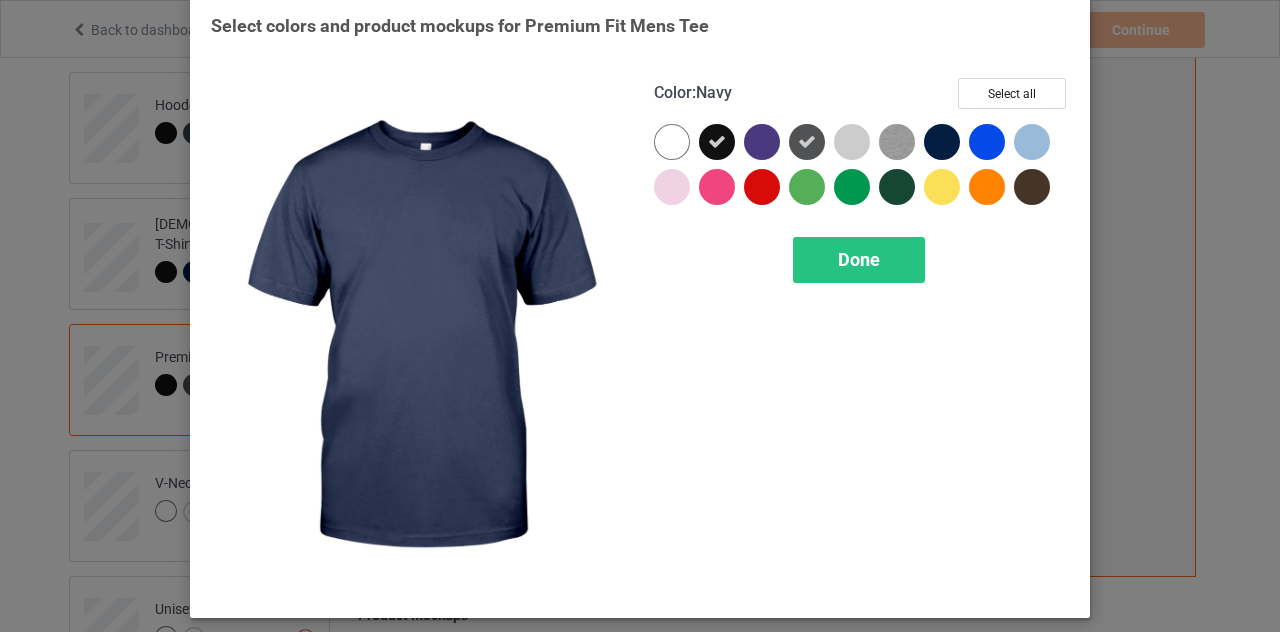 click at bounding box center [942, 142] 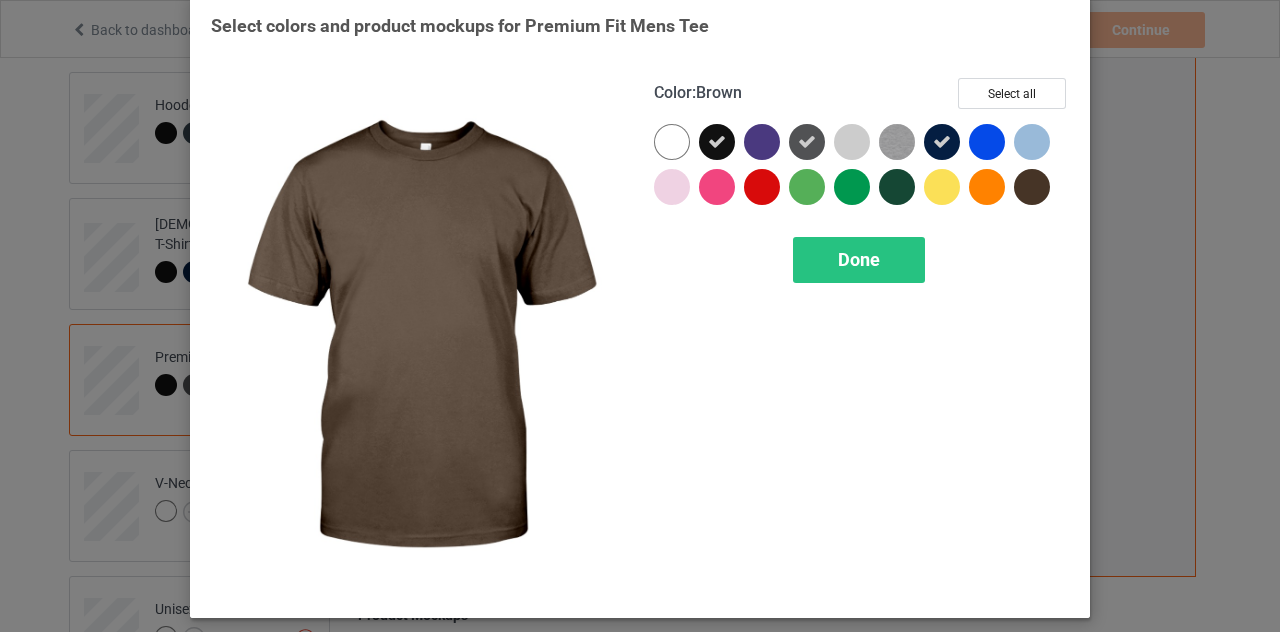 drag, startPoint x: 1029, startPoint y: 180, endPoint x: 1012, endPoint y: 188, distance: 18.788294 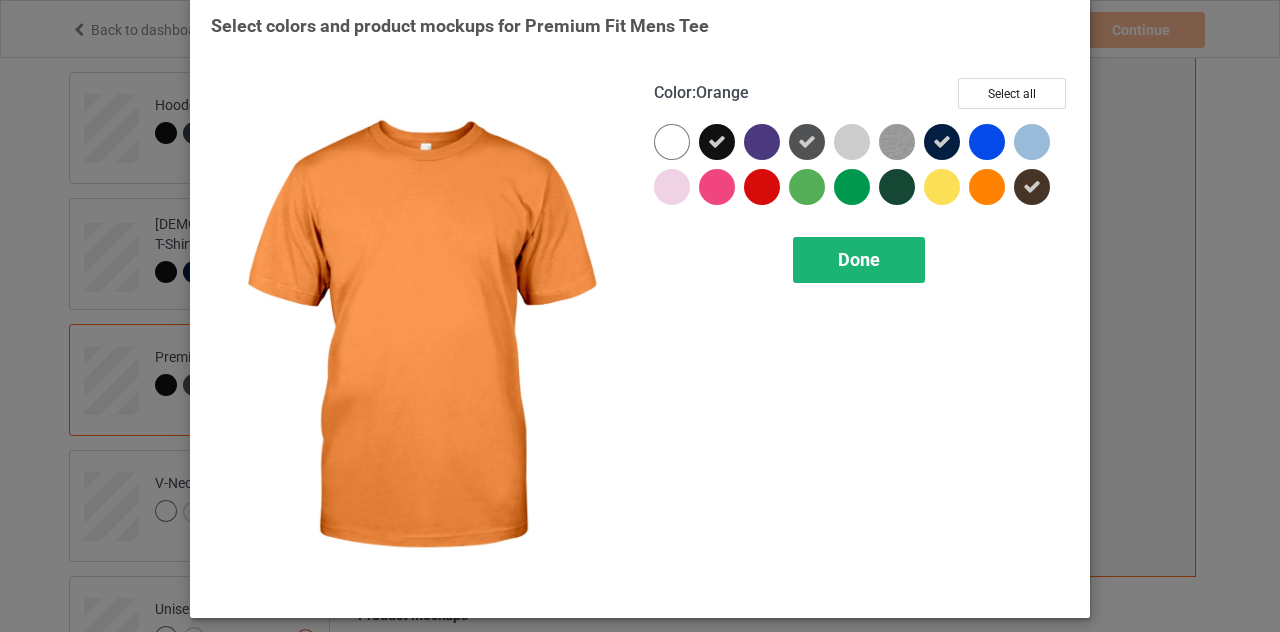 click on "Done" at bounding box center [859, 260] 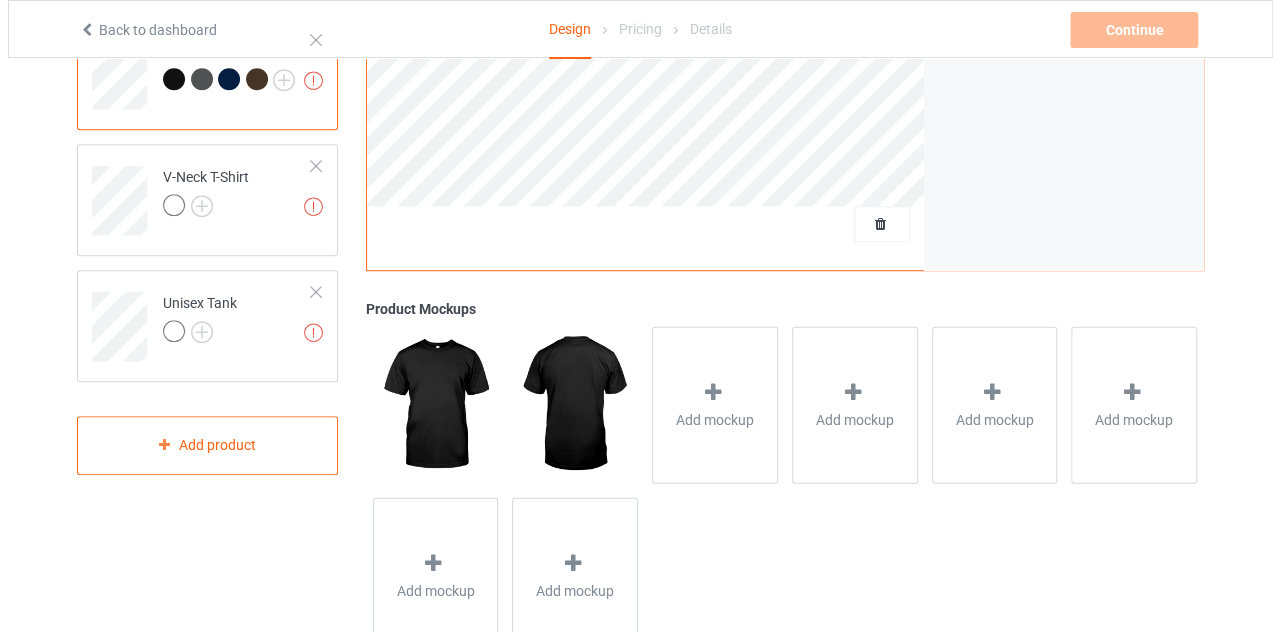 scroll, scrollTop: 661, scrollLeft: 0, axis: vertical 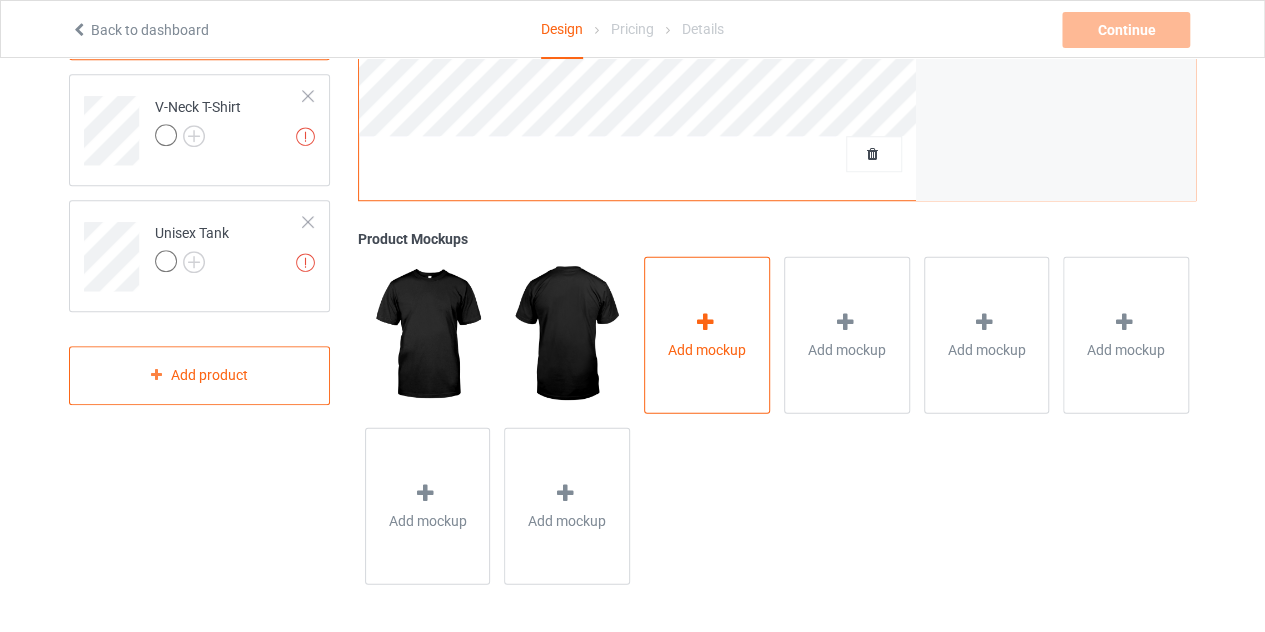 click on "Add mockup" at bounding box center [707, 349] 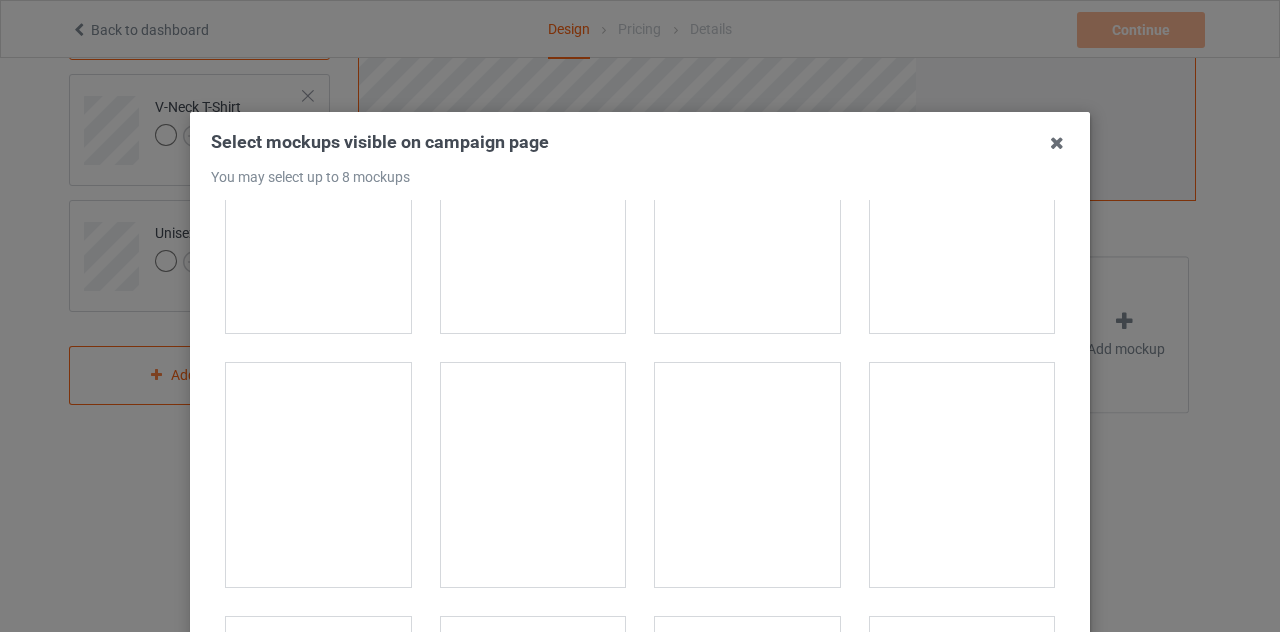scroll, scrollTop: 870, scrollLeft: 0, axis: vertical 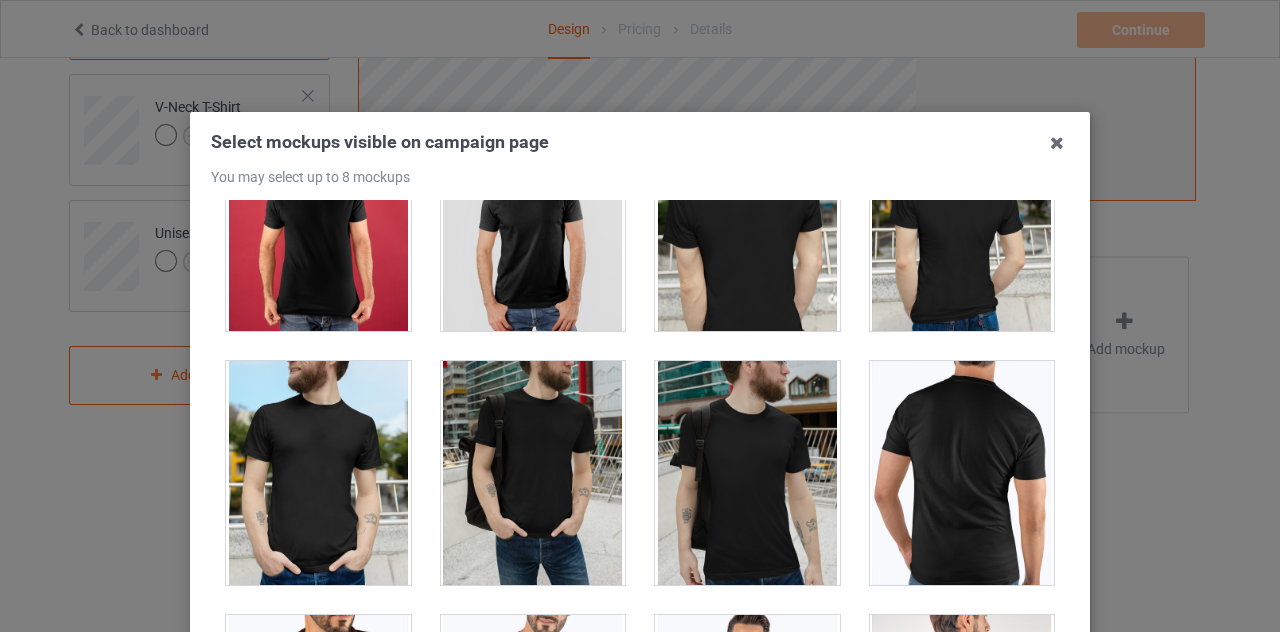 click at bounding box center [318, 473] 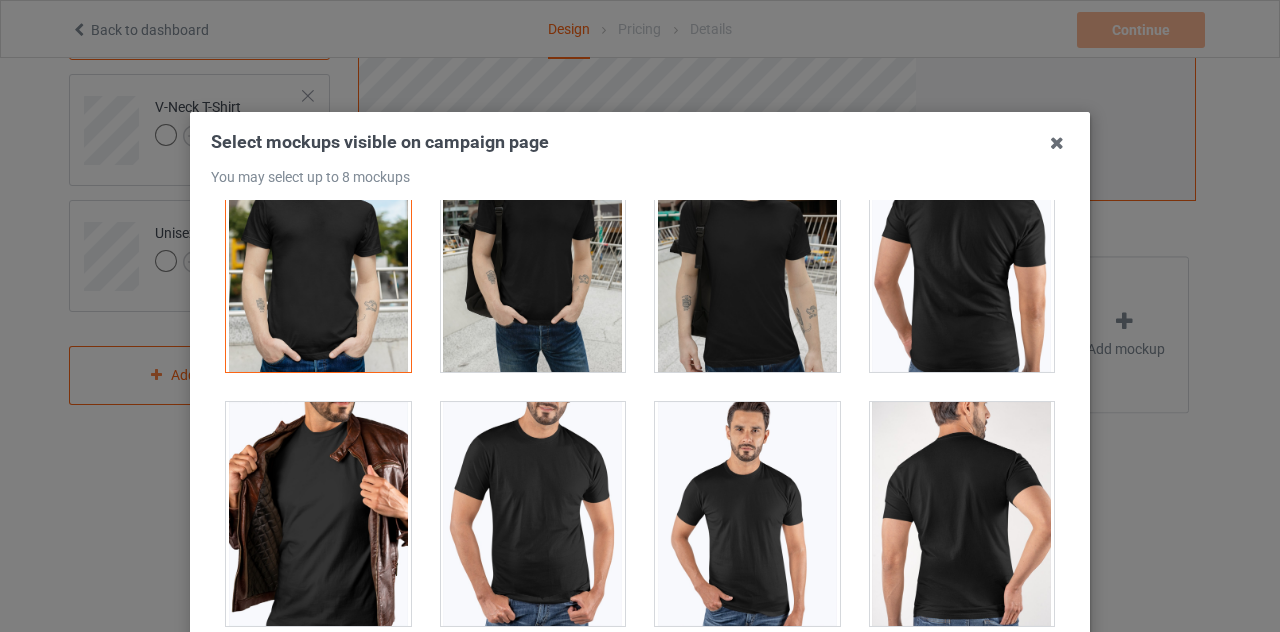 scroll, scrollTop: 1100, scrollLeft: 0, axis: vertical 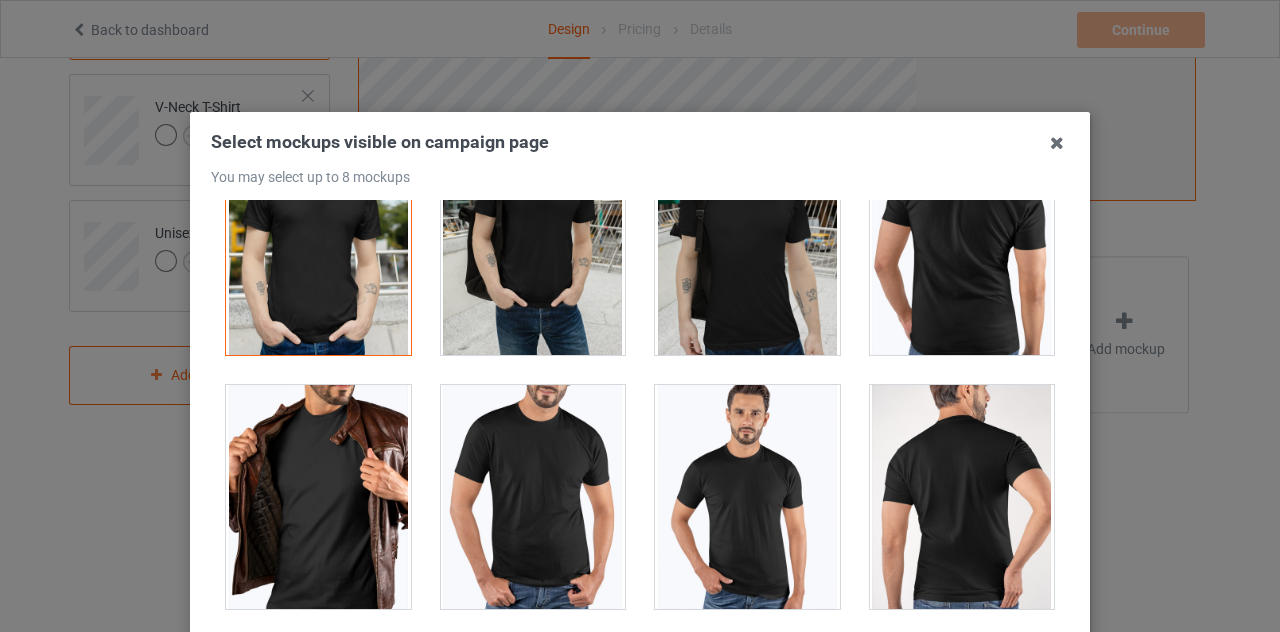 click at bounding box center (962, 497) 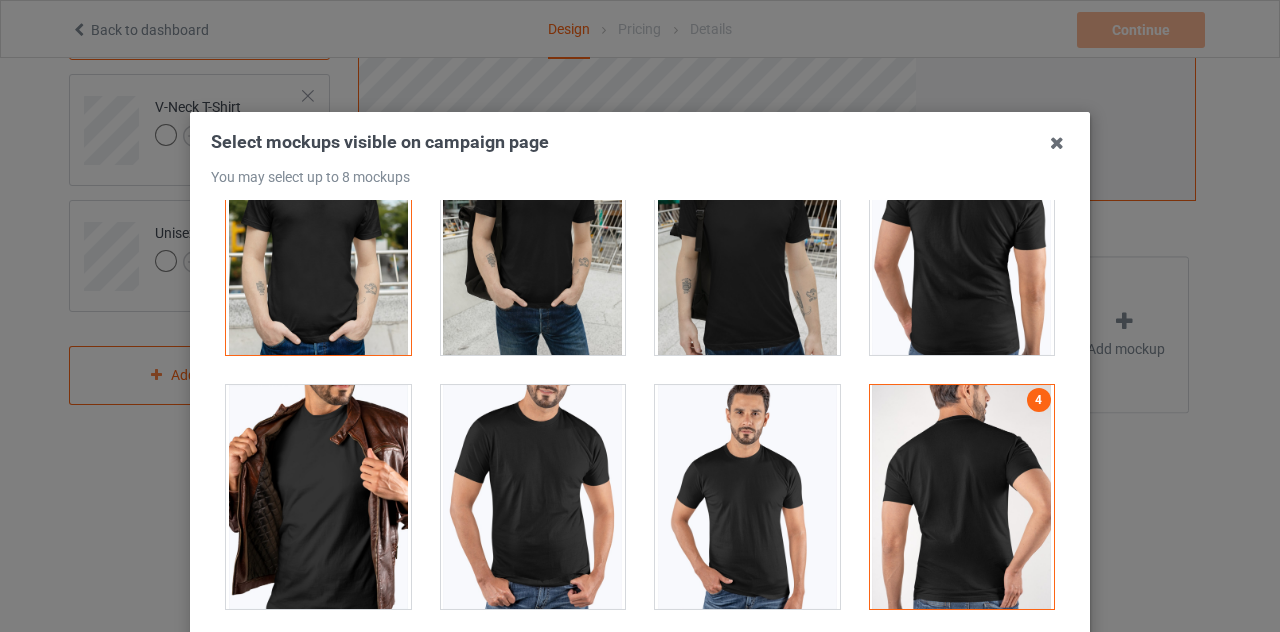 click at bounding box center [747, 497] 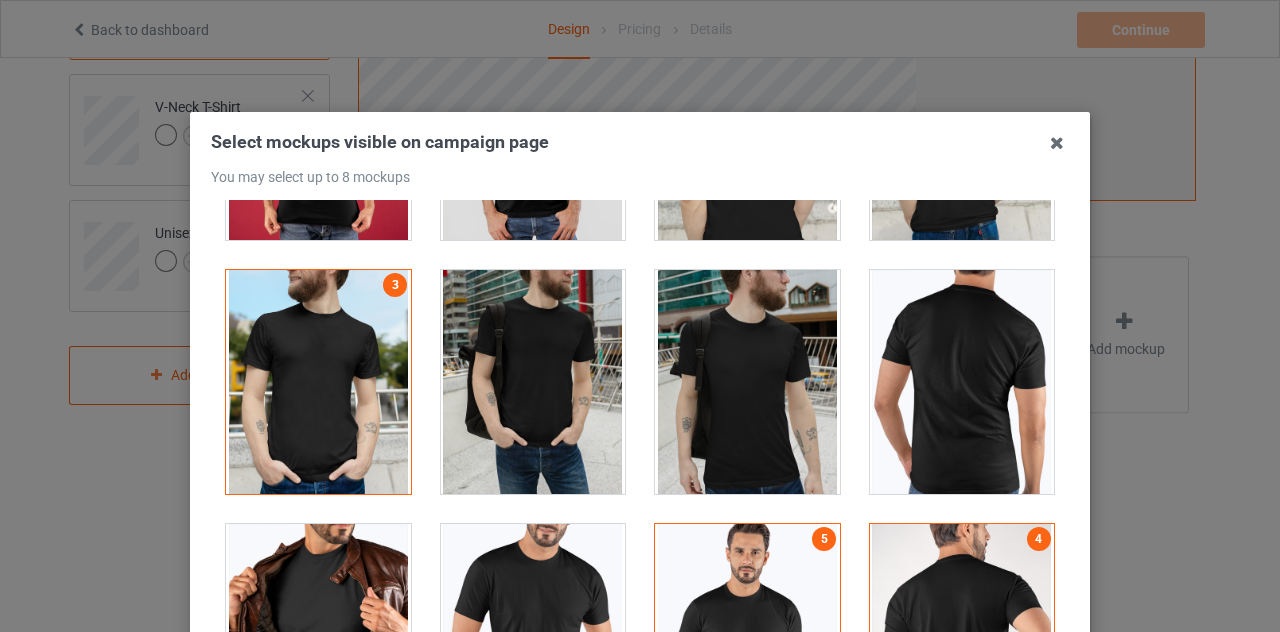 click at bounding box center (318, 382) 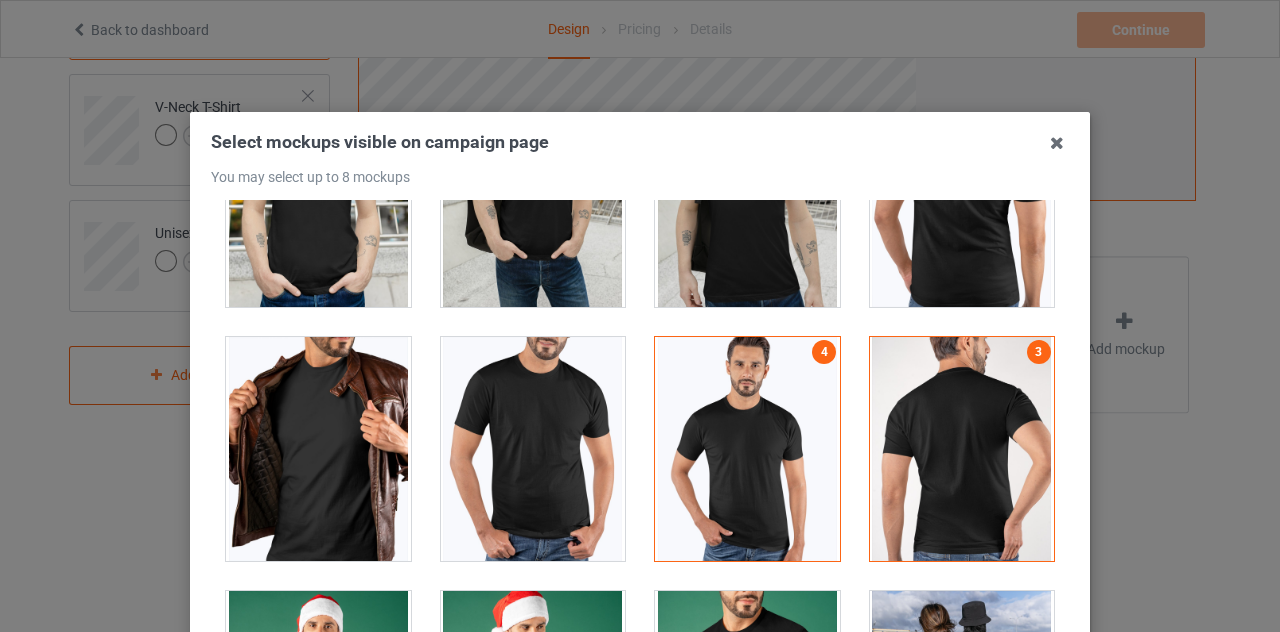 scroll, scrollTop: 1153, scrollLeft: 0, axis: vertical 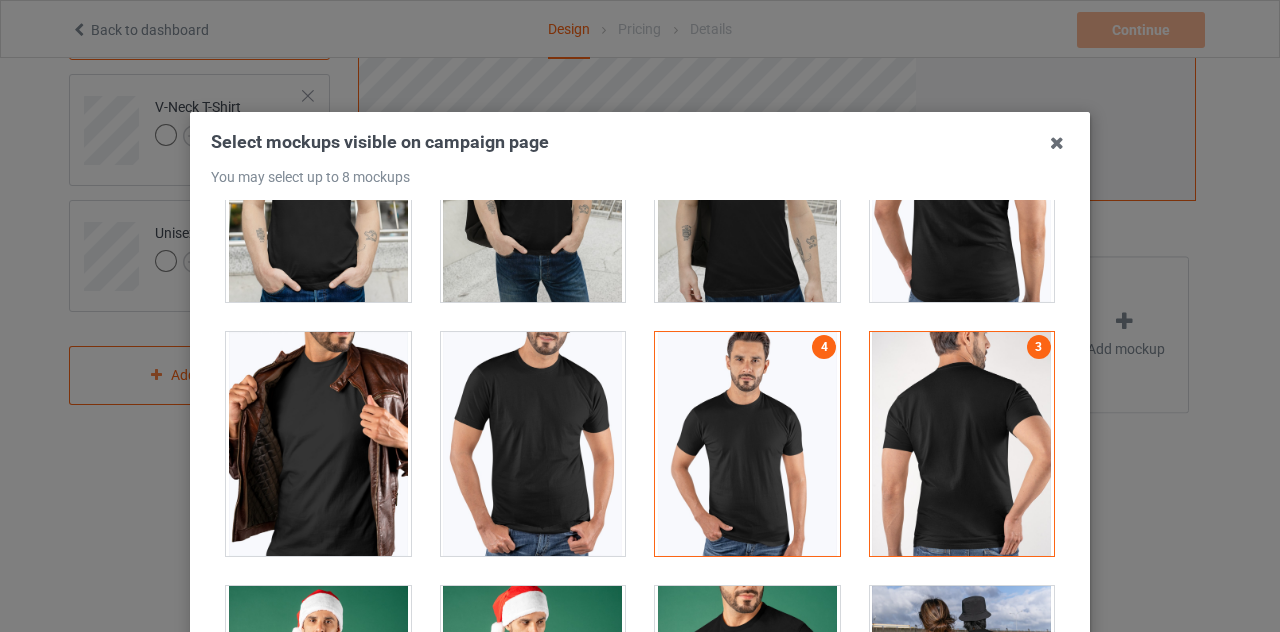 drag, startPoint x: 533, startPoint y: 501, endPoint x: 550, endPoint y: 500, distance: 17.029387 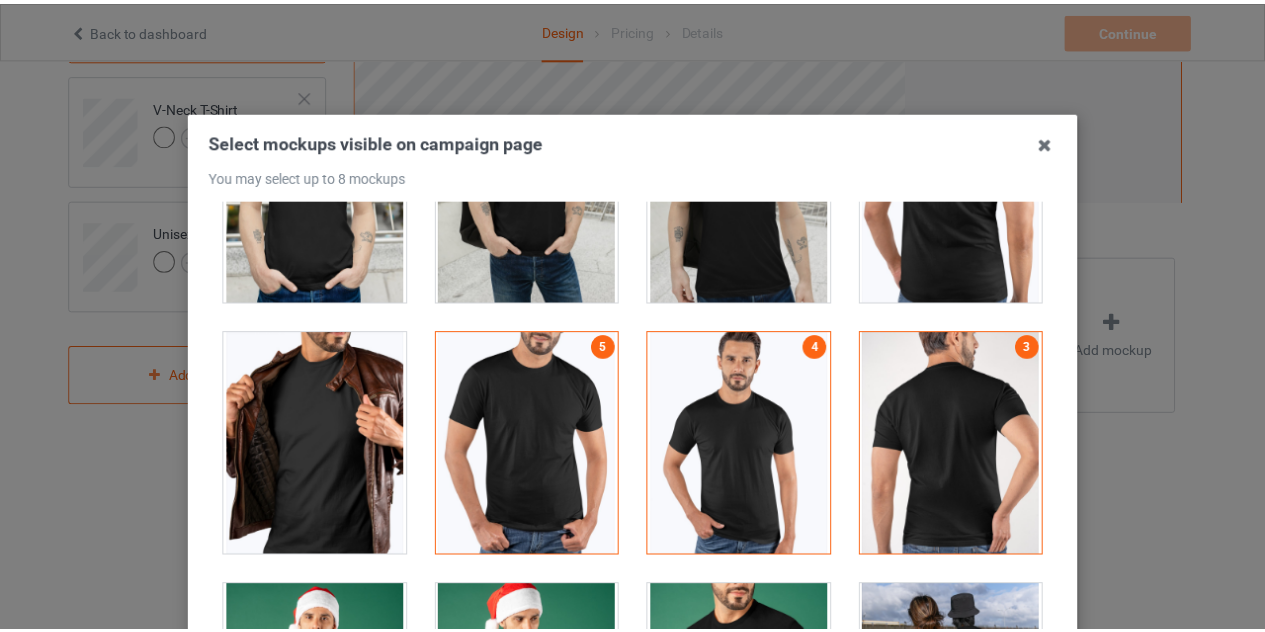 scroll, scrollTop: 277, scrollLeft: 0, axis: vertical 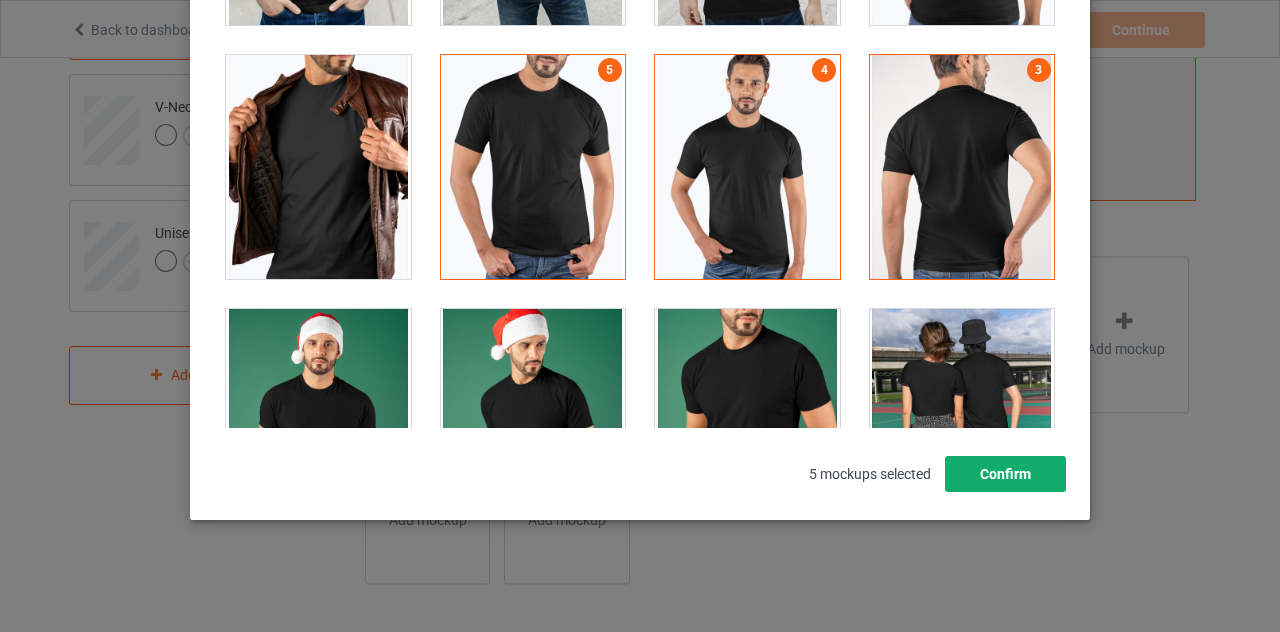 click on "Confirm" at bounding box center (1005, 474) 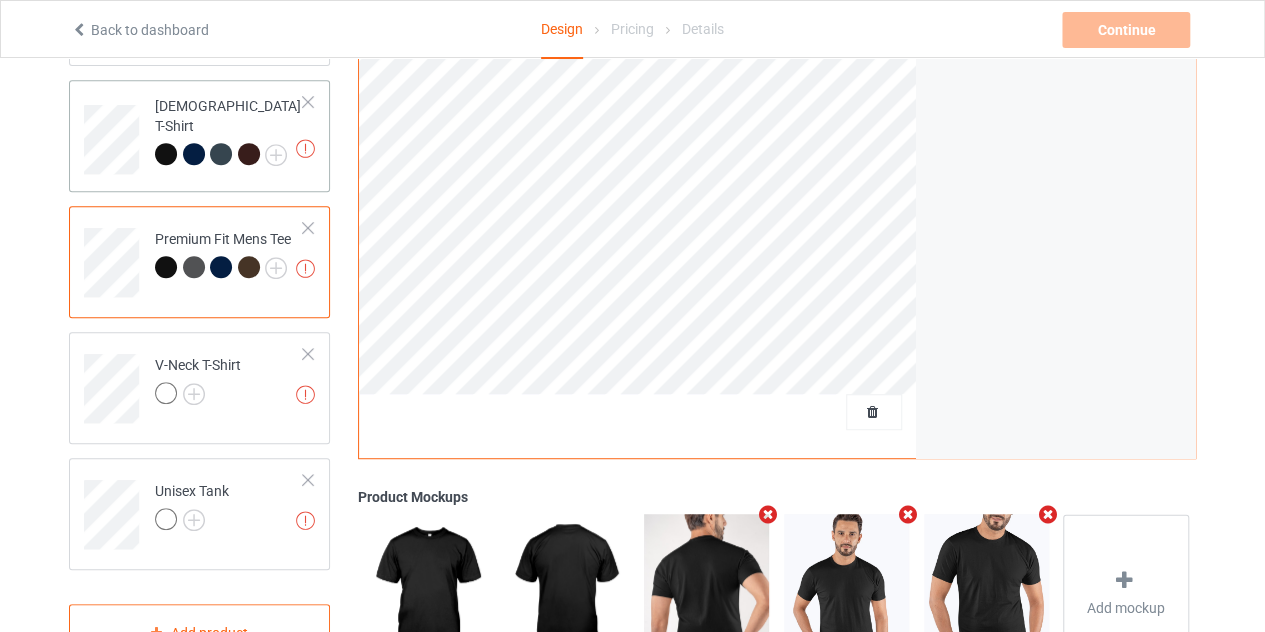scroll, scrollTop: 405, scrollLeft: 0, axis: vertical 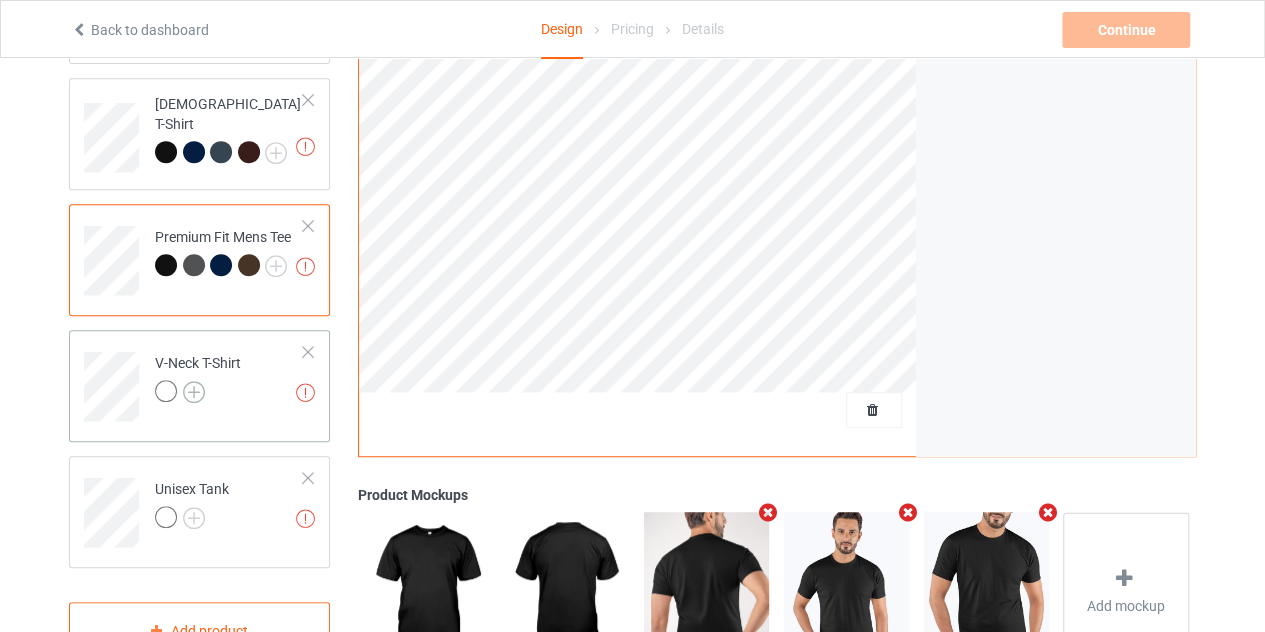 click at bounding box center (194, 392) 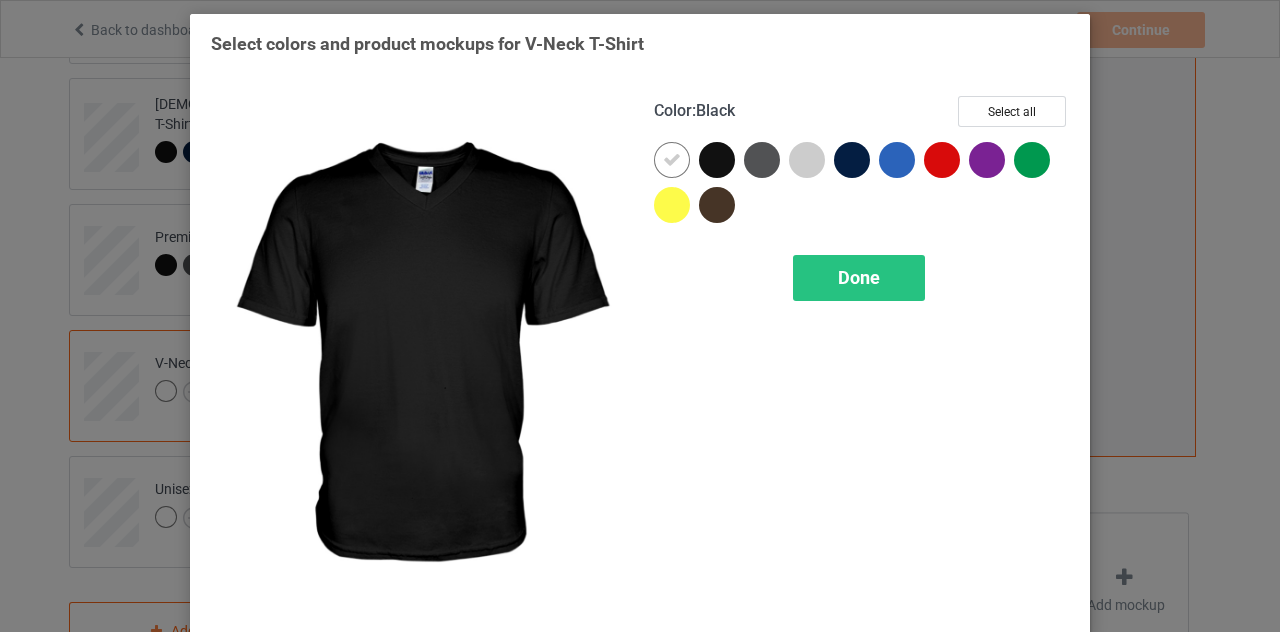 click at bounding box center [717, 160] 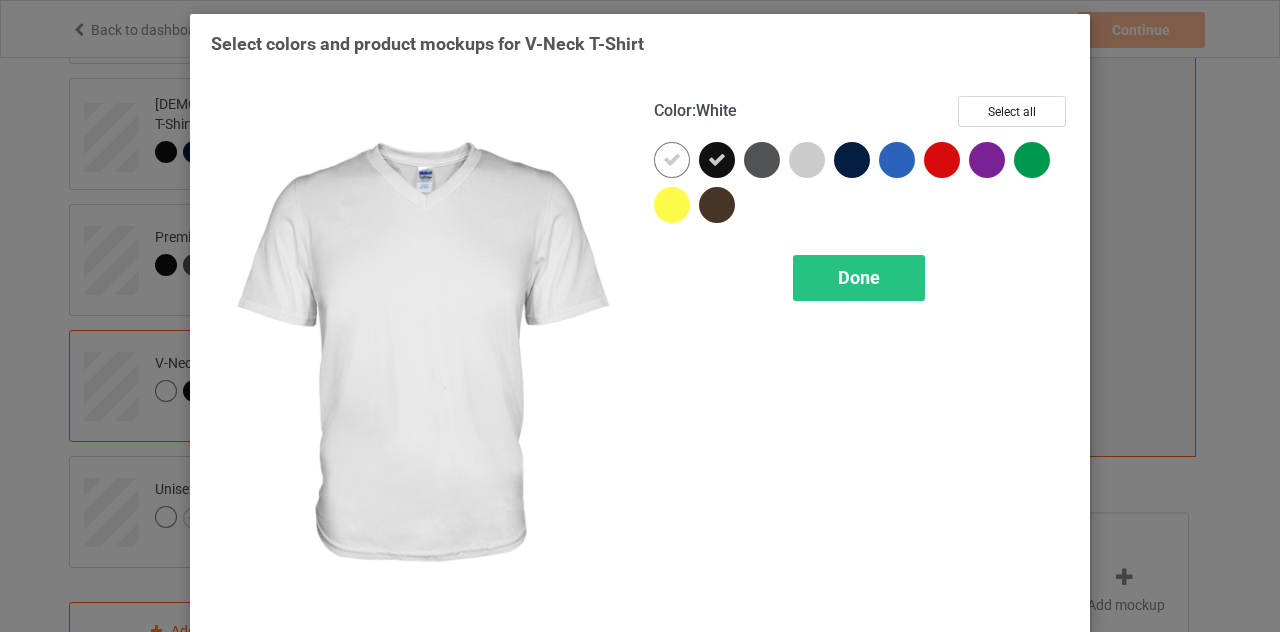 click at bounding box center [672, 160] 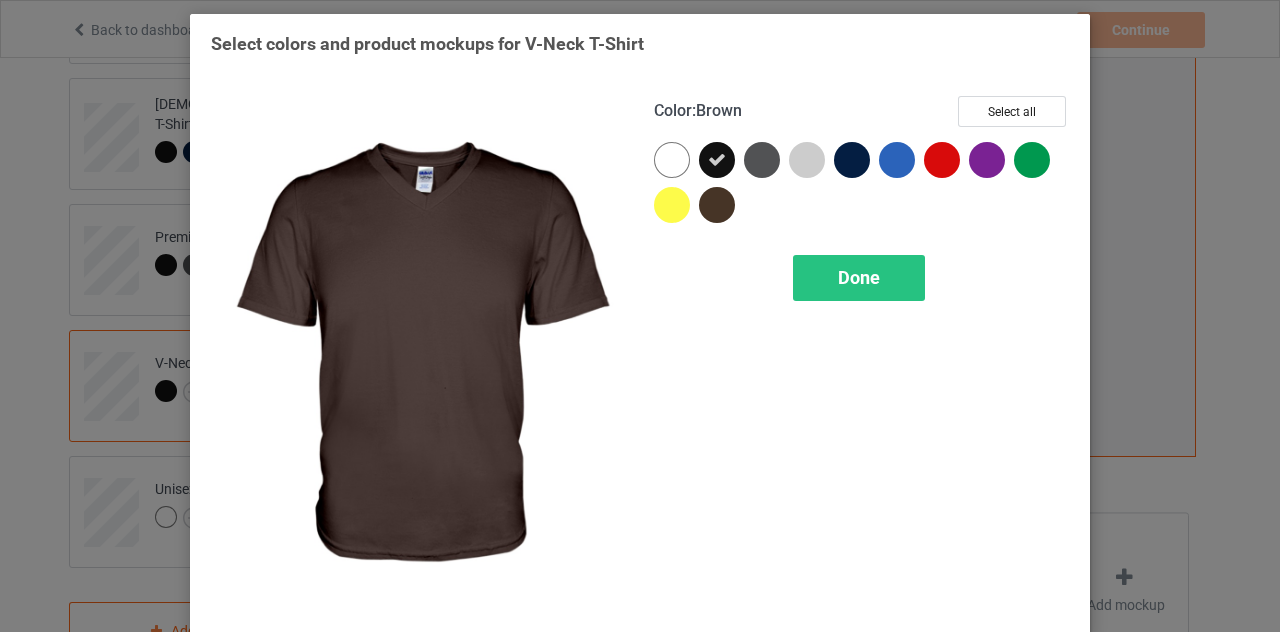 click at bounding box center [717, 205] 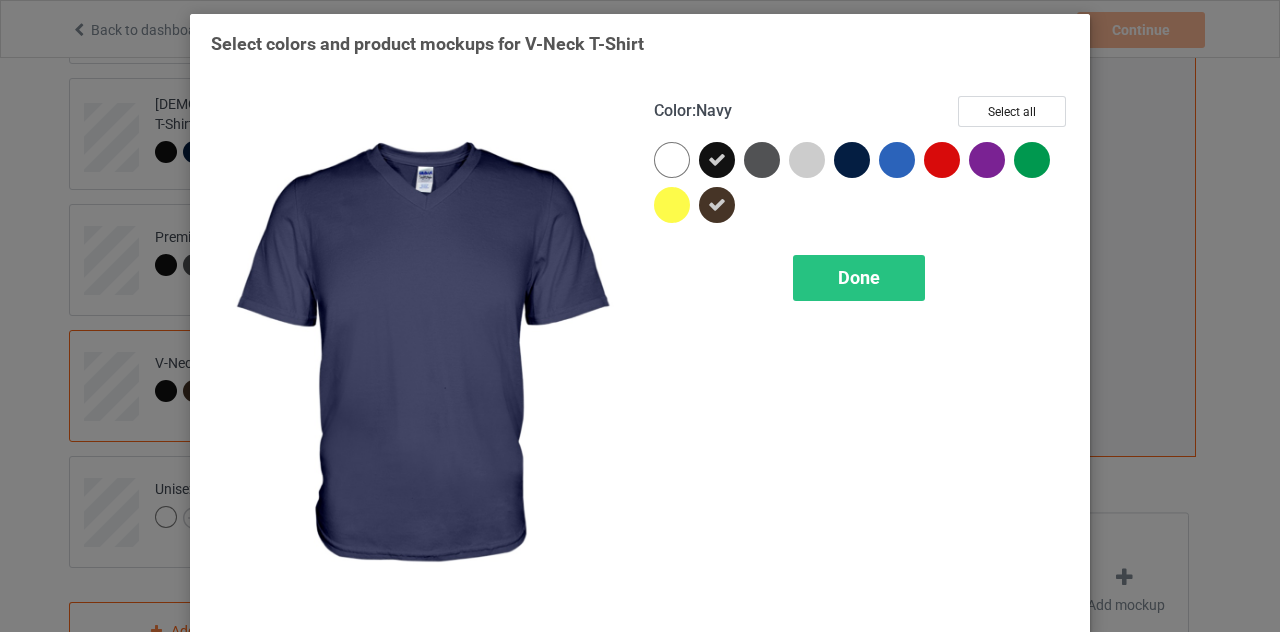 click at bounding box center [852, 160] 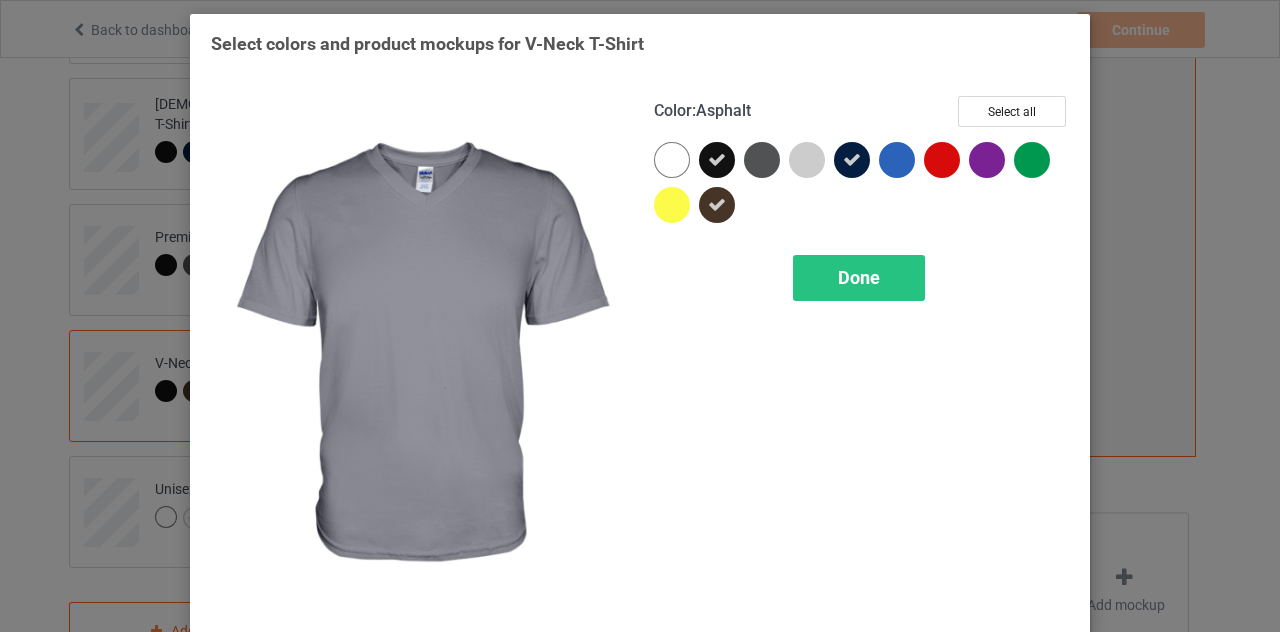 click at bounding box center (762, 160) 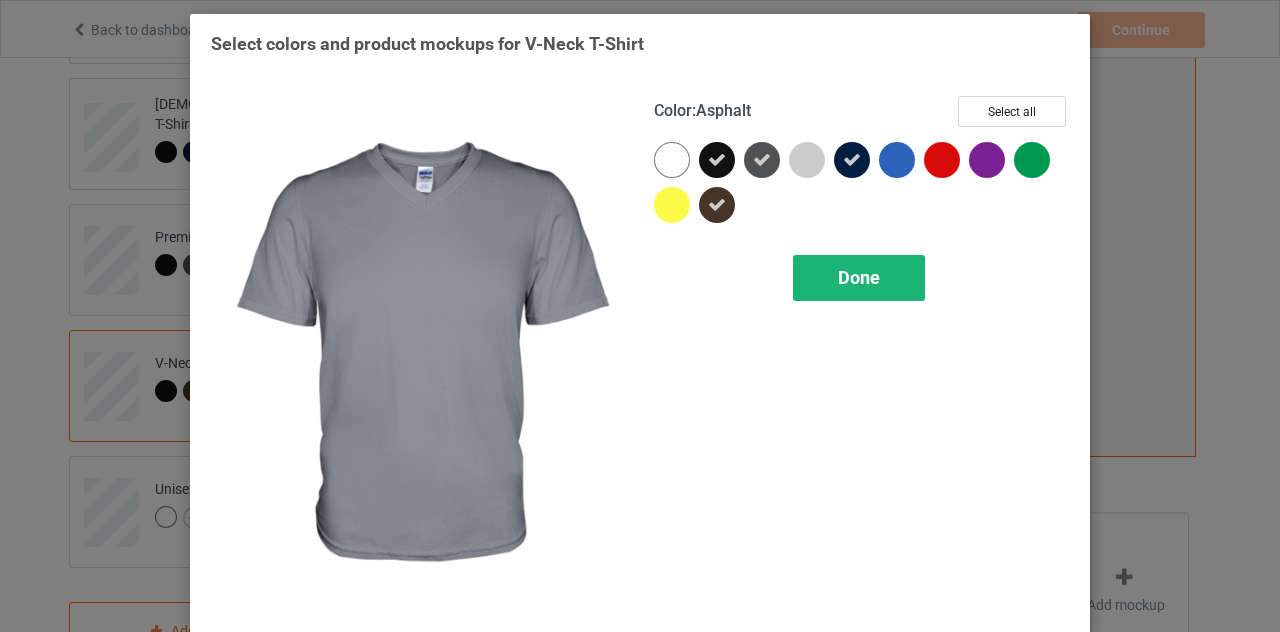click on "Done" at bounding box center [859, 277] 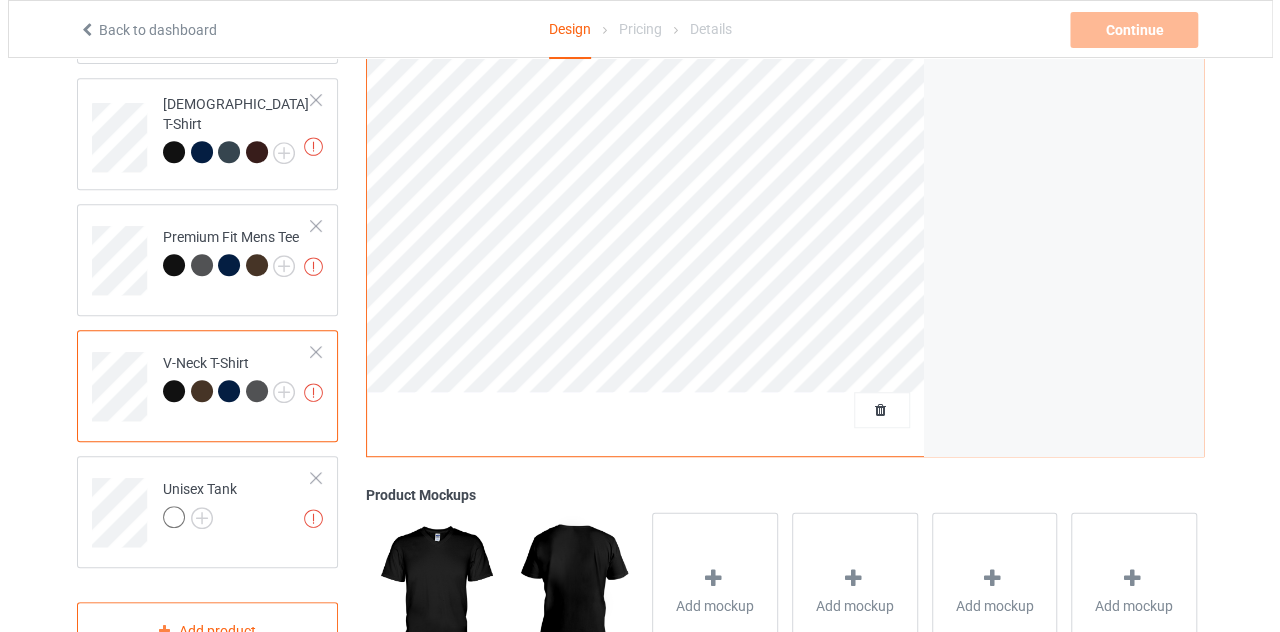 scroll, scrollTop: 661, scrollLeft: 0, axis: vertical 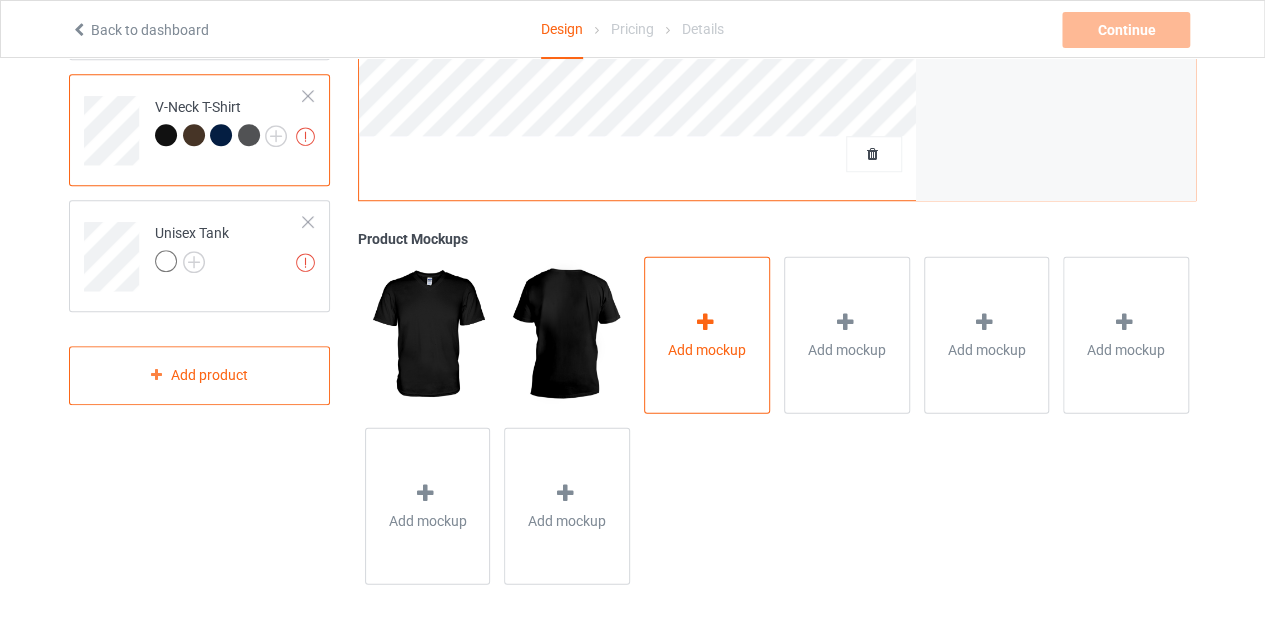 click on "Add mockup" at bounding box center (707, 334) 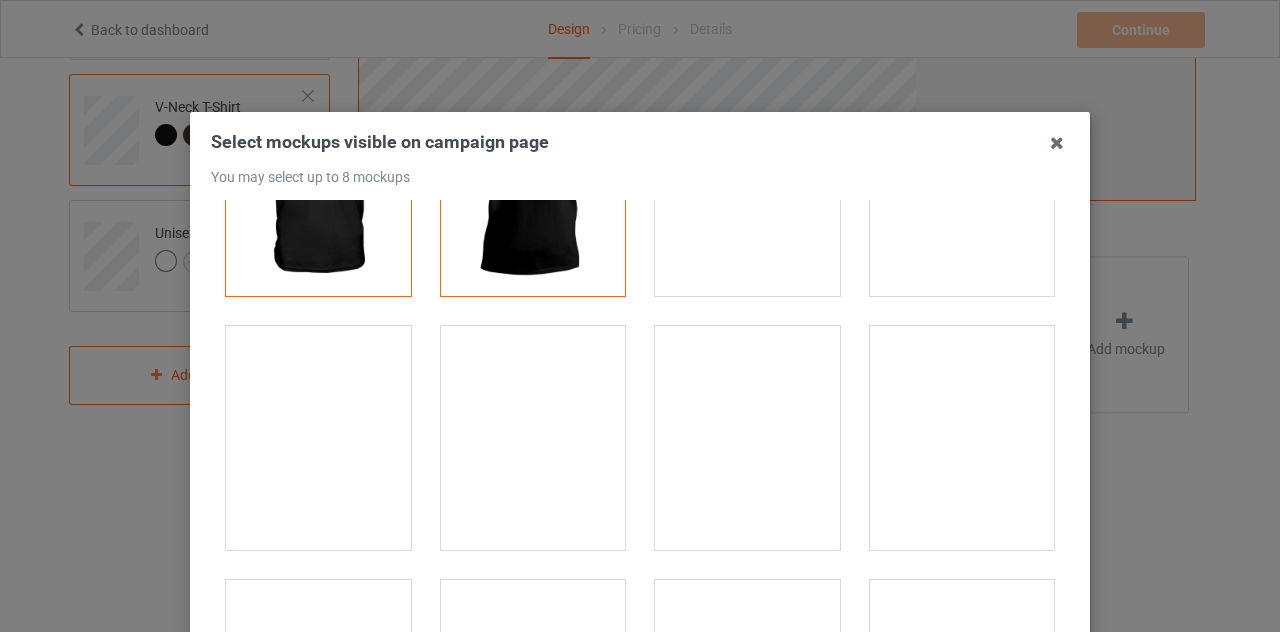 click at bounding box center [318, 438] 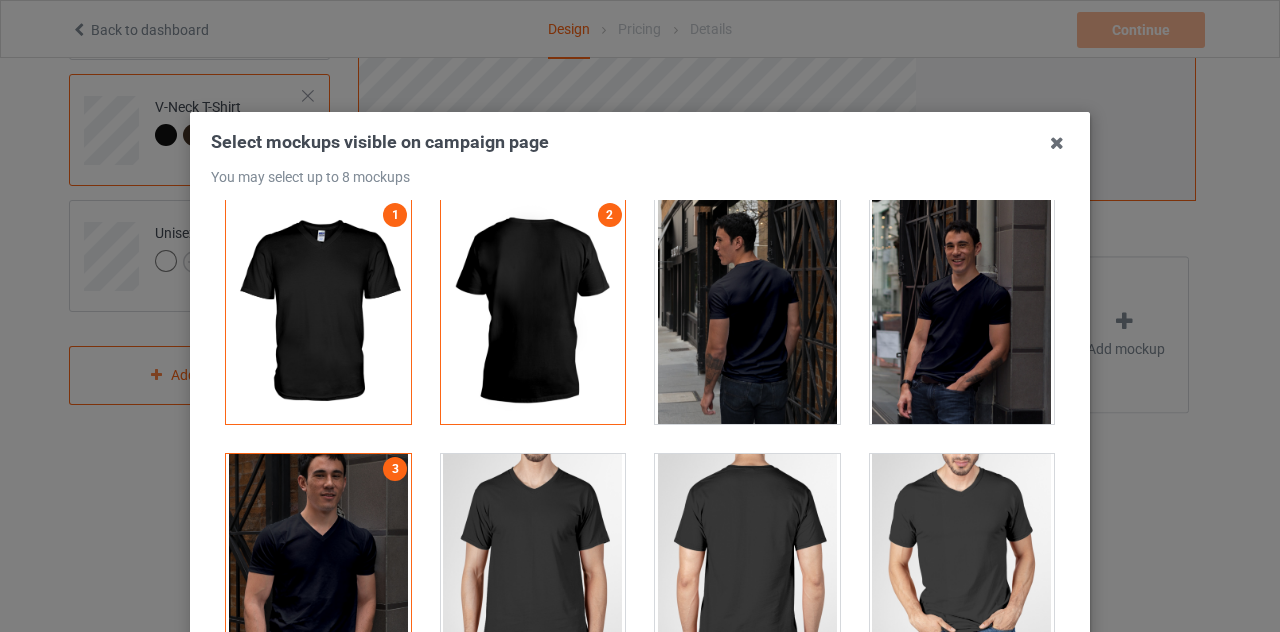 scroll, scrollTop: 3, scrollLeft: 0, axis: vertical 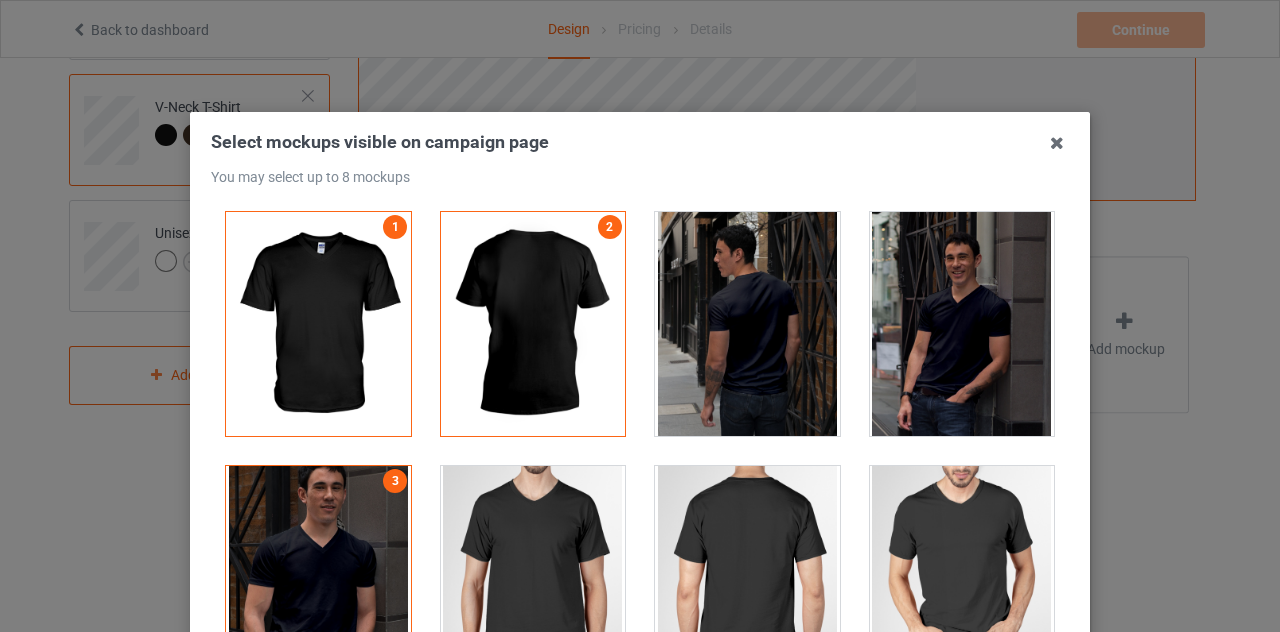 click at bounding box center (747, 324) 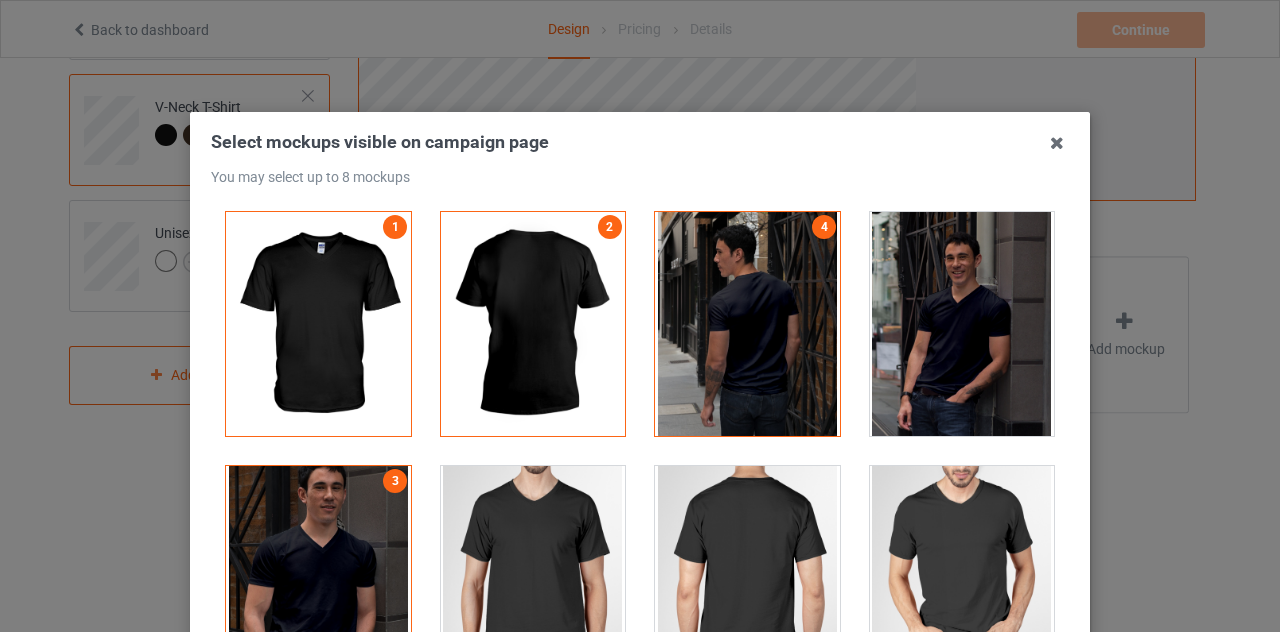 click at bounding box center [962, 324] 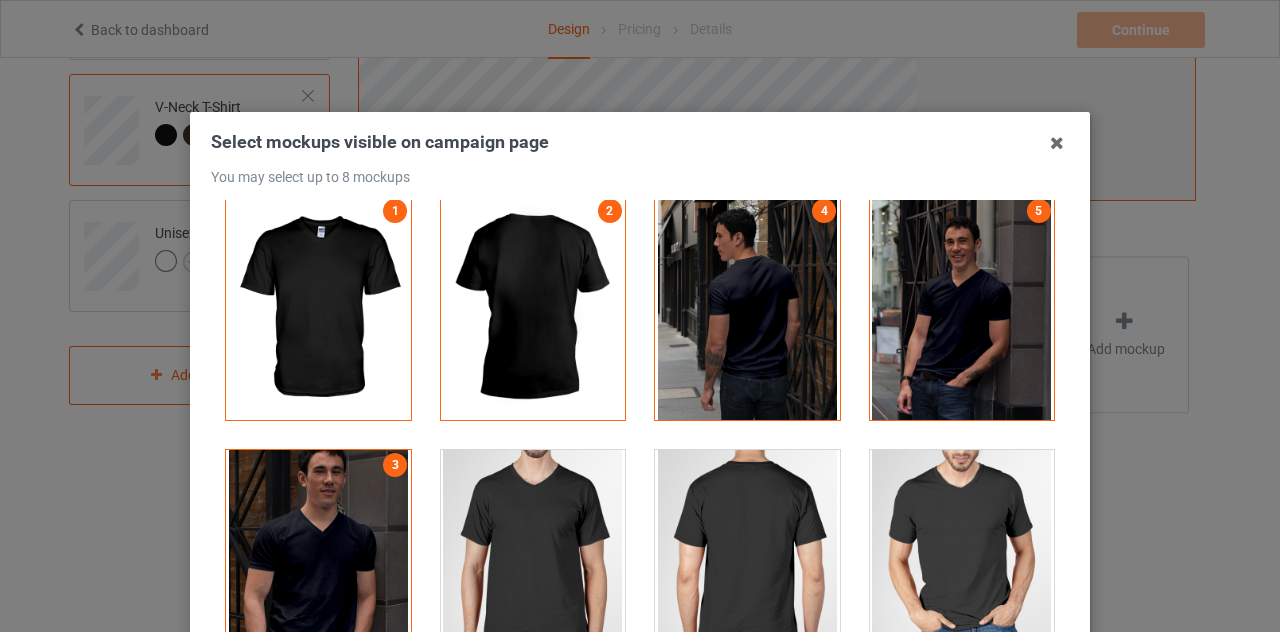 scroll, scrollTop: 0, scrollLeft: 0, axis: both 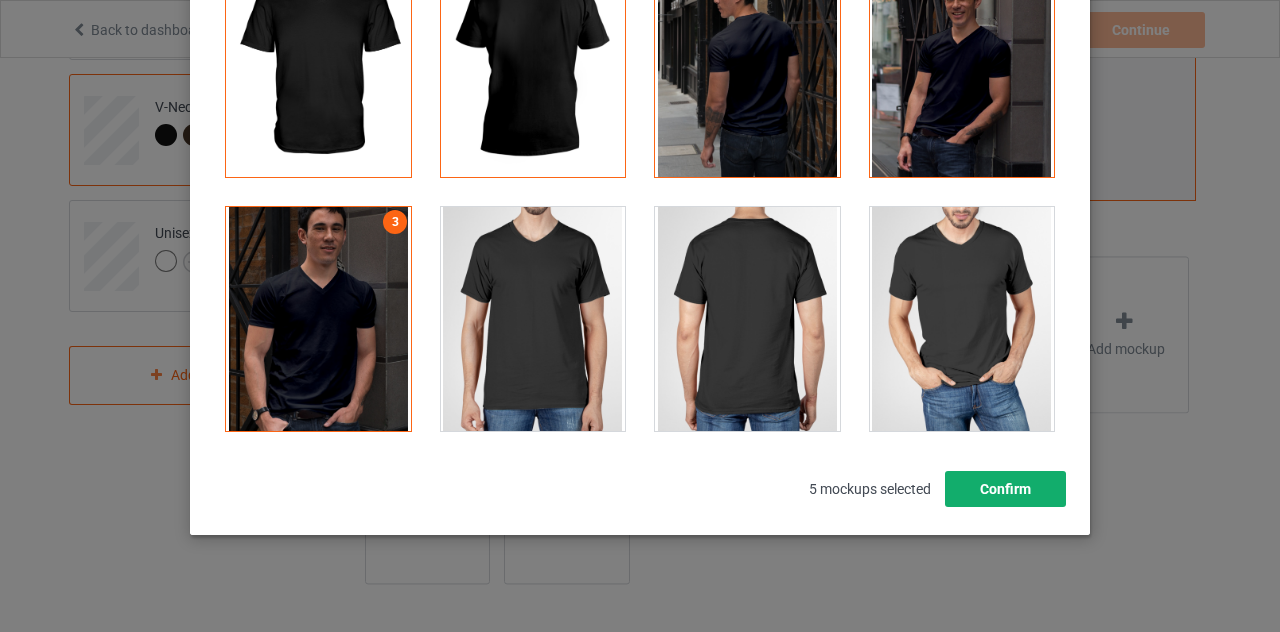 click on "Confirm" at bounding box center [1005, 489] 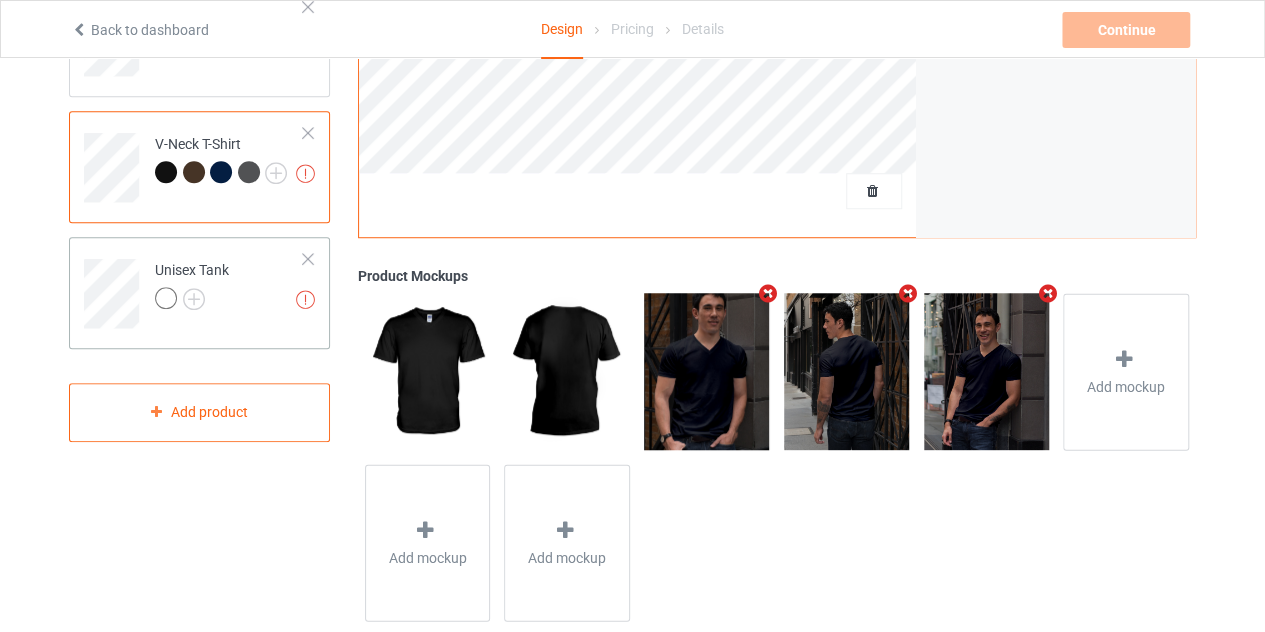 scroll, scrollTop: 618, scrollLeft: 0, axis: vertical 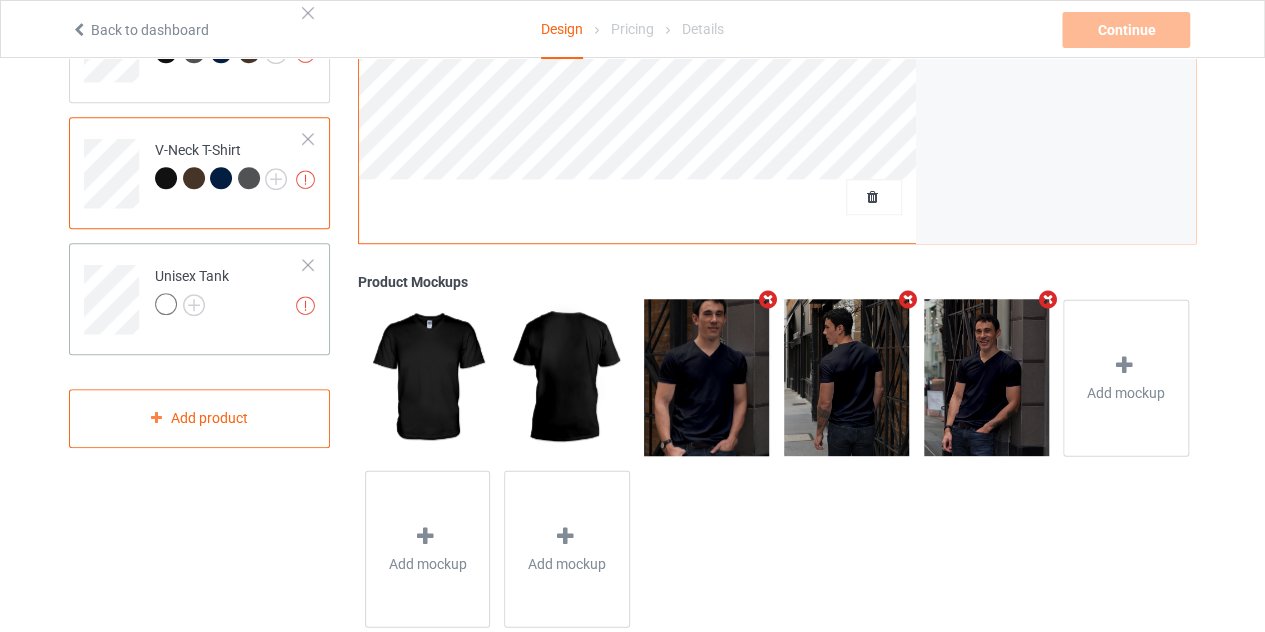 click on "Missing artworks Unisex Tank" at bounding box center [229, 292] 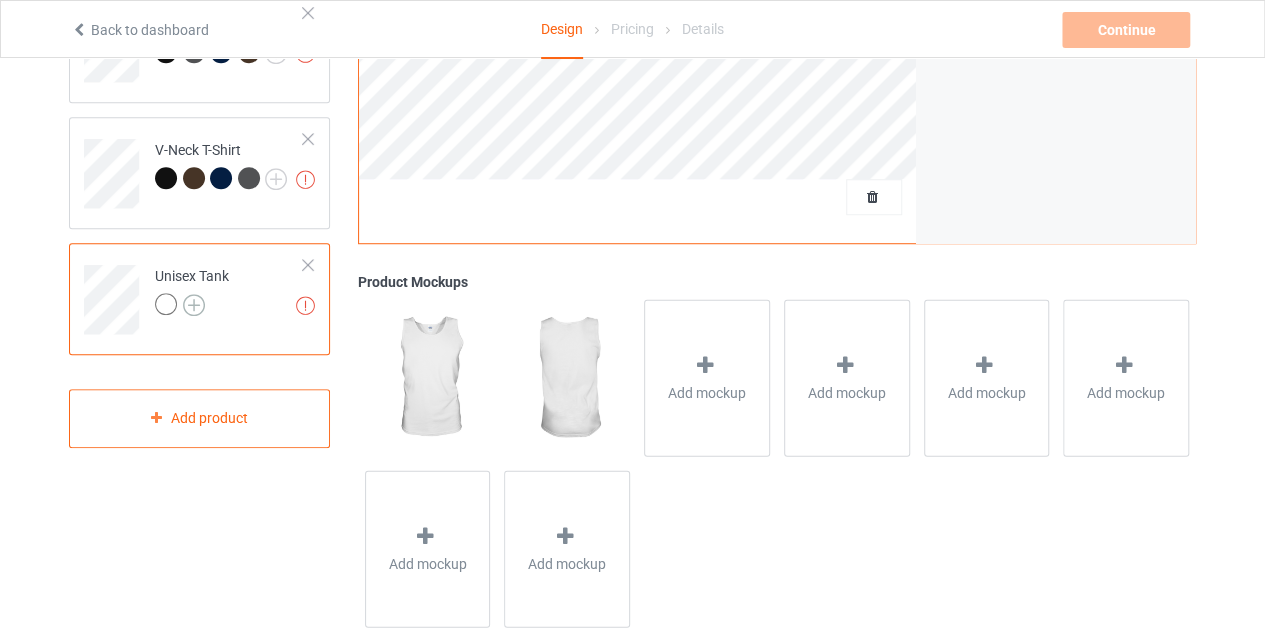 click at bounding box center [194, 305] 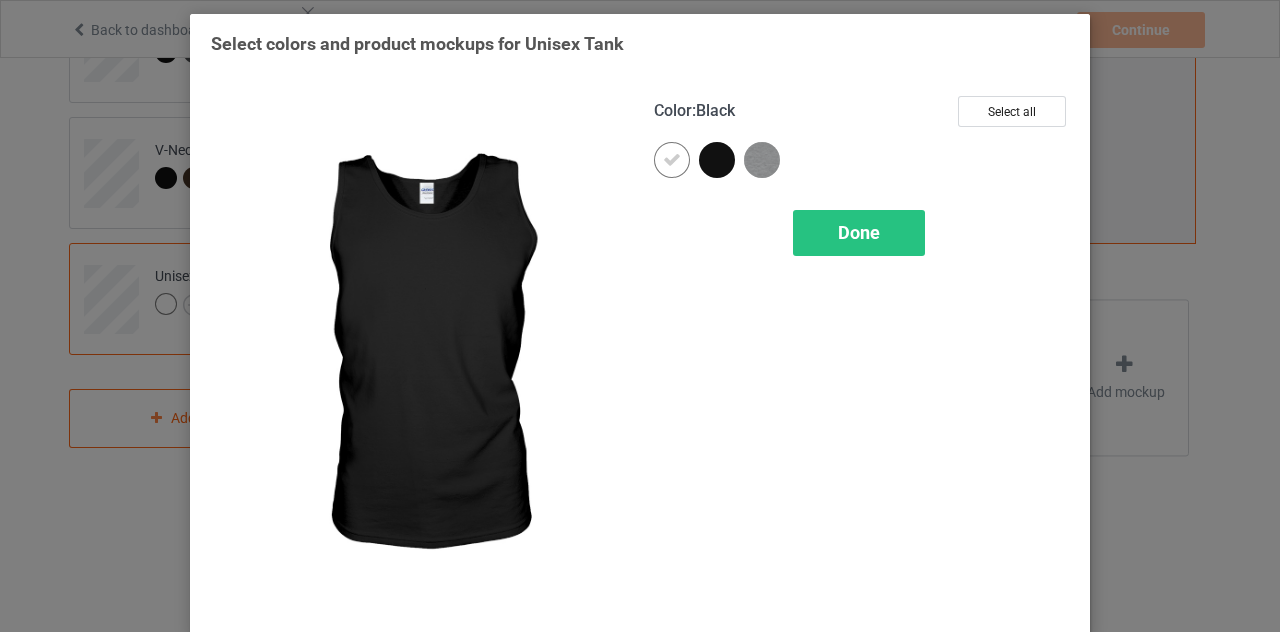 click at bounding box center [717, 160] 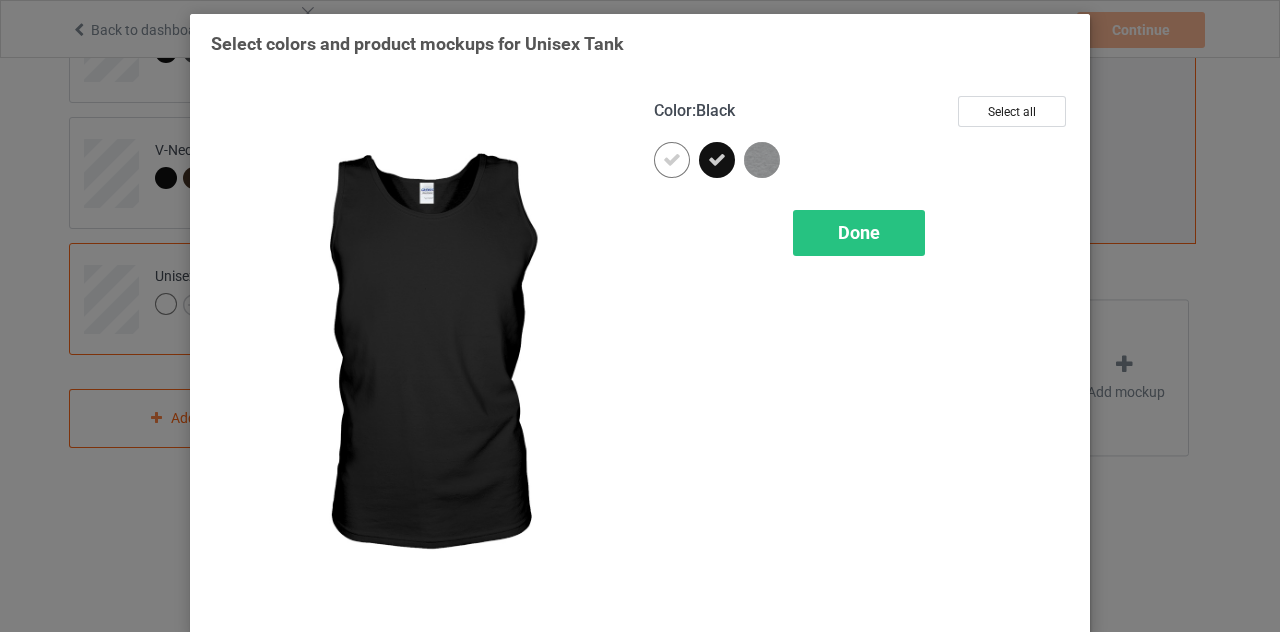 click at bounding box center [672, 160] 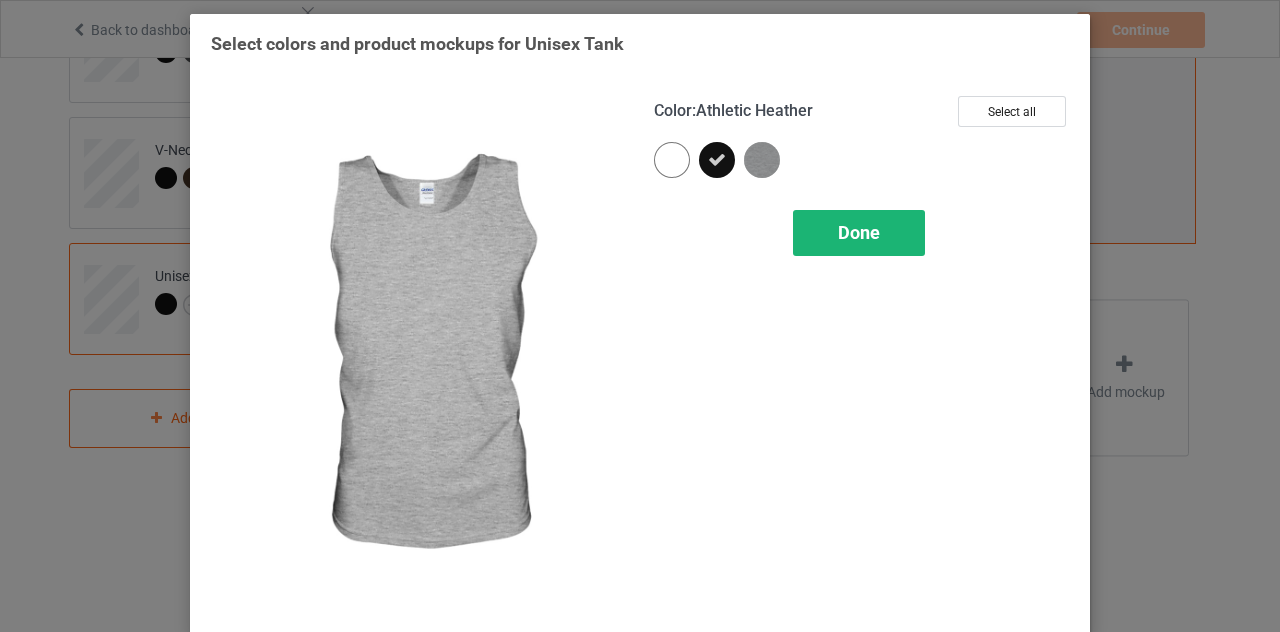 click on "Done" at bounding box center [859, 233] 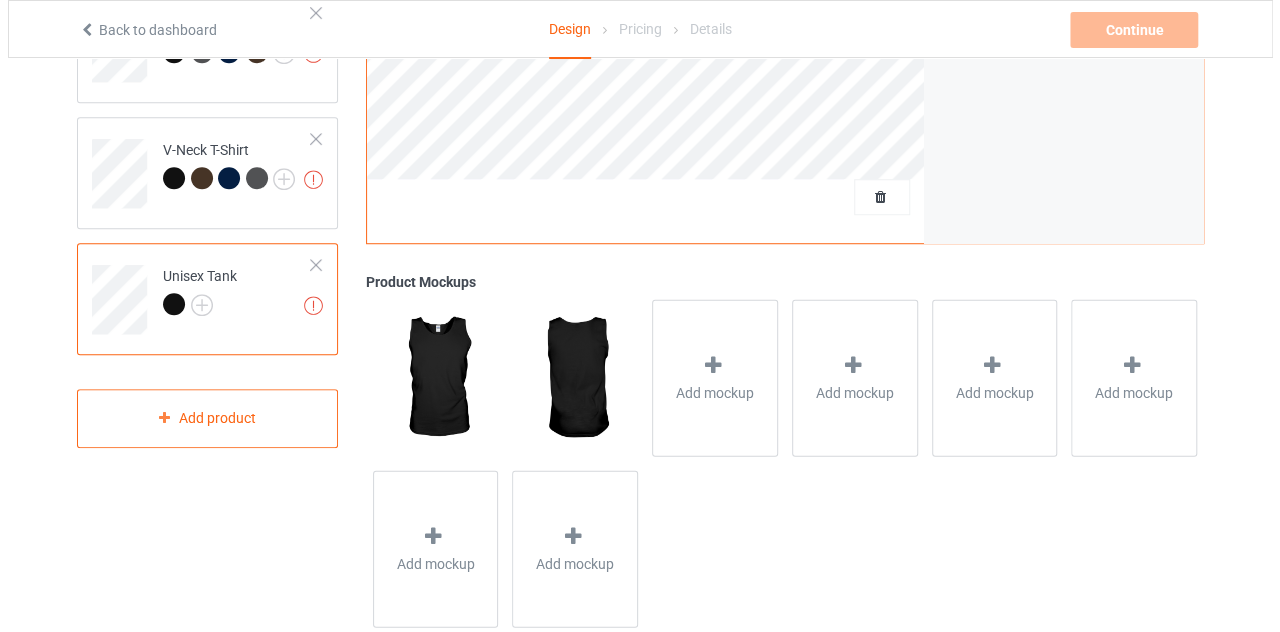 scroll, scrollTop: 650, scrollLeft: 0, axis: vertical 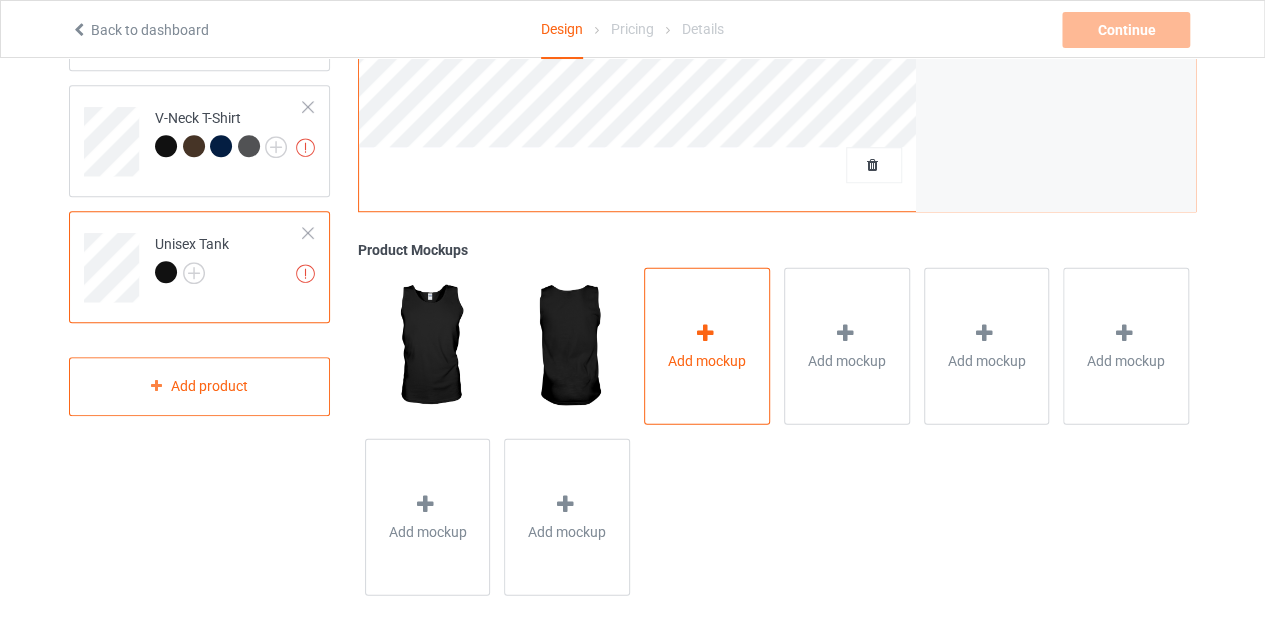 click on "Add mockup" at bounding box center [707, 360] 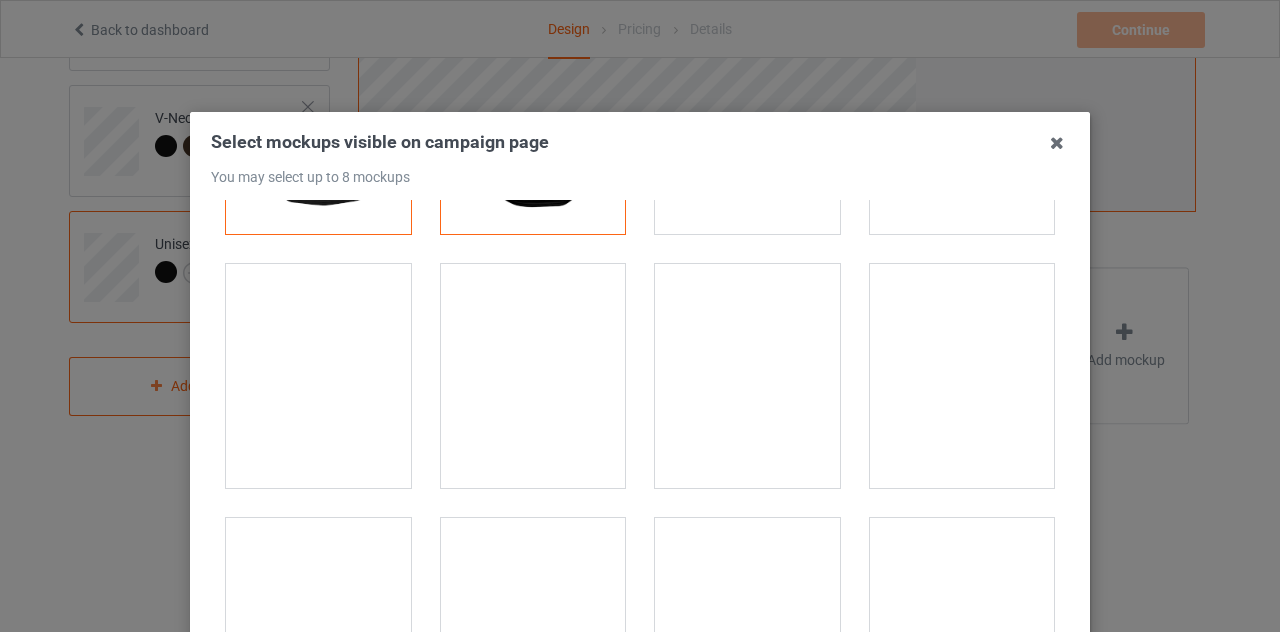 scroll, scrollTop: 146, scrollLeft: 0, axis: vertical 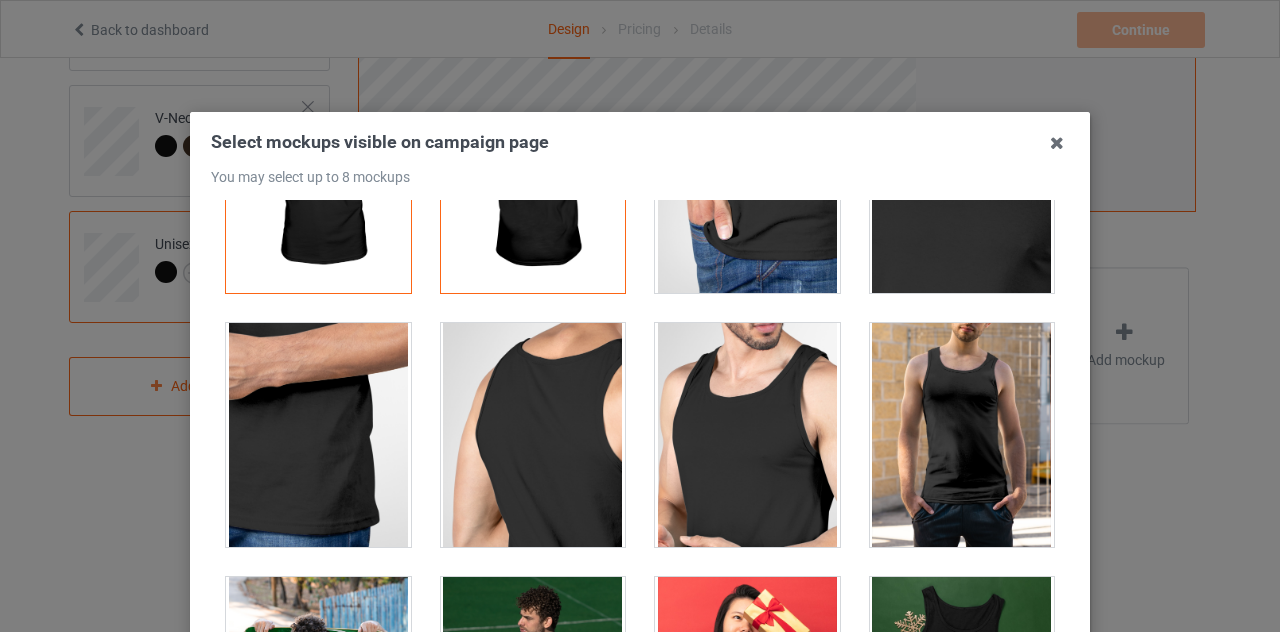 click at bounding box center [533, 435] 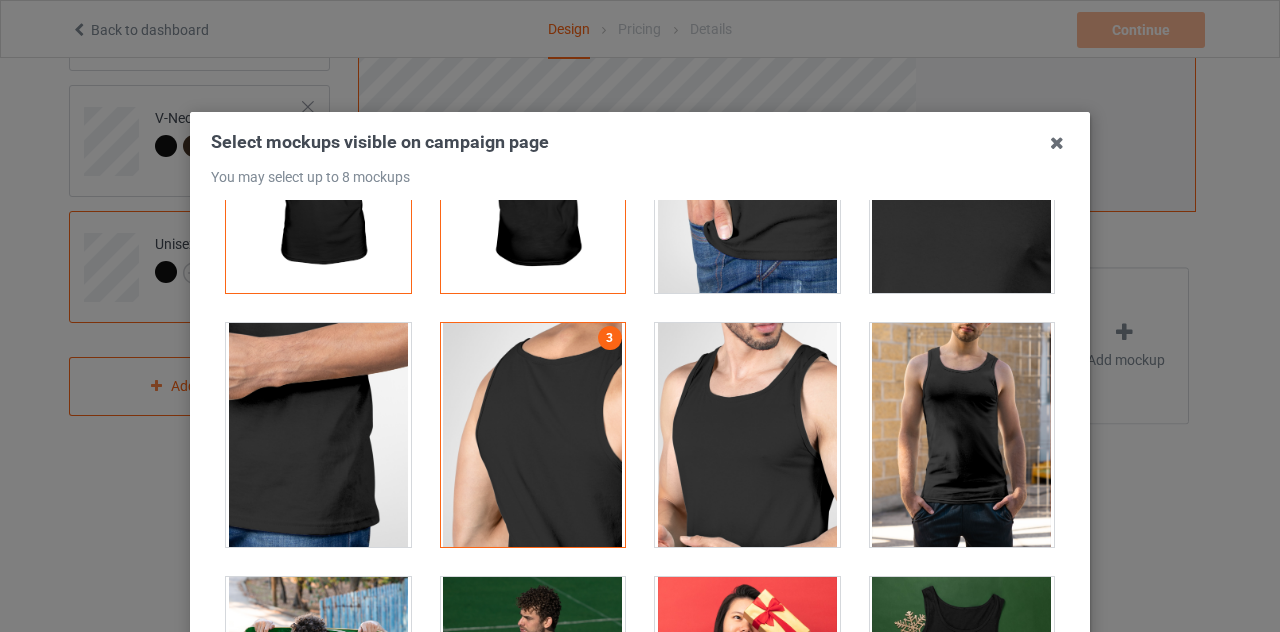 click at bounding box center [747, 435] 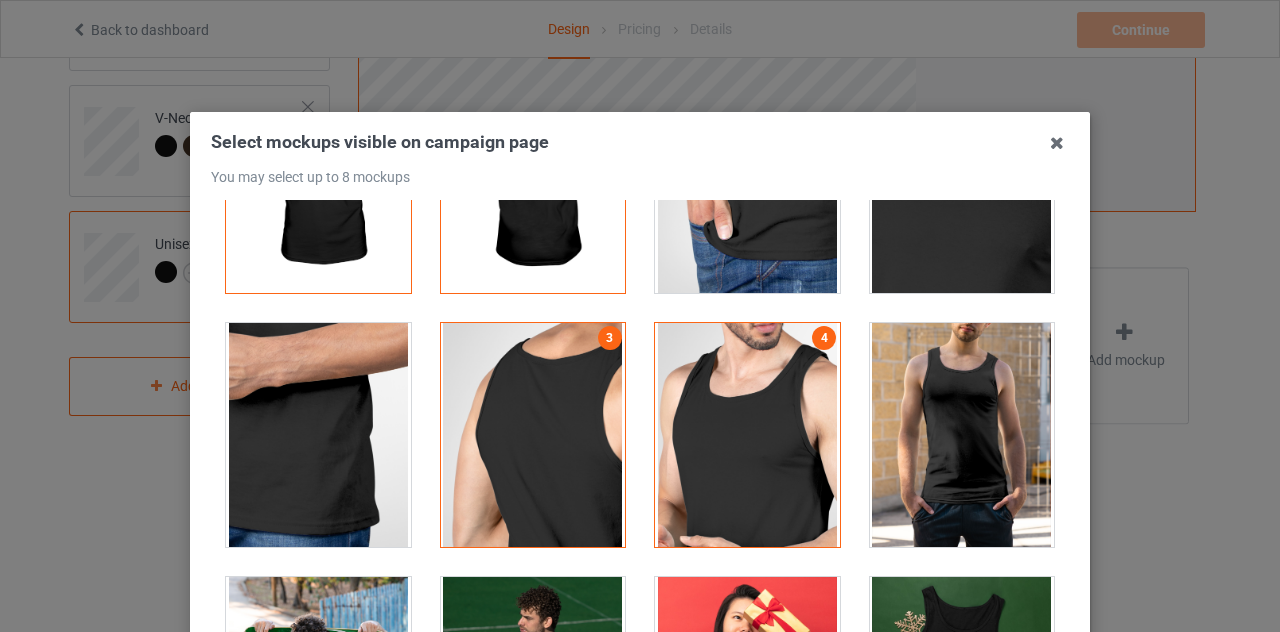 click at bounding box center (747, 435) 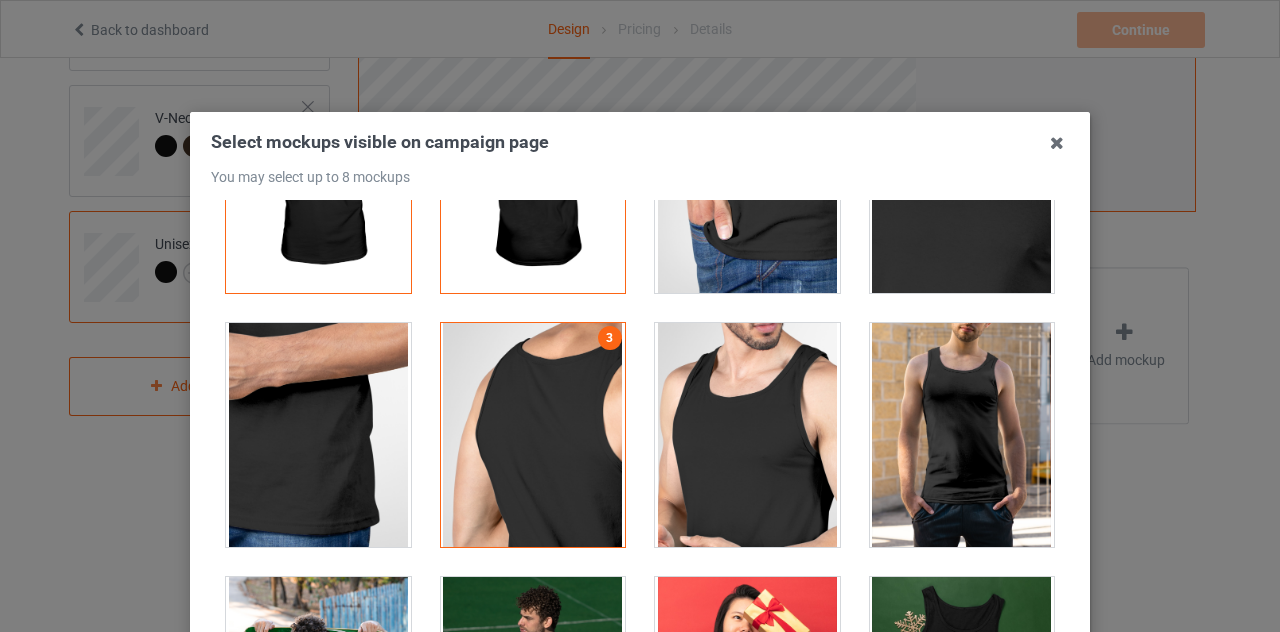 click at bounding box center [962, 435] 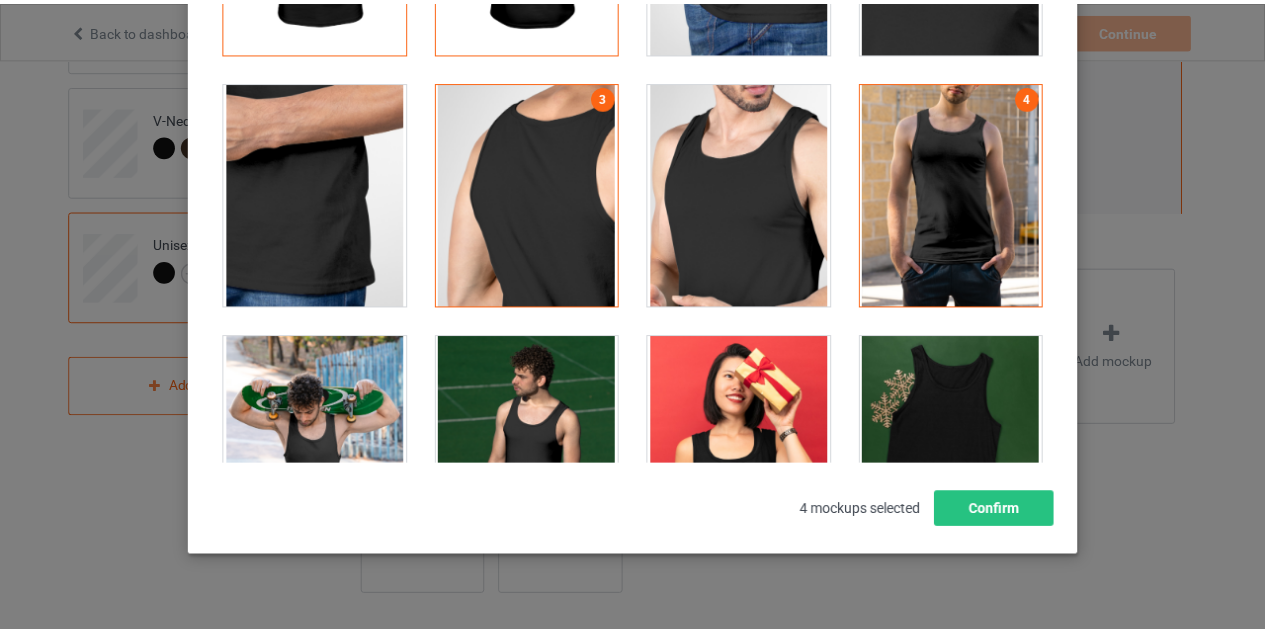 scroll, scrollTop: 242, scrollLeft: 0, axis: vertical 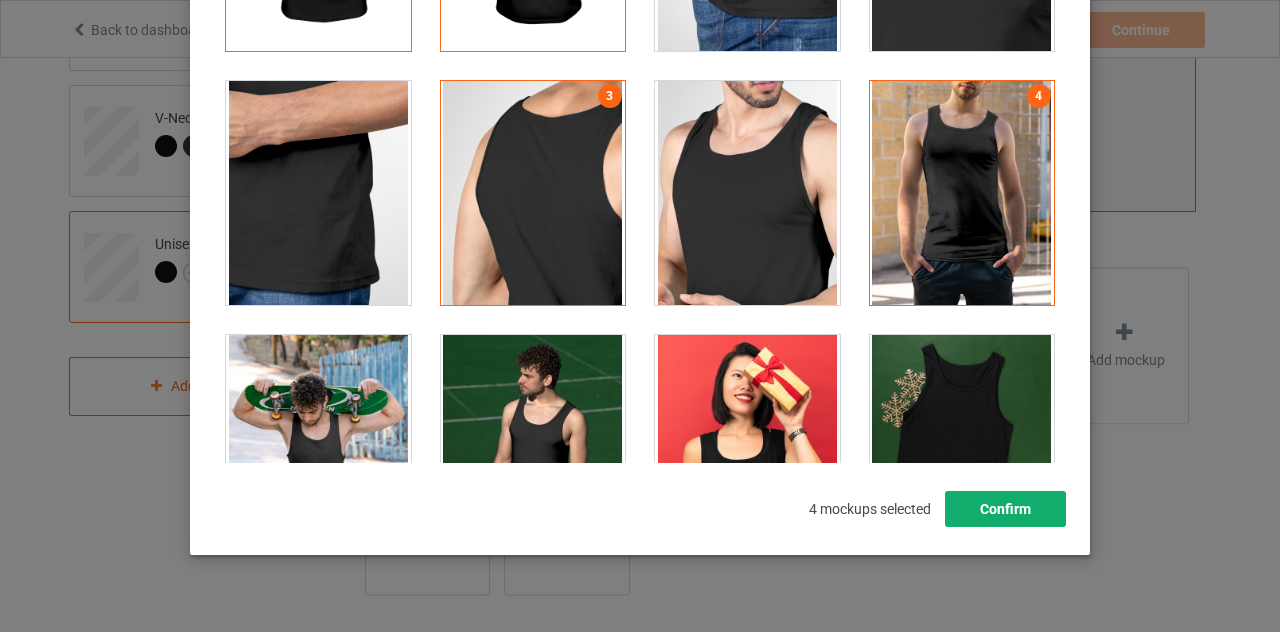 click on "Confirm" at bounding box center [1005, 509] 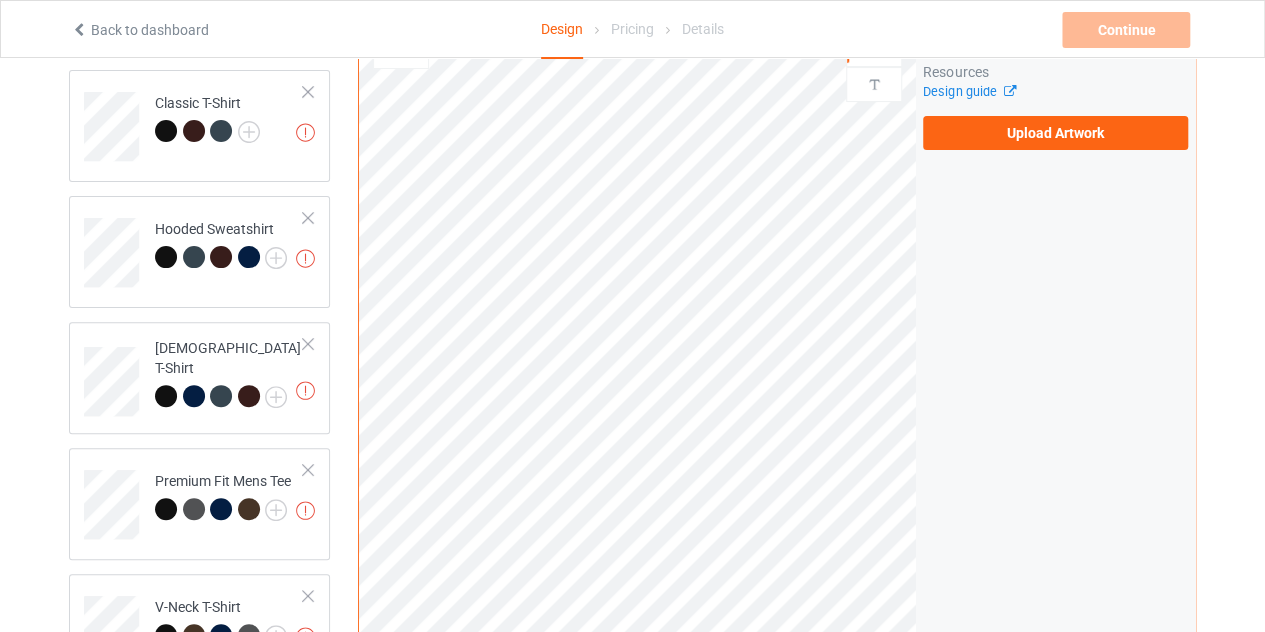 scroll, scrollTop: 0, scrollLeft: 0, axis: both 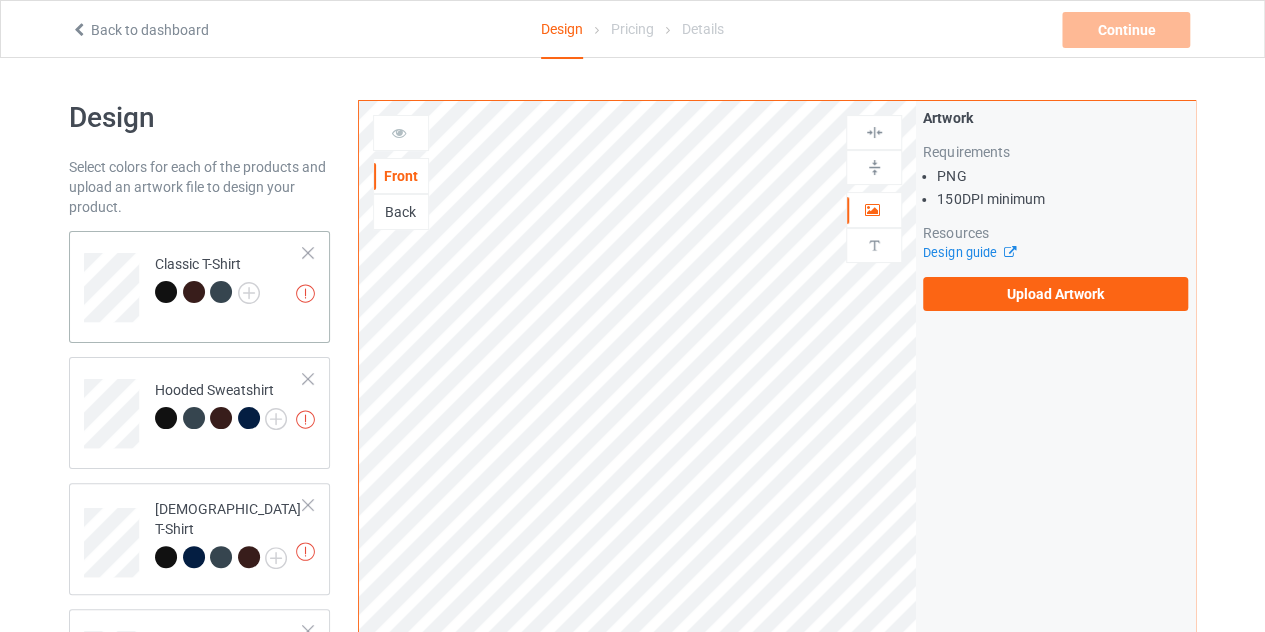 click on "Missing artworks Classic T-Shirt" at bounding box center (229, 280) 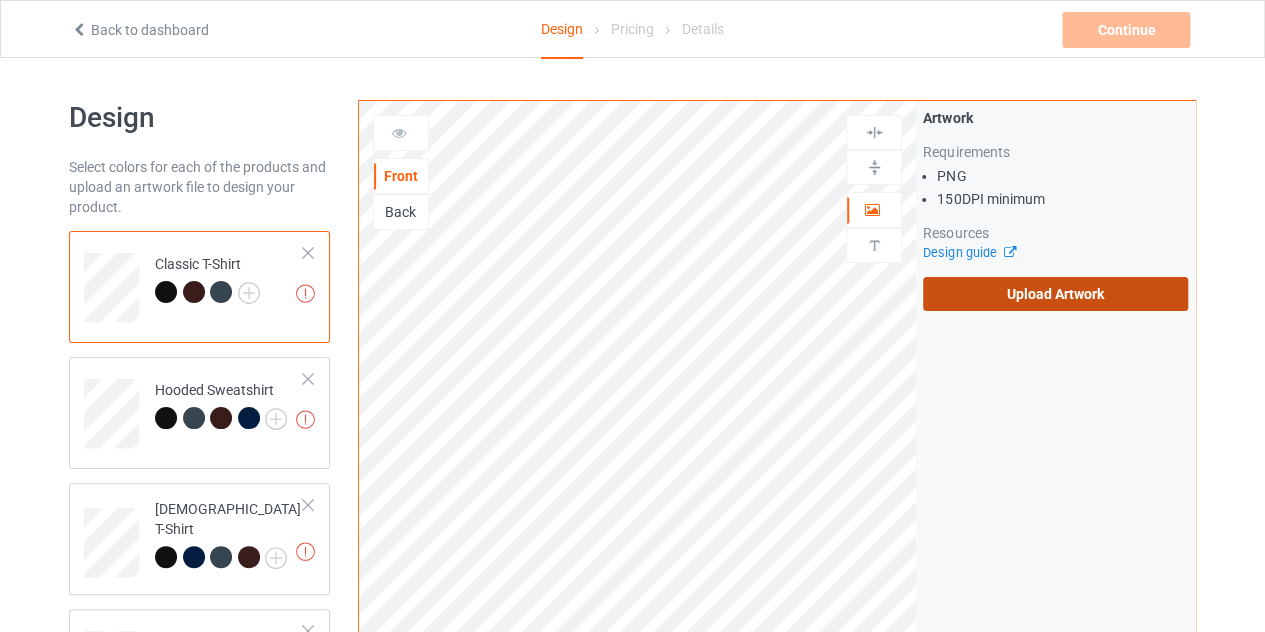 click on "Upload Artwork" at bounding box center [1055, 294] 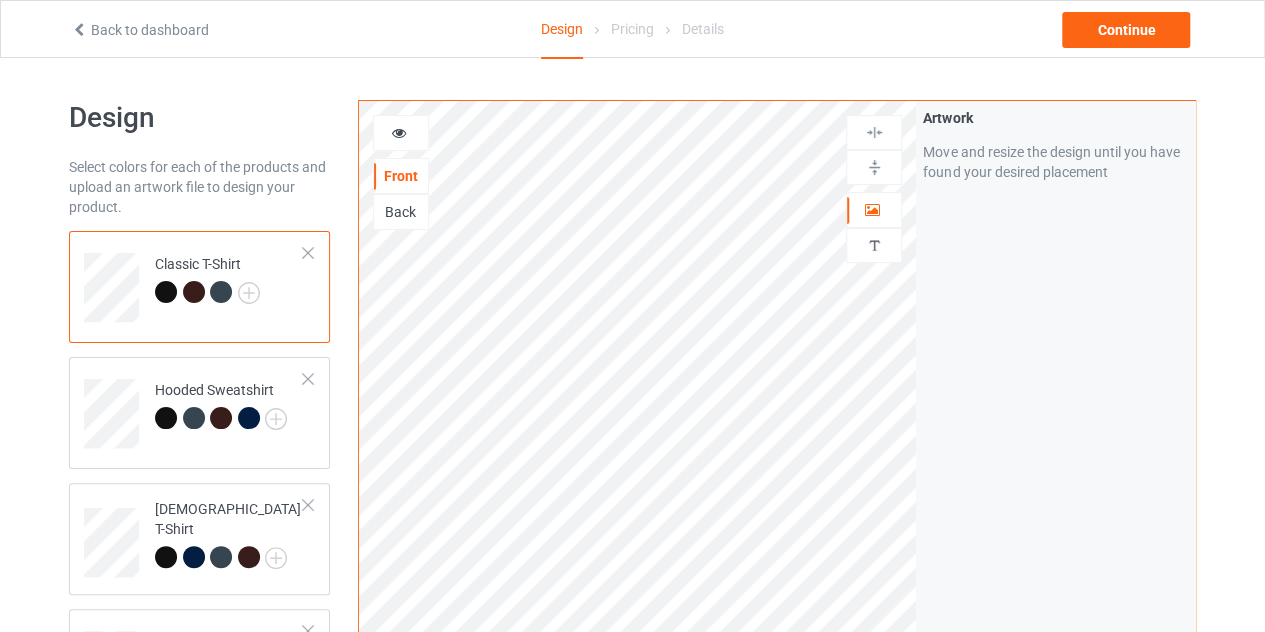 scroll, scrollTop: 22, scrollLeft: 0, axis: vertical 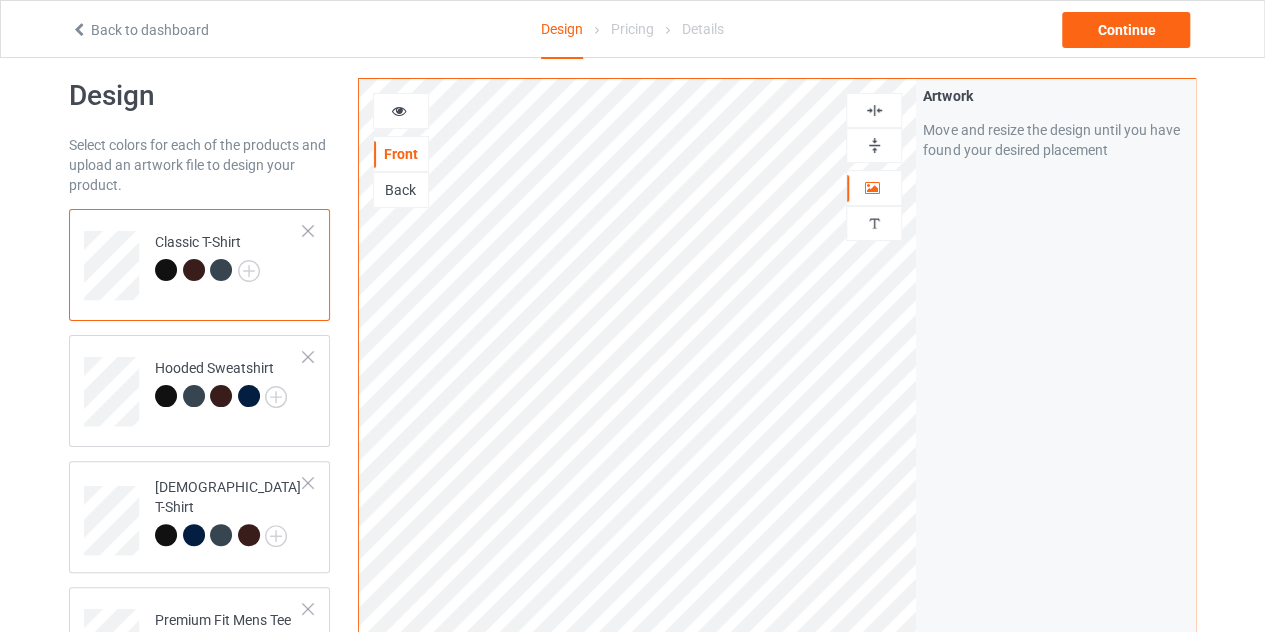 click at bounding box center (399, 108) 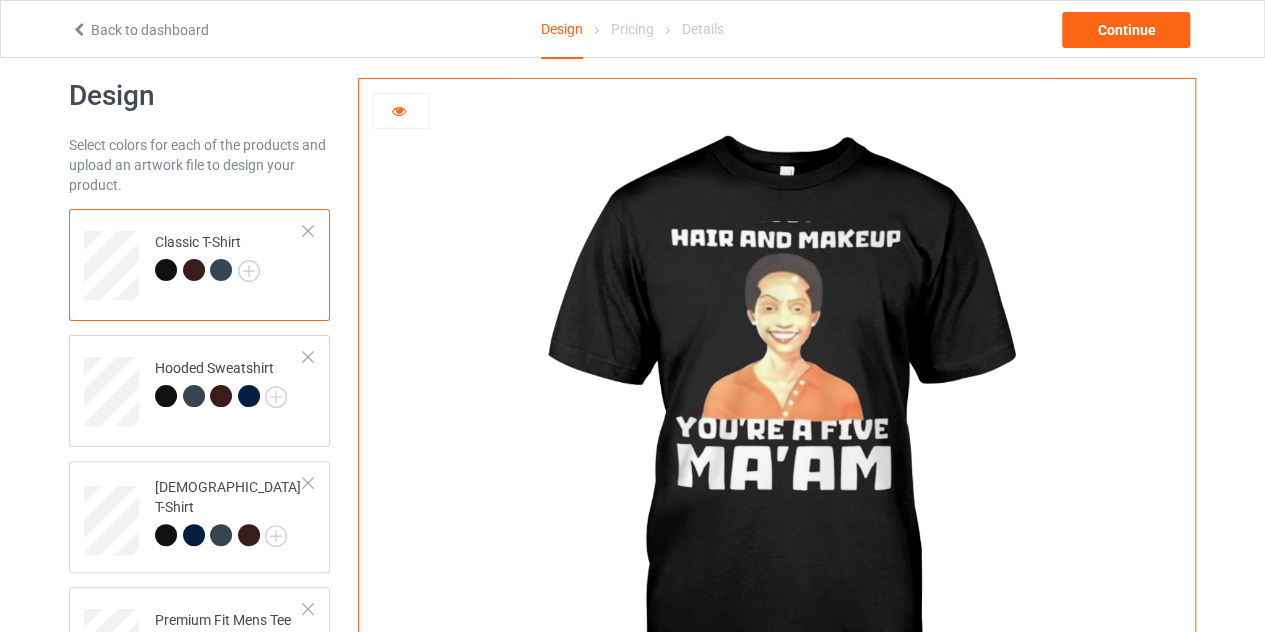 click at bounding box center [776, 427] 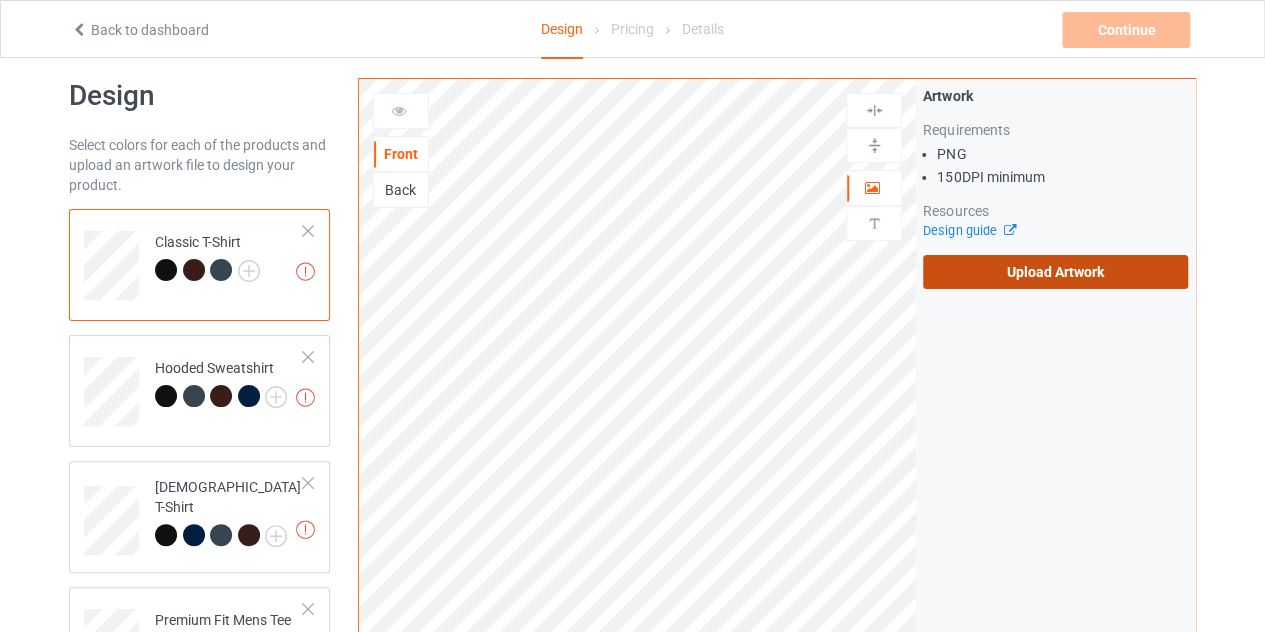 click on "Upload Artwork" at bounding box center (1055, 272) 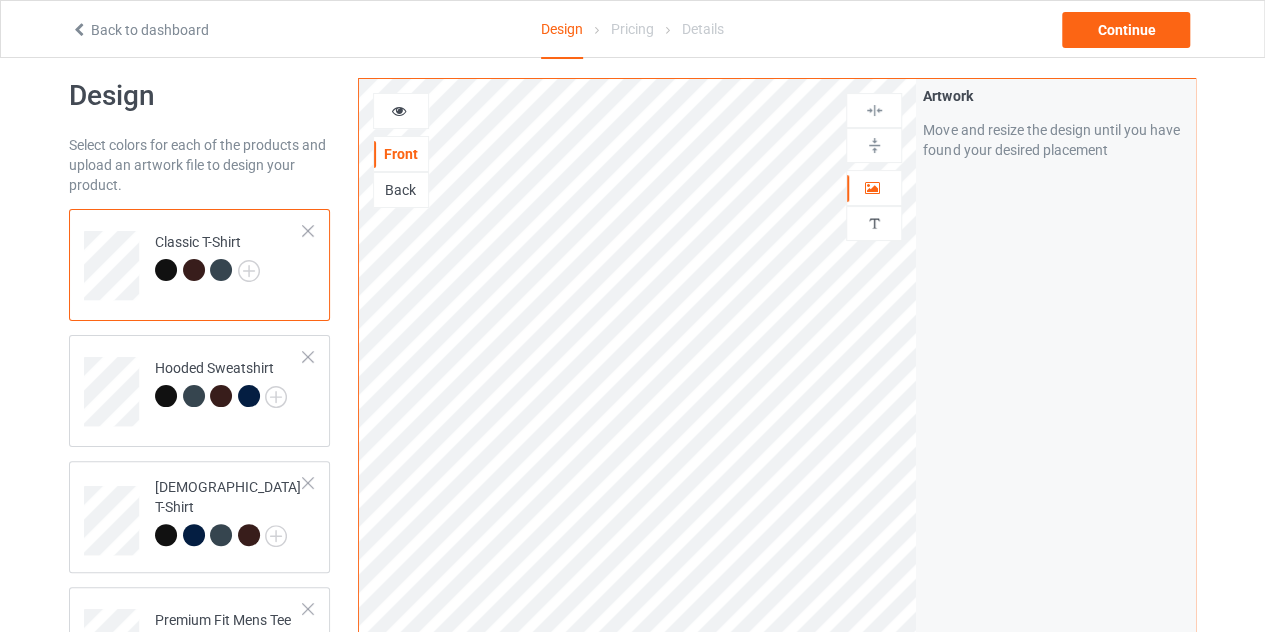 click at bounding box center [399, 108] 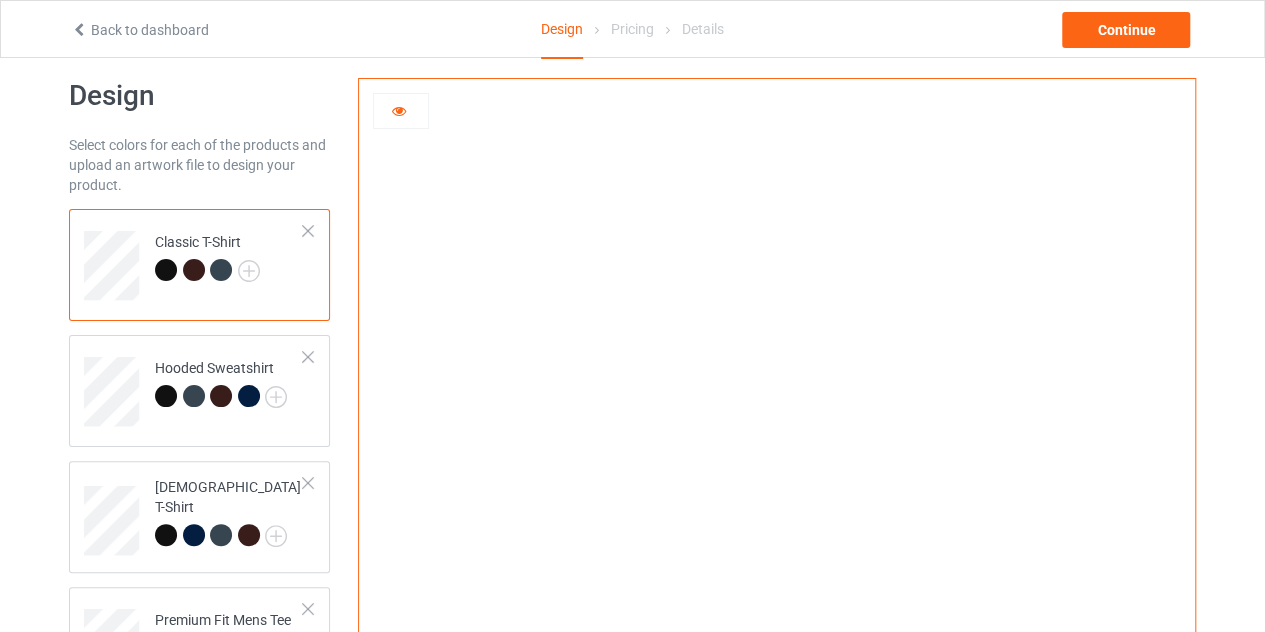 click at bounding box center (399, 108) 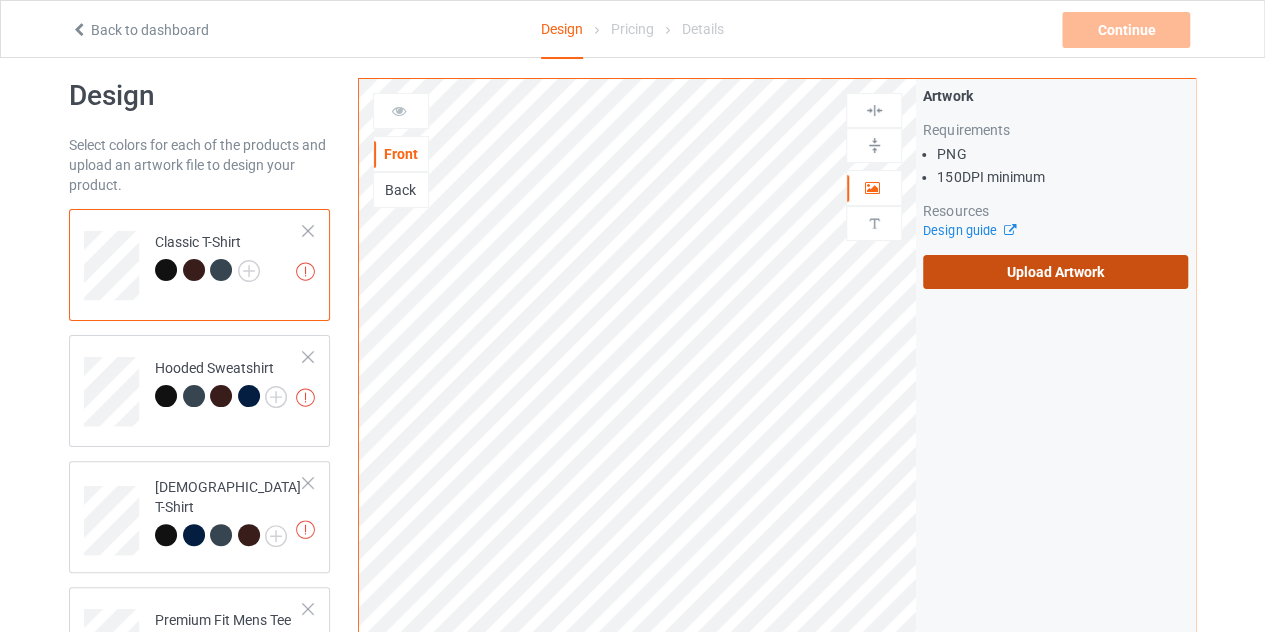 click on "Upload Artwork" at bounding box center [1055, 272] 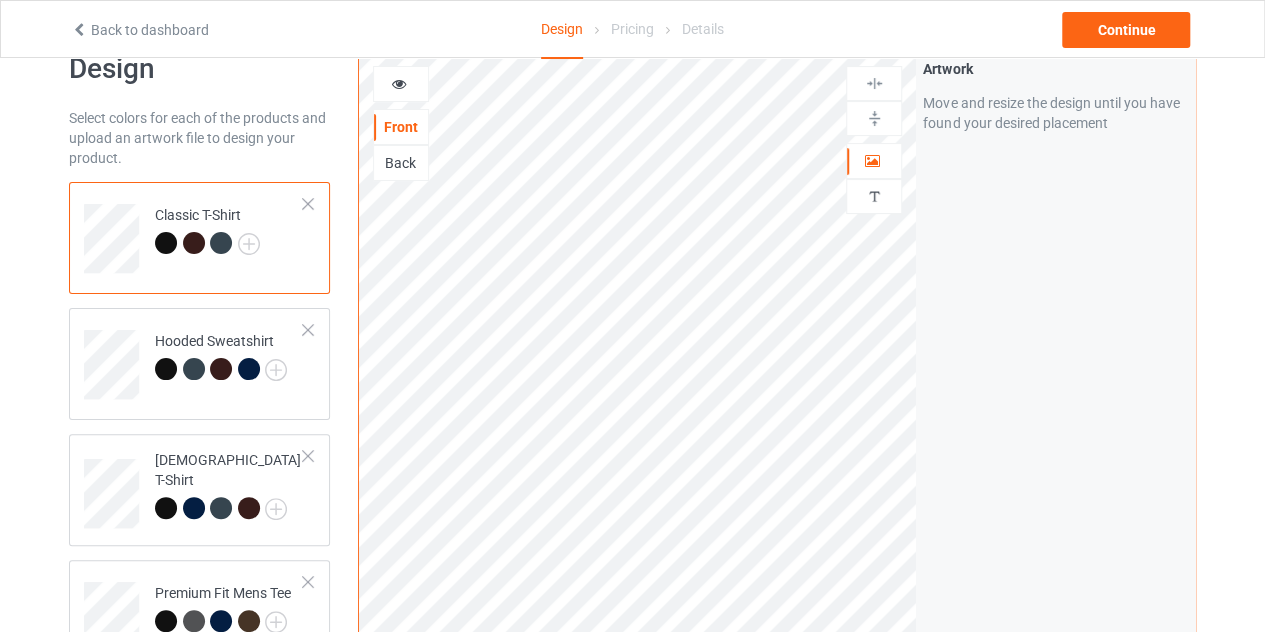 scroll, scrollTop: 50, scrollLeft: 0, axis: vertical 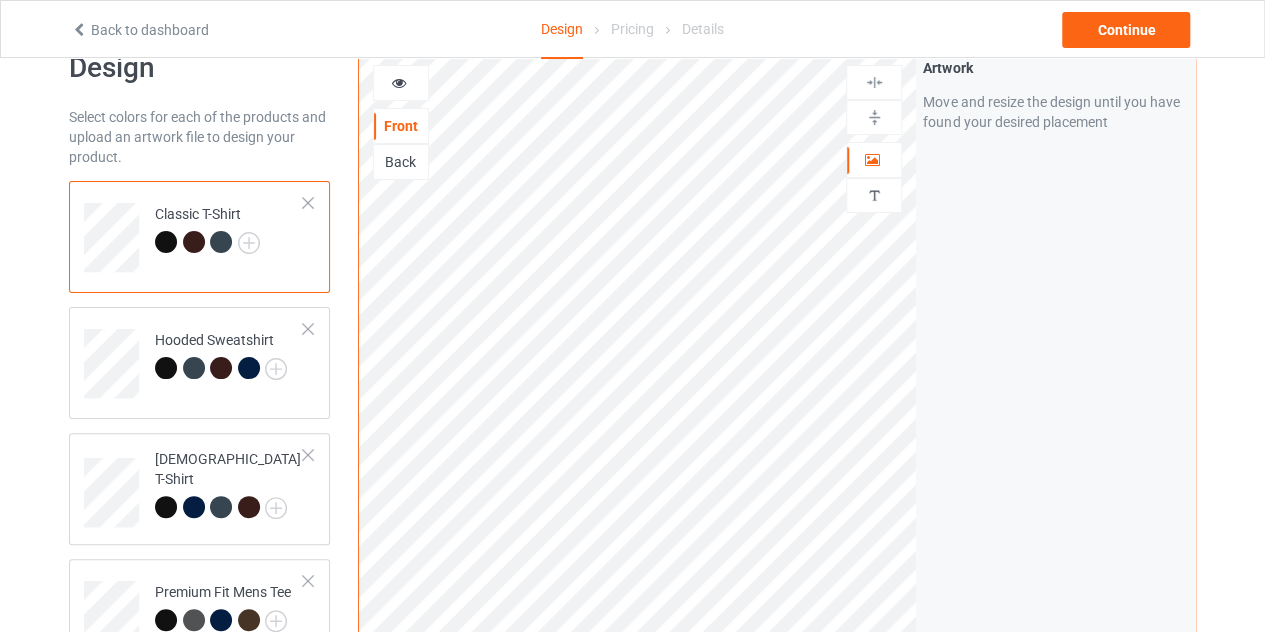 click at bounding box center (401, 83) 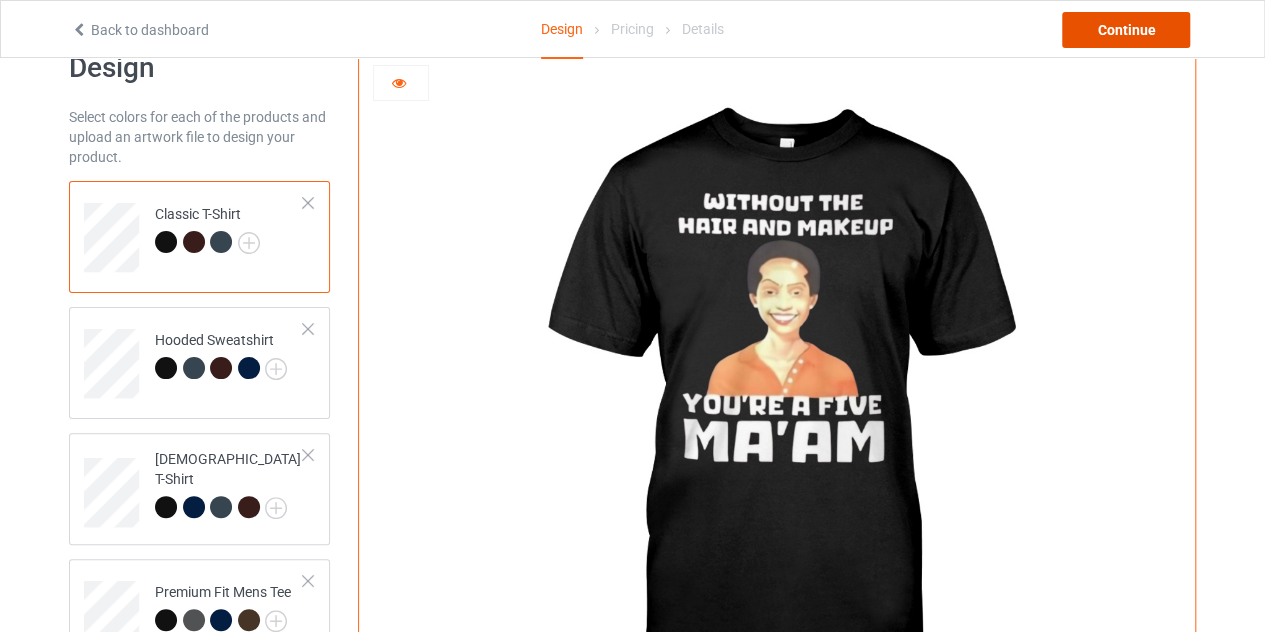 click on "Continue" at bounding box center [1126, 30] 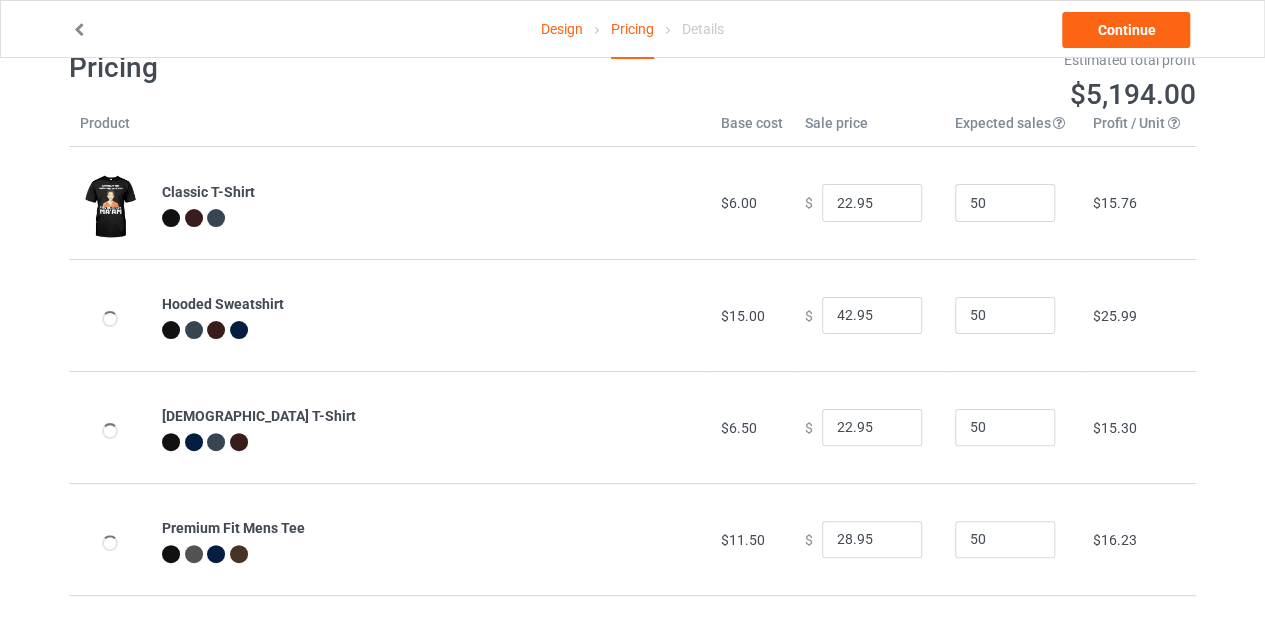 scroll, scrollTop: 0, scrollLeft: 0, axis: both 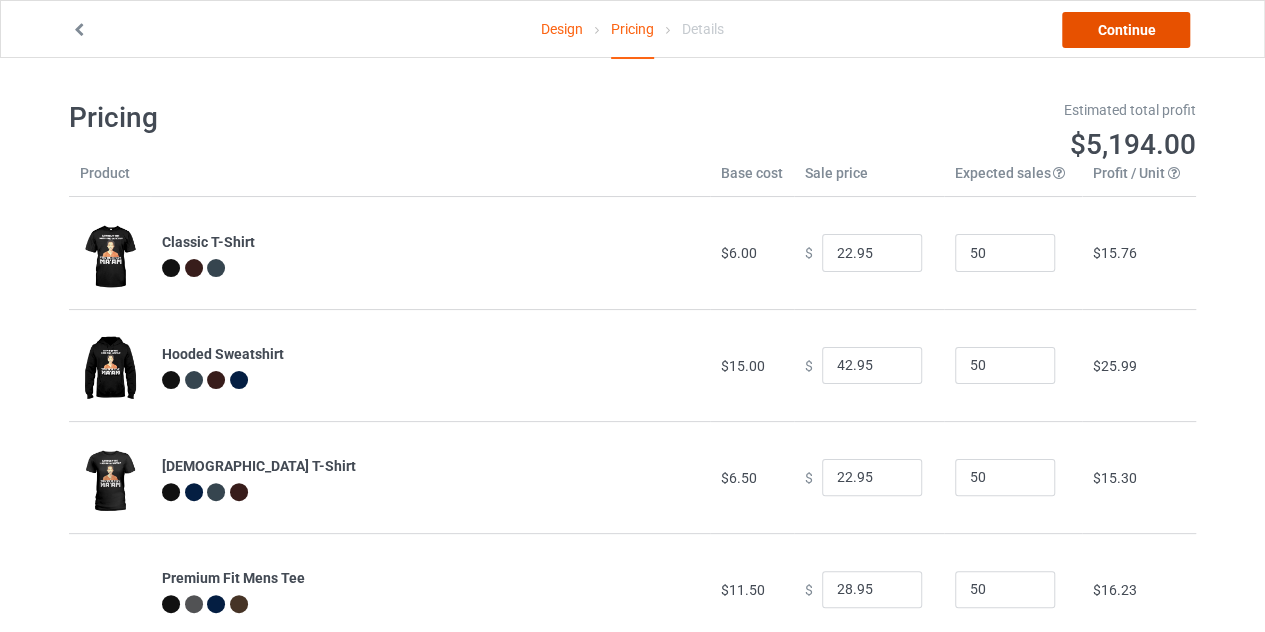 click on "Continue" at bounding box center (1126, 30) 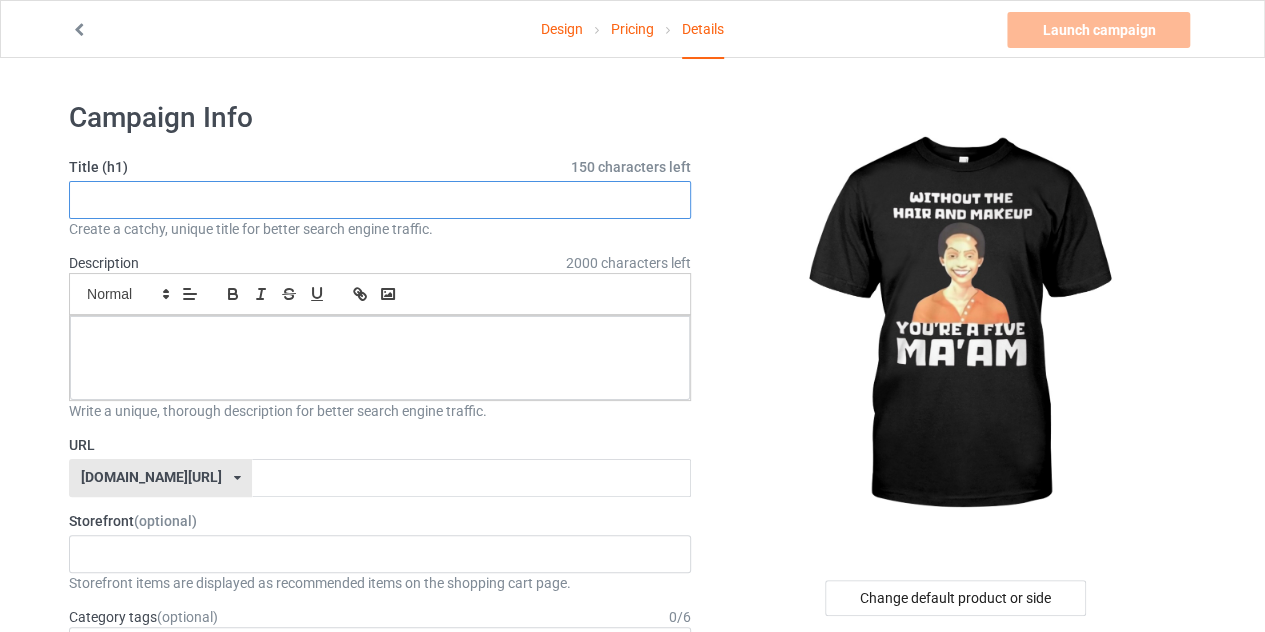 click at bounding box center [380, 200] 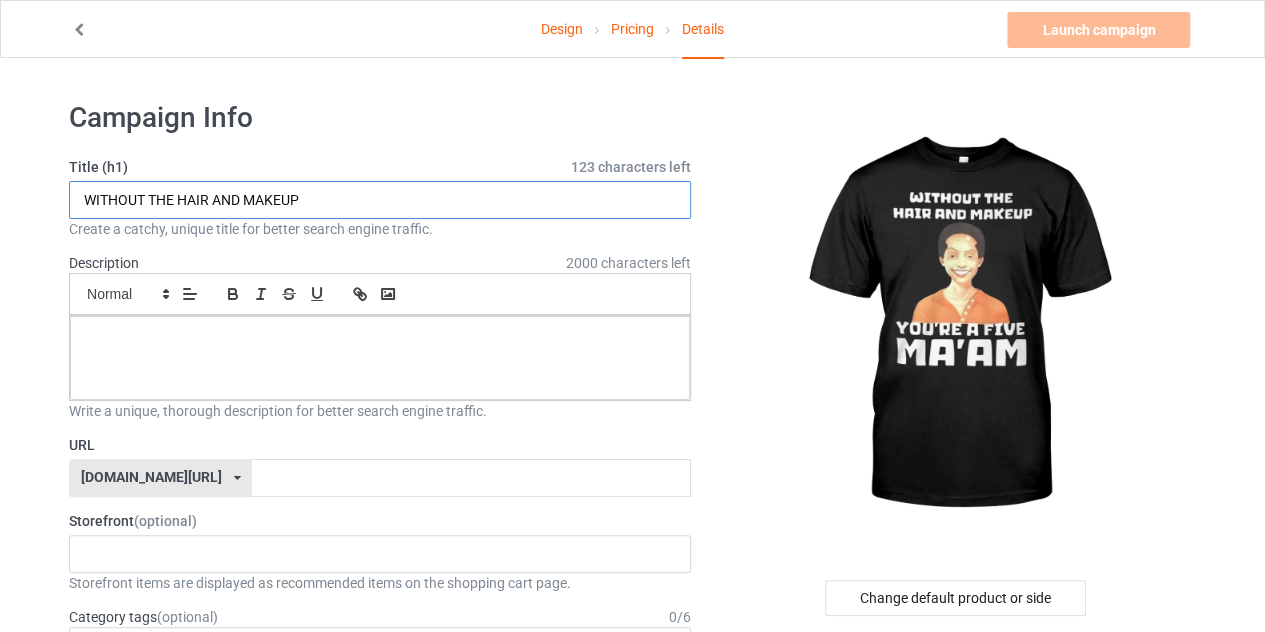 type on "WITHOUT THE HAIR AND MAKEUP" 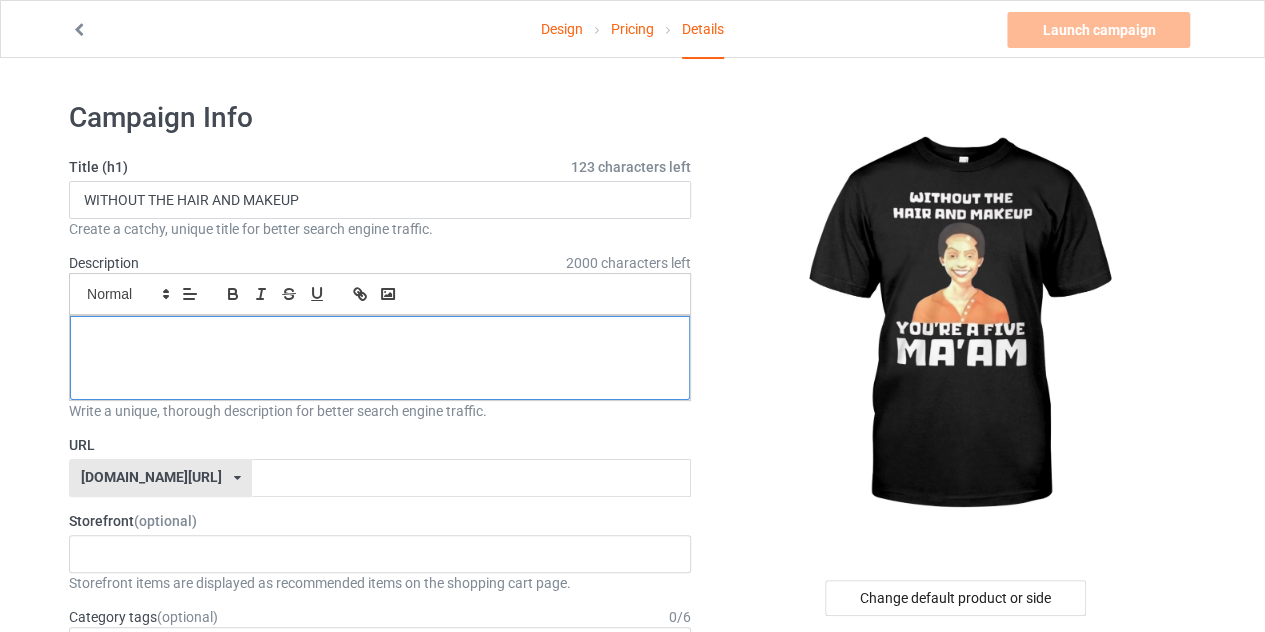 click at bounding box center (380, 358) 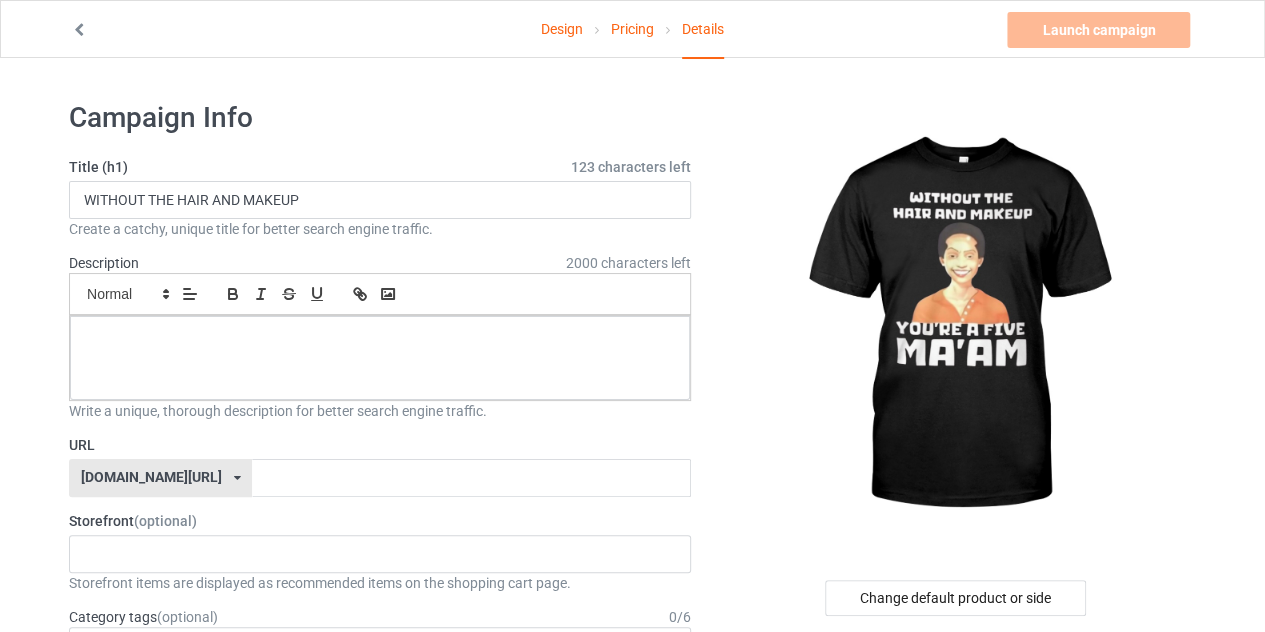 click on "Design Pricing Details Launch campaign Please enter campaign description Campaign Info Title (h1) 123   characters left WITHOUT THE HAIR AND MAKEUP Create a catchy, unique title for better search engine traffic. Description 2000   characters left       Small Normal Large Big Huge                                                                                     Write a unique, thorough description for better search engine traffic. URL teechip.com/ teechip.com/ 587d0d41cee36fd012c64a69 Storefront (optional) BoubouBrave THE  best shirt ever 65fdca709c68e1002e377c78 654901ae34d55e0036a02cf8 Storefront items are displayed as recommended items on the shopping cart page. Category tags (optional) 0 / 6 Age > 1-19 > 1 Age > 1-12 Months > 1 Month Age > 1-12 Months Age > 1-19 Age > 1-19 > 10 Age > 1-12 Months > 10 Month Age > 80-100 > 100 Sports > Running > 10K Run Age > 1-19 > 11 Age > 1-12 Months > 11 Month Age > 1-19 > 12 Age > 1-12 Months > 12 Month Age > 1-19 > 13 Age > 1-19 > 14 Age > 1-19 > 15 Age > 1-19 > 16 1" at bounding box center (632, 1094) 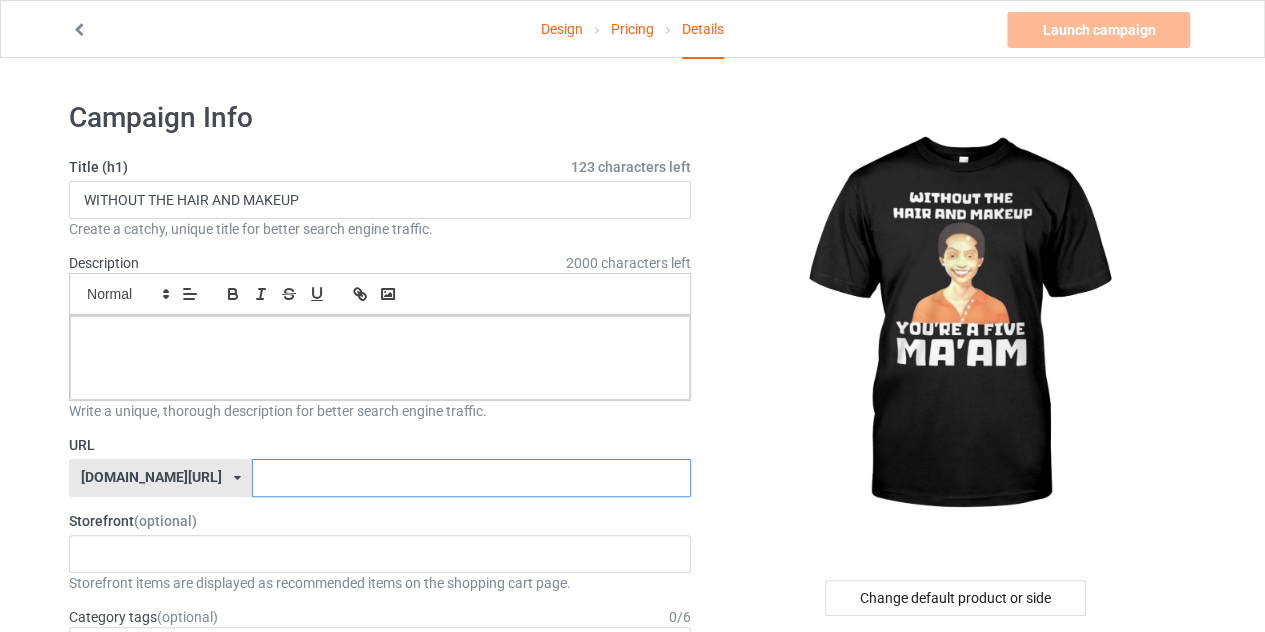 click at bounding box center (471, 478) 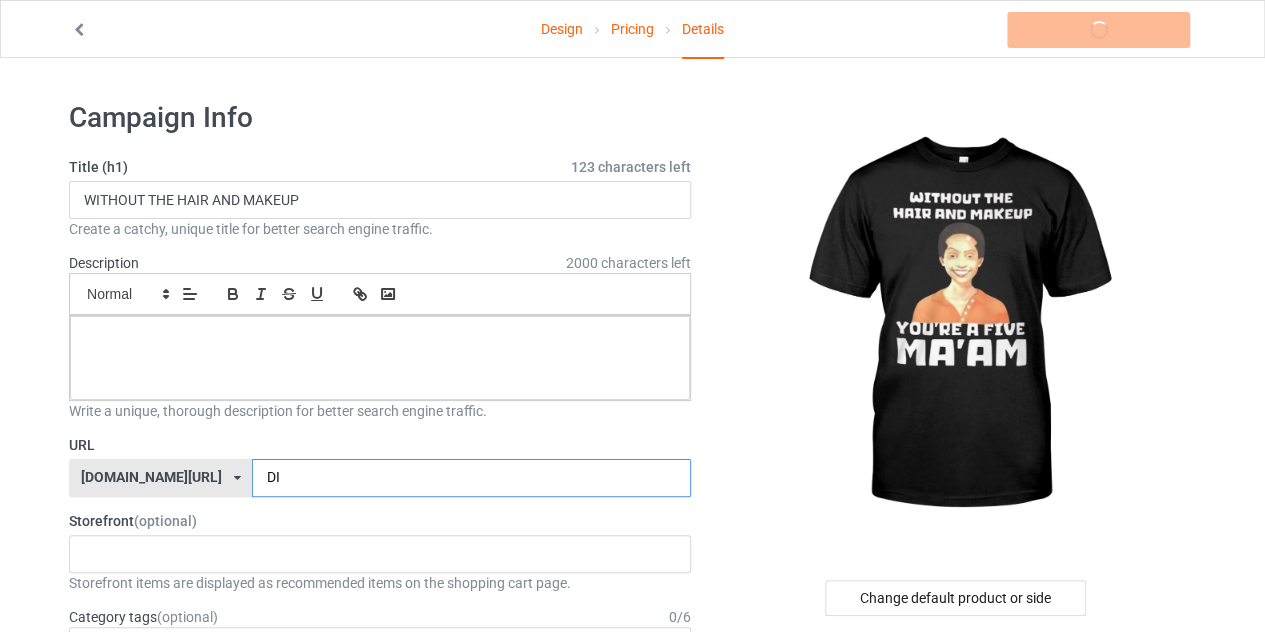 type on "D" 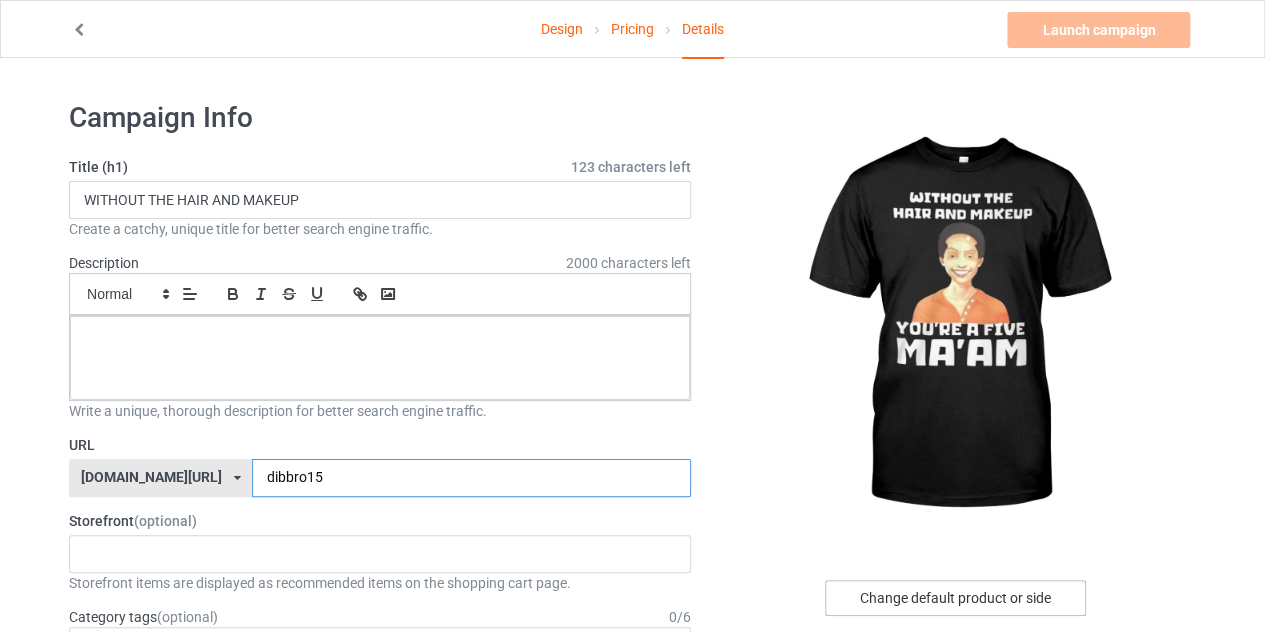 type on "dibbro15" 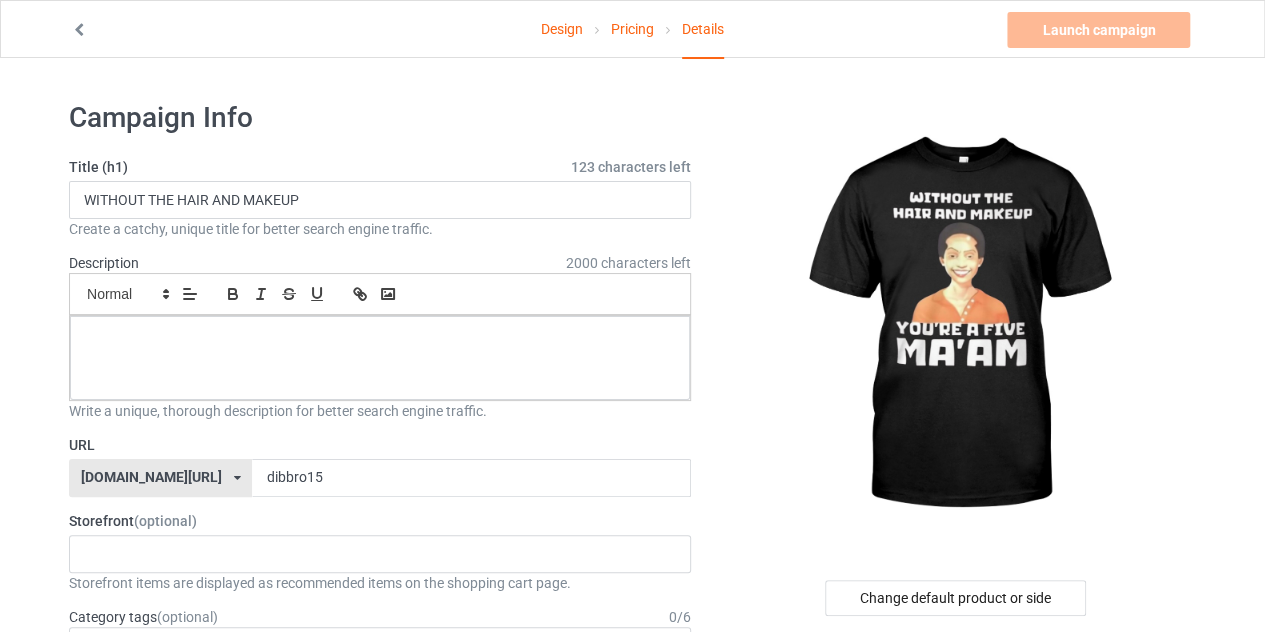 click at bounding box center [957, 325] 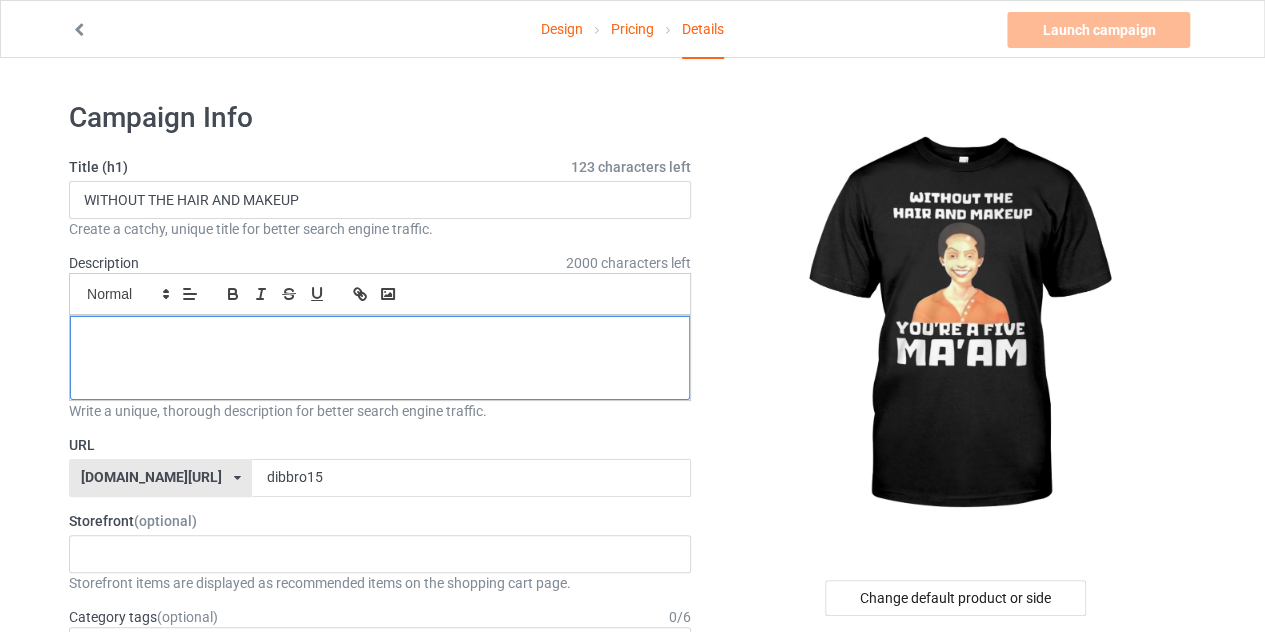 click at bounding box center (380, 338) 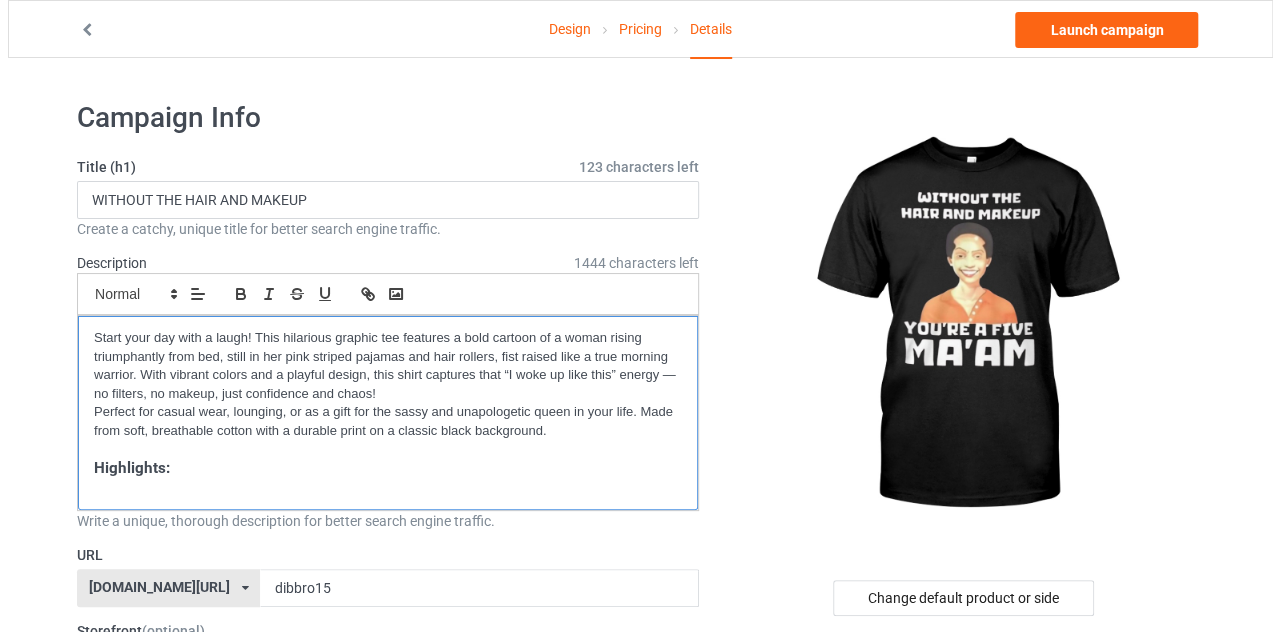 scroll, scrollTop: 0, scrollLeft: 0, axis: both 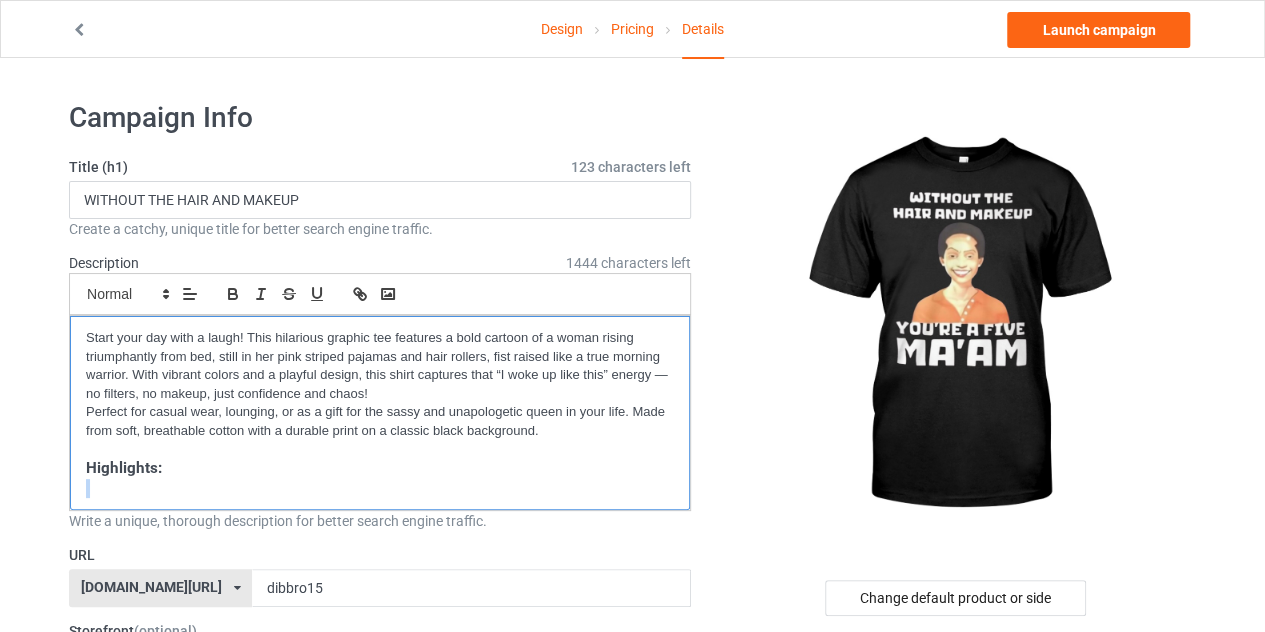 drag, startPoint x: 510, startPoint y: 469, endPoint x: 4, endPoint y: 487, distance: 506.32007 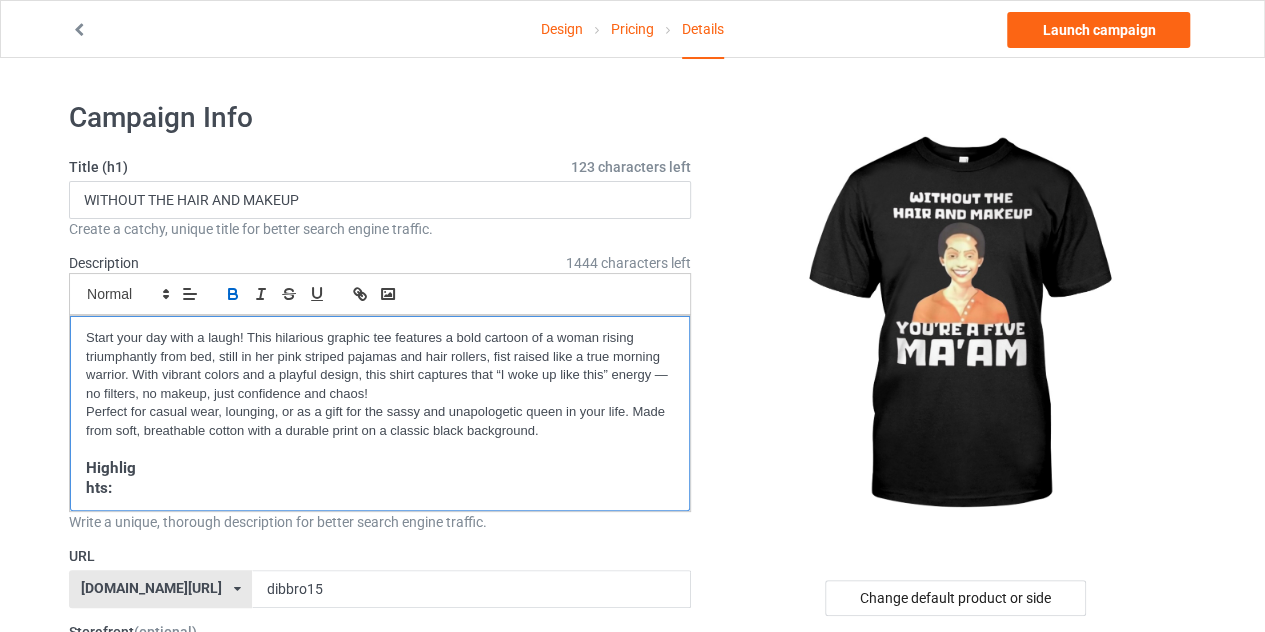 click on "Highlig" at bounding box center (380, 469) 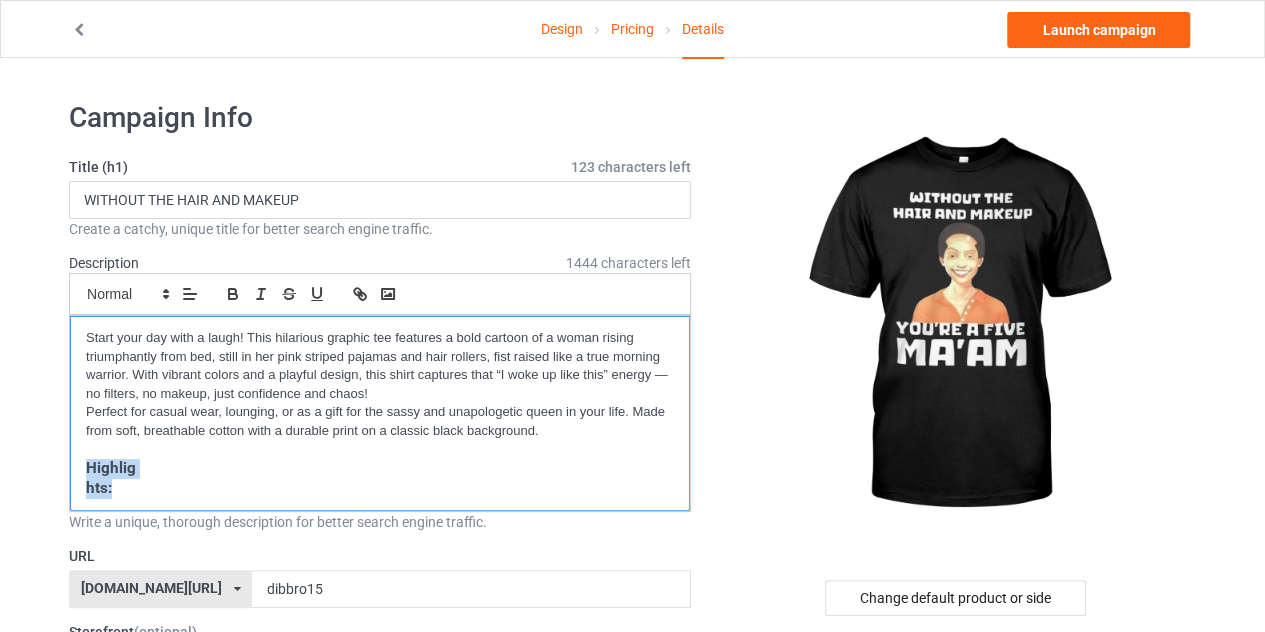 drag, startPoint x: 120, startPoint y: 489, endPoint x: 51, endPoint y: 463, distance: 73.736015 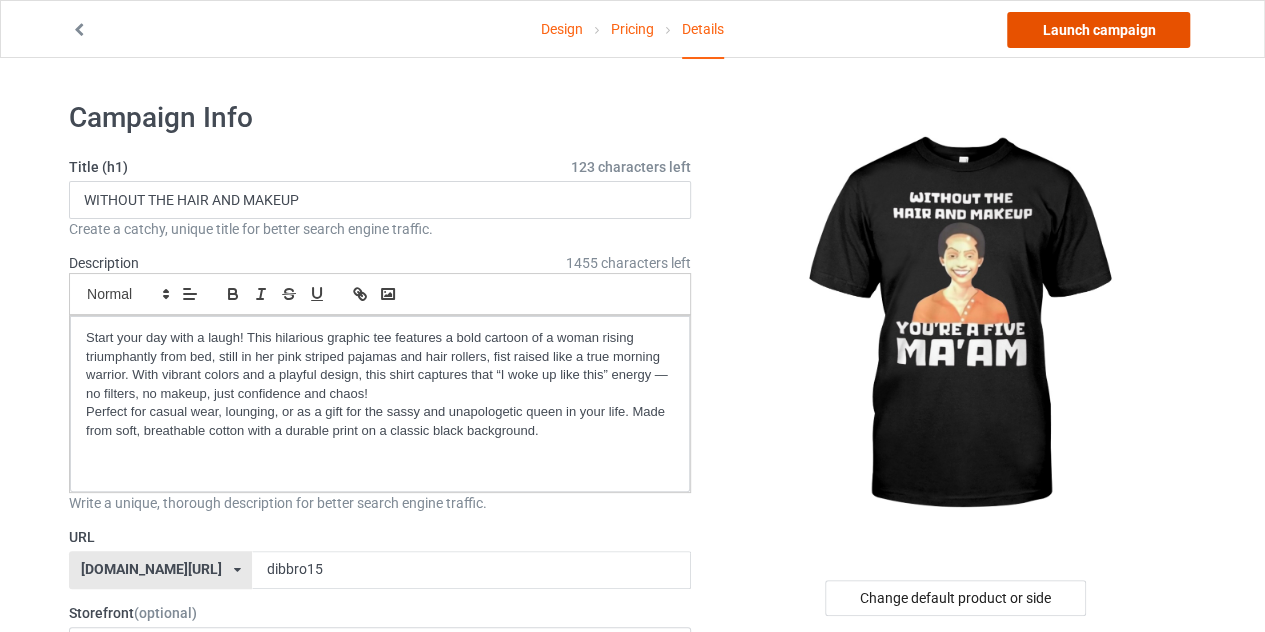 click on "Launch campaign" at bounding box center (1098, 30) 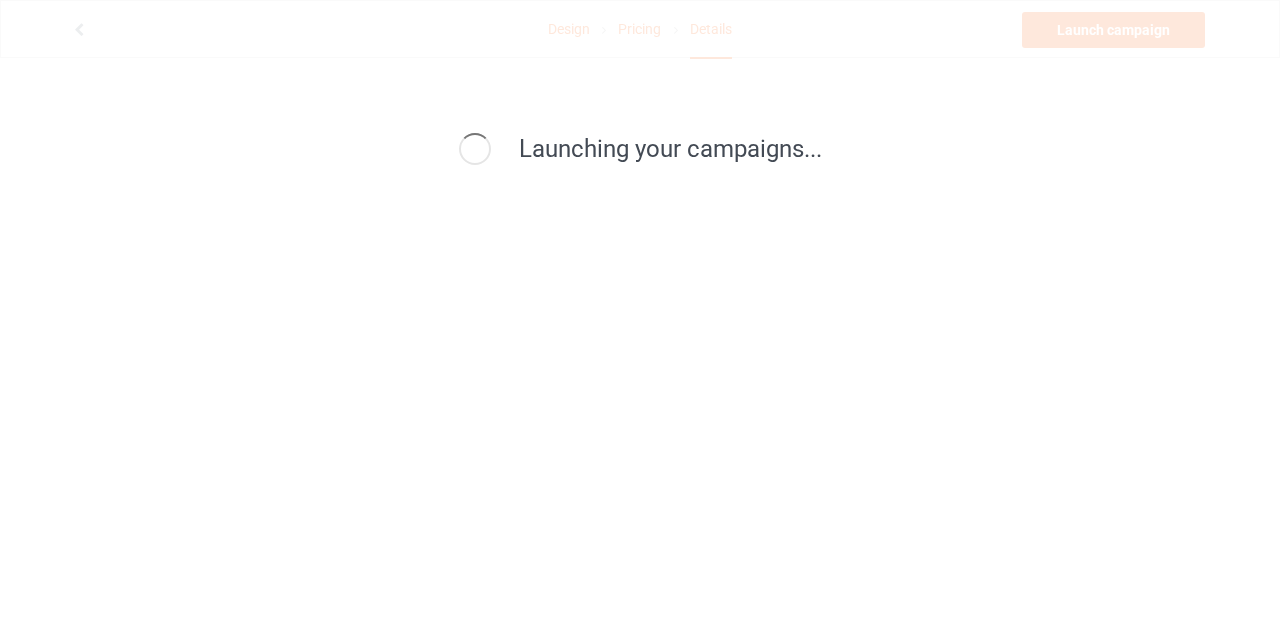 click on "Launching your campaigns..." at bounding box center (640, 316) 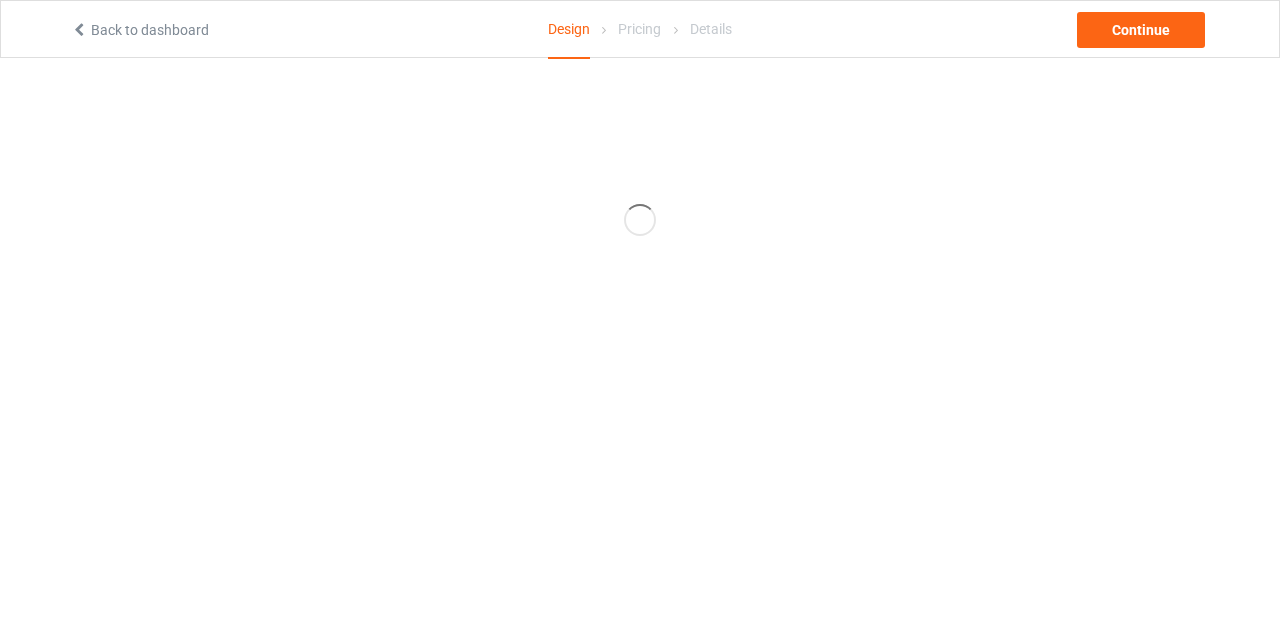 scroll, scrollTop: 0, scrollLeft: 0, axis: both 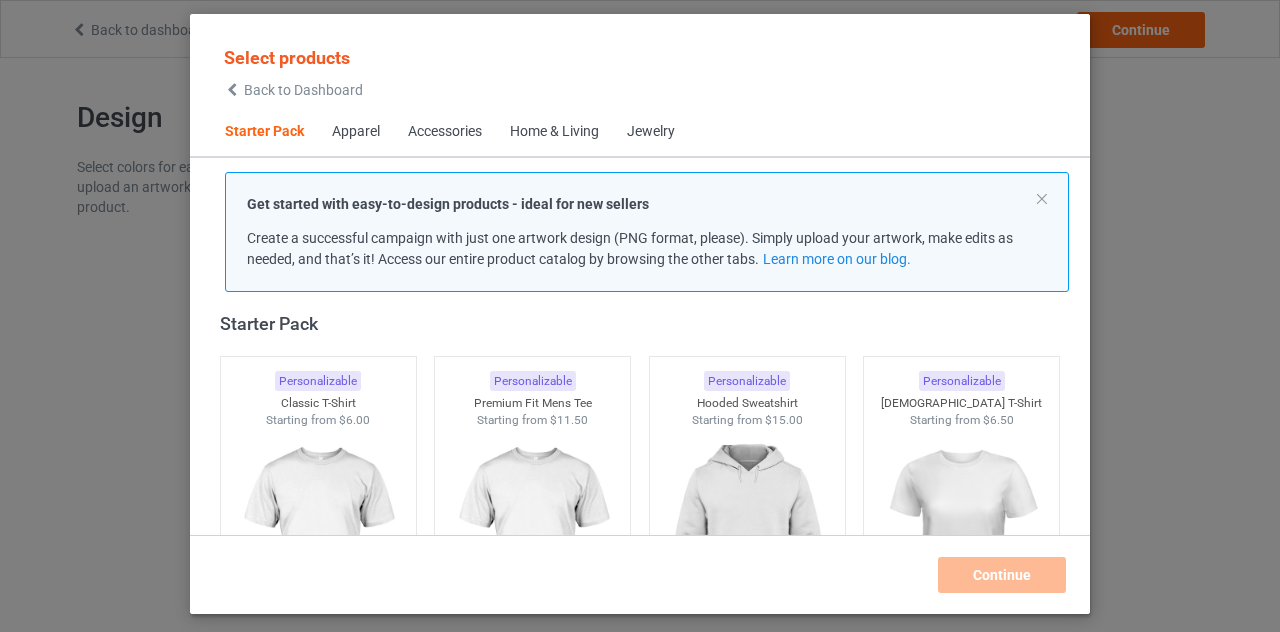 drag, startPoint x: 1132, startPoint y: 68, endPoint x: 1113, endPoint y: 75, distance: 20.248457 